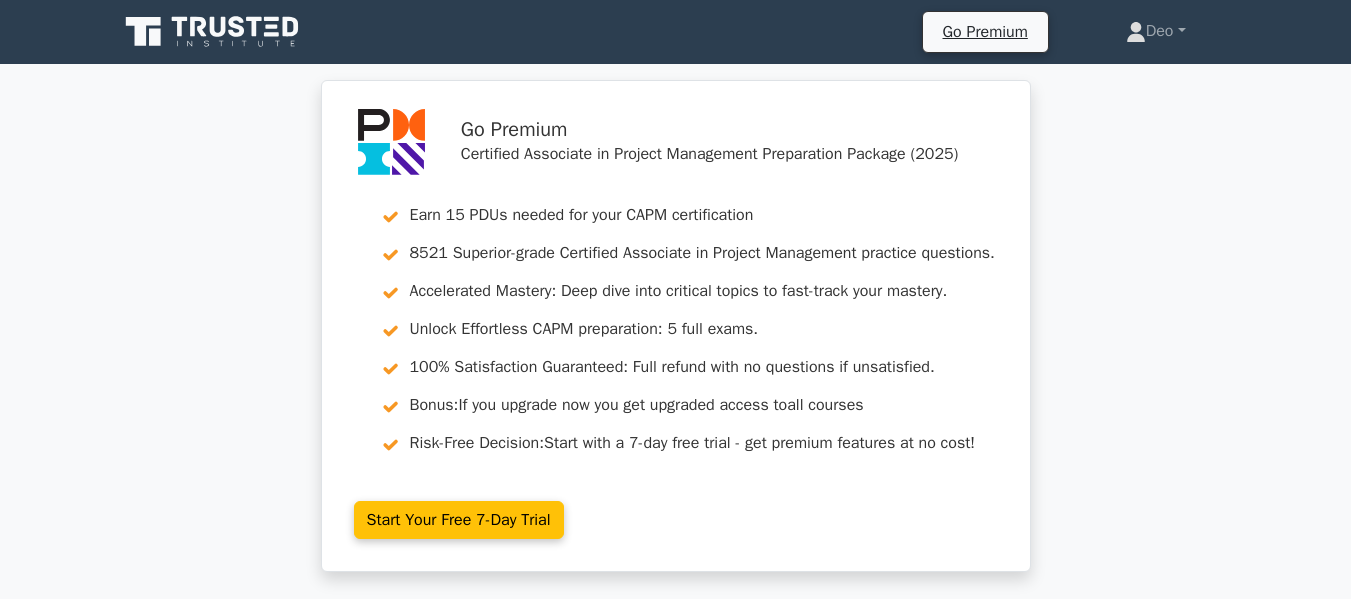 scroll, scrollTop: 2143, scrollLeft: 0, axis: vertical 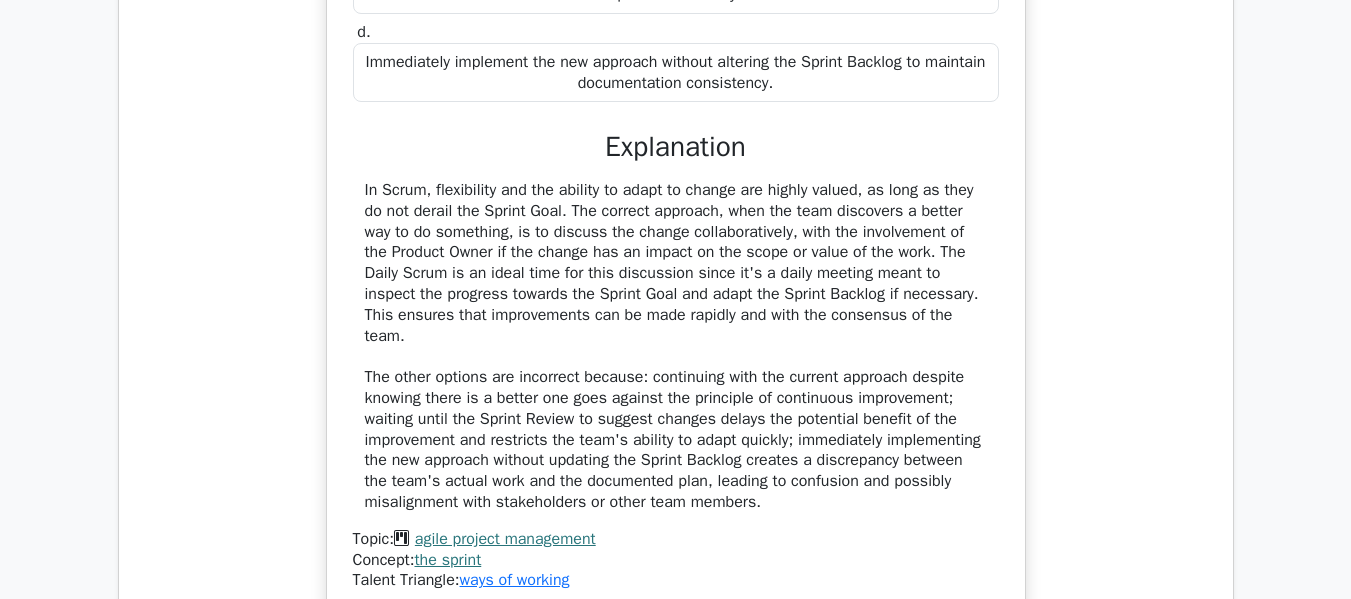 click on "During a Sprint, the team realizes a better approach to a task that would not change the Sprint Goal but requires modifying the Sprint Backlog. What is the best action to take?
a.
Wait until the Sprint Review to suggest changes and avoid mid-Sprint disruptions.
b.
c. d." at bounding box center (676, 151) 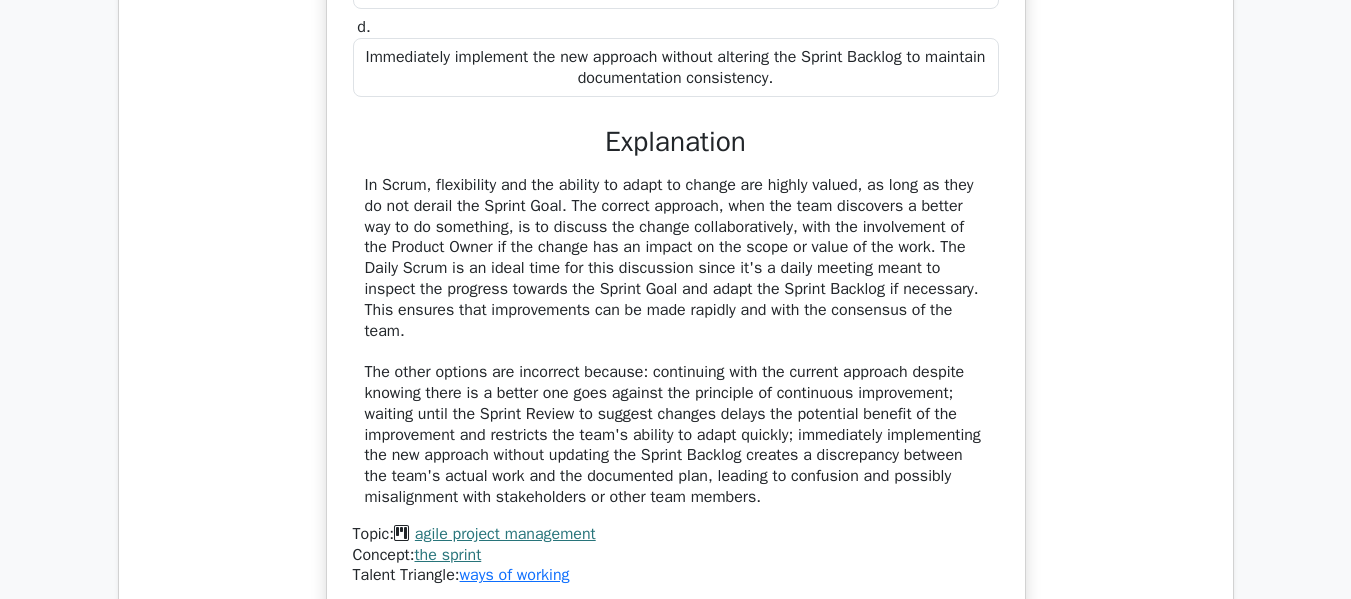 click on "In Scrum, flexibility and the ability to adapt to change are highly valued, as long as they do not derail the Sprint Goal. The correct approach, when the team discovers a better way to do something, is to discuss the change collaboratively, with the involvement of the Product Owner if the change has an impact on the scope or value of the work. The Daily Scrum is an ideal time for this discussion since it's a daily meeting meant to inspect the progress towards the Sprint Goal and adapt the Sprint Backlog if necessary. This ensures that improvements can be made rapidly and with the consensus of the team." at bounding box center [676, 341] 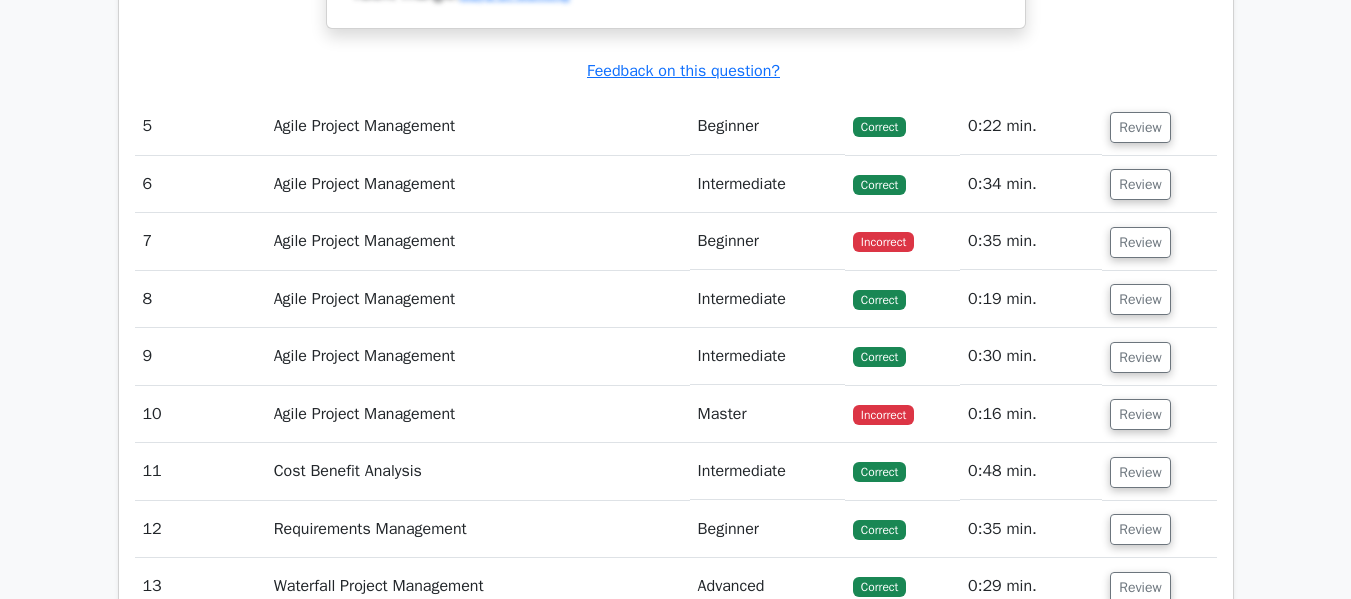 scroll, scrollTop: 5036, scrollLeft: 0, axis: vertical 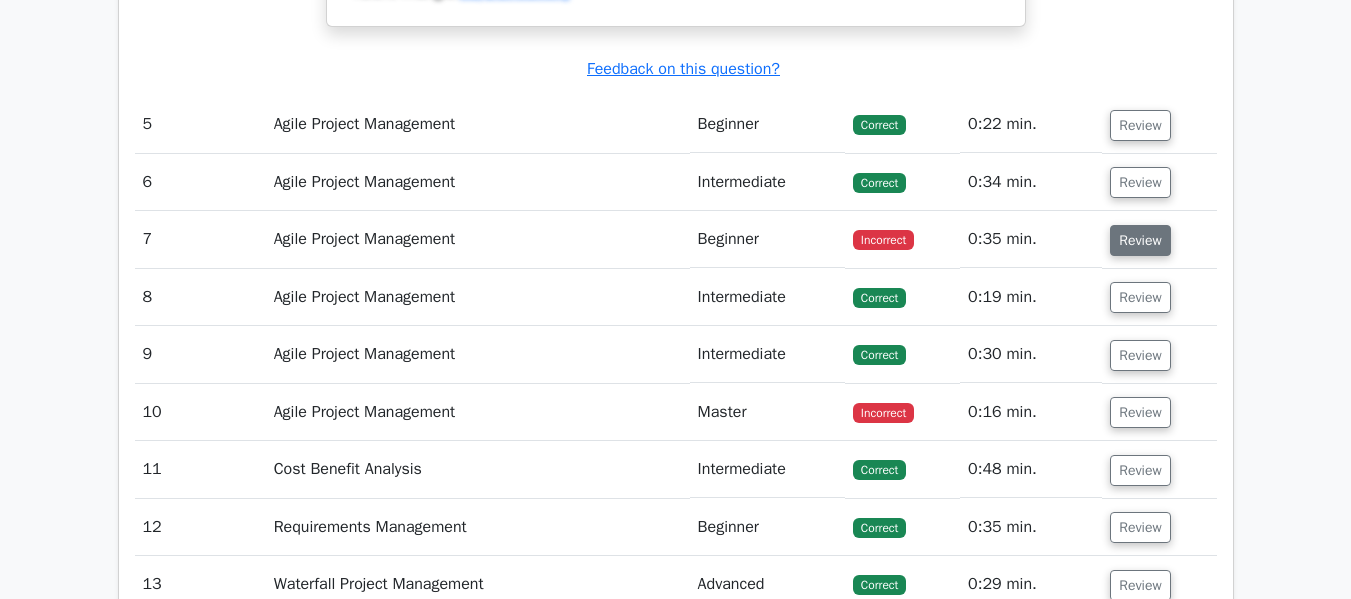 click on "Review" at bounding box center [1140, 240] 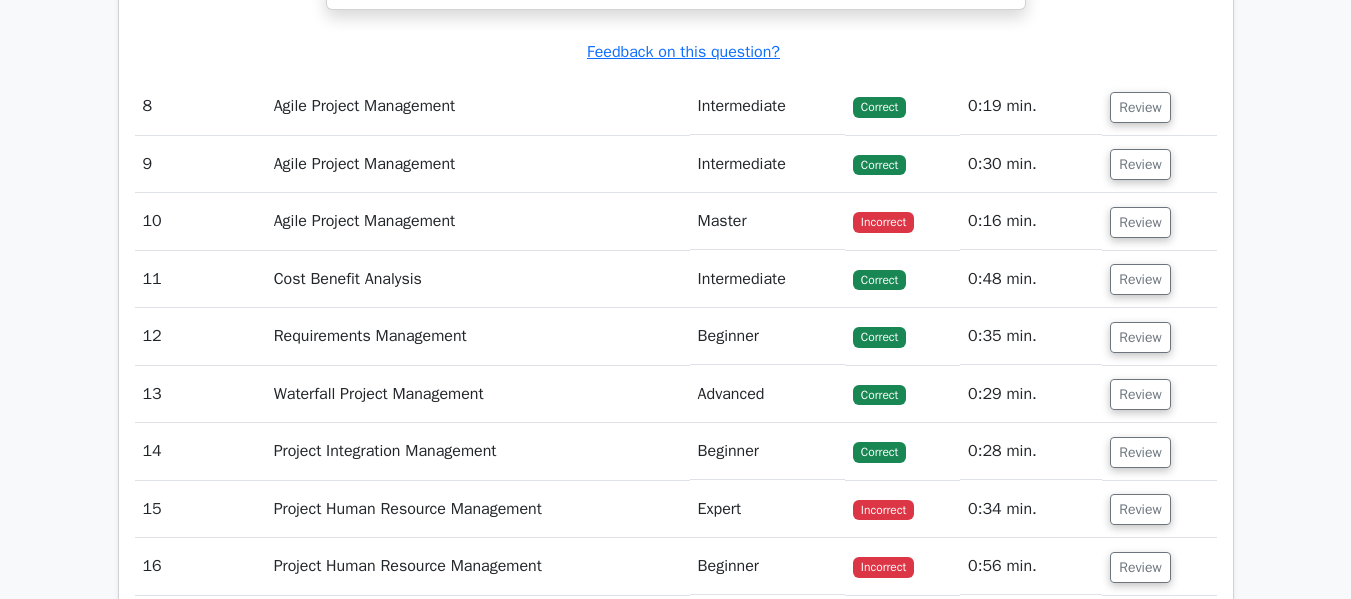 scroll, scrollTop: 6210, scrollLeft: 0, axis: vertical 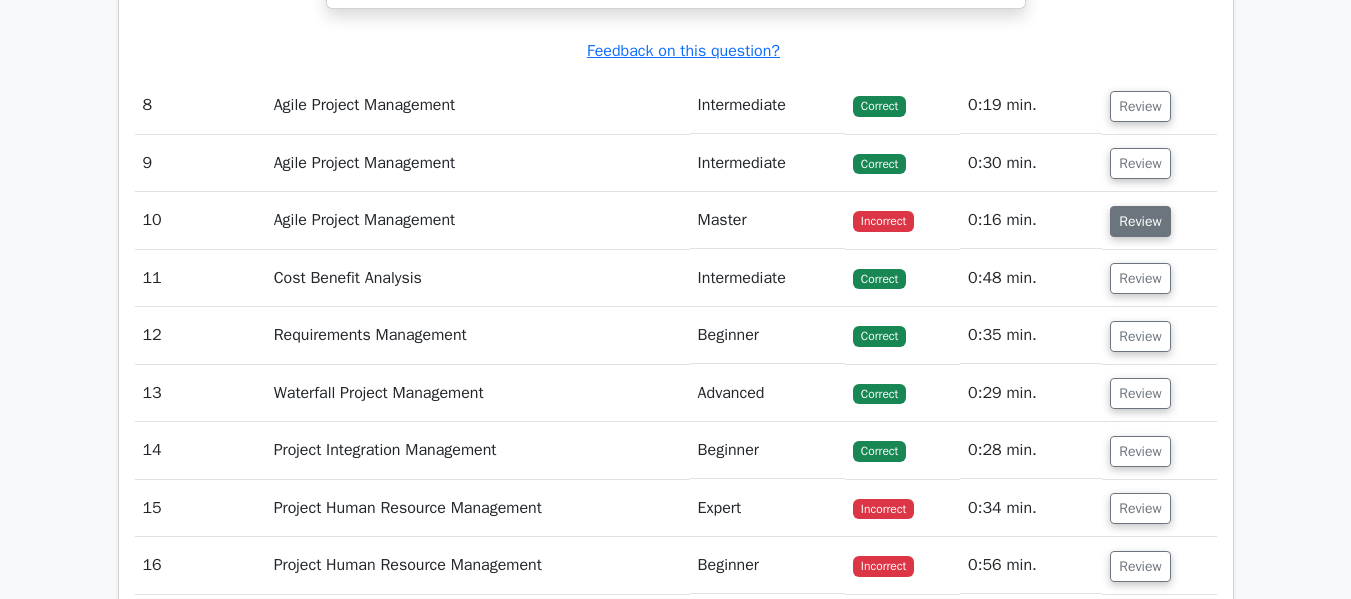 click on "Review" at bounding box center (1140, 221) 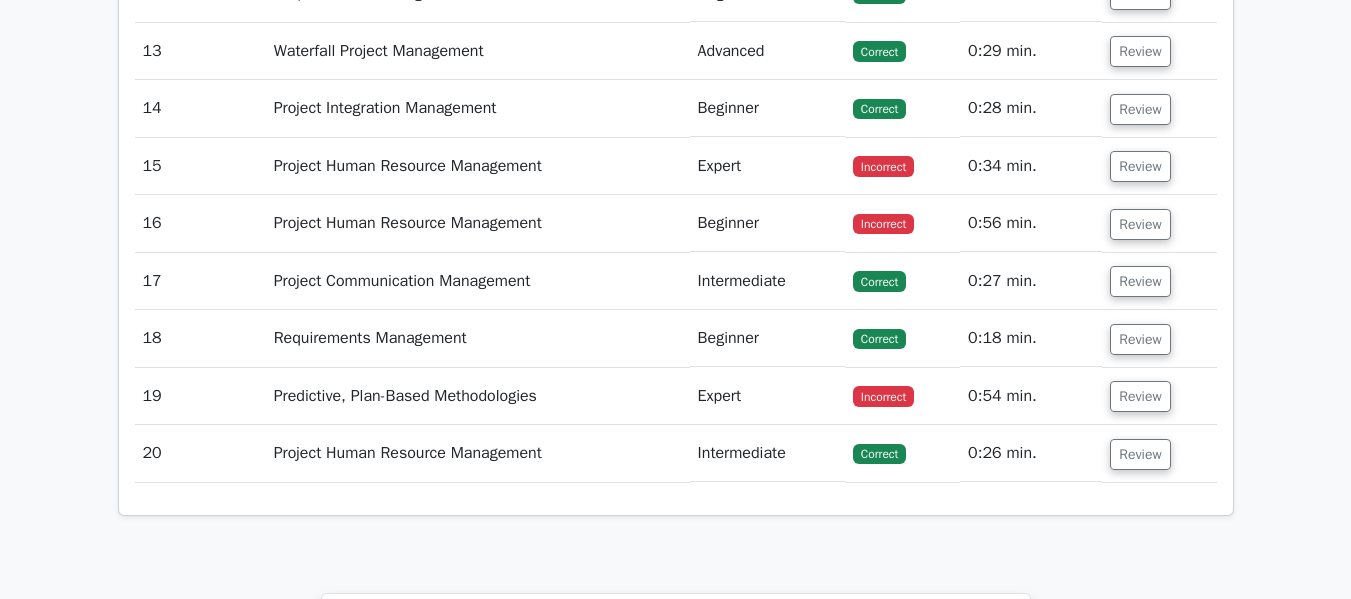 scroll, scrollTop: 7550, scrollLeft: 0, axis: vertical 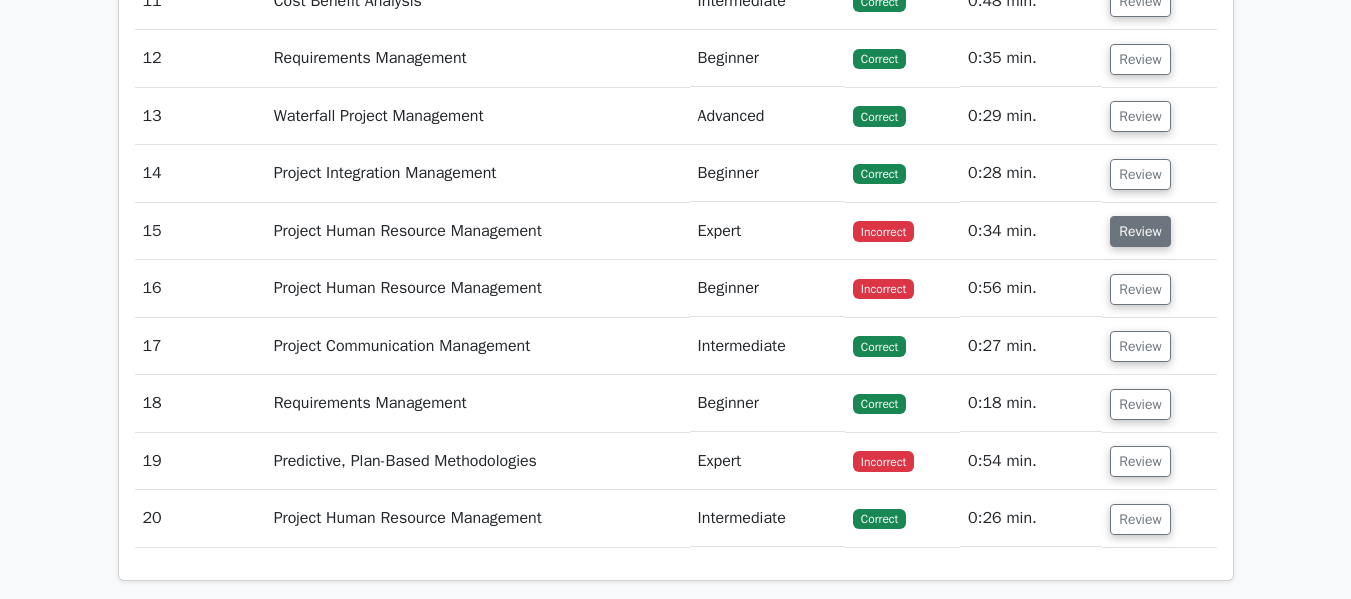 click on "Review" at bounding box center [1140, 231] 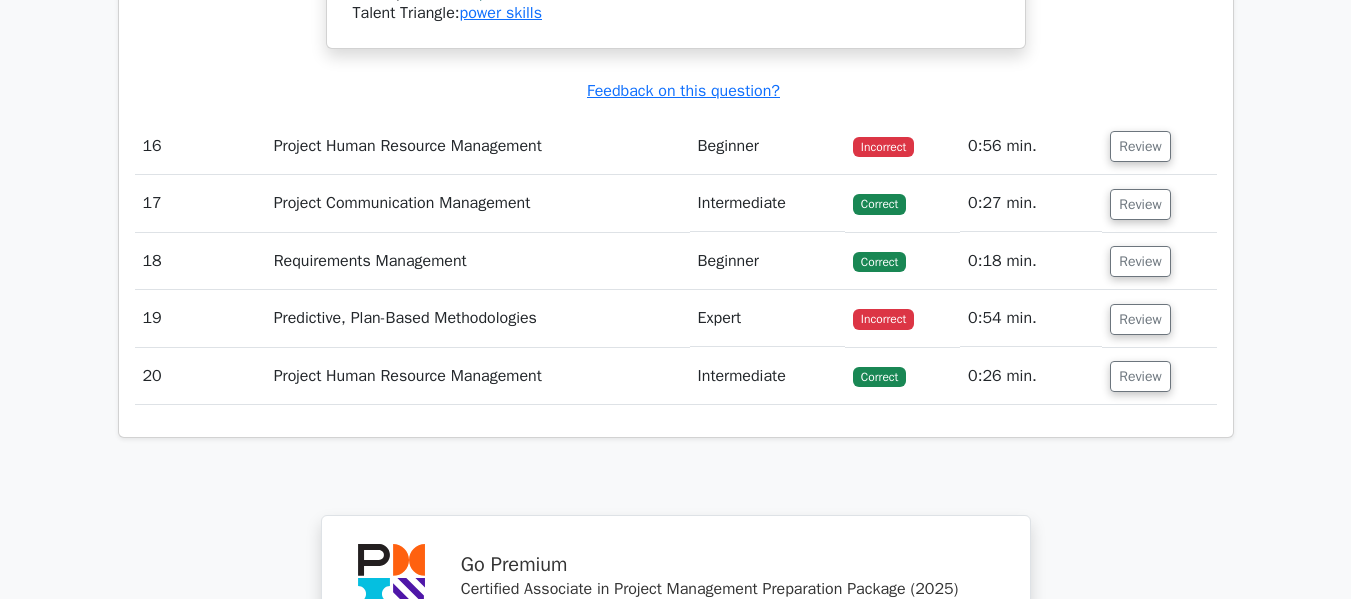scroll, scrollTop: 8865, scrollLeft: 0, axis: vertical 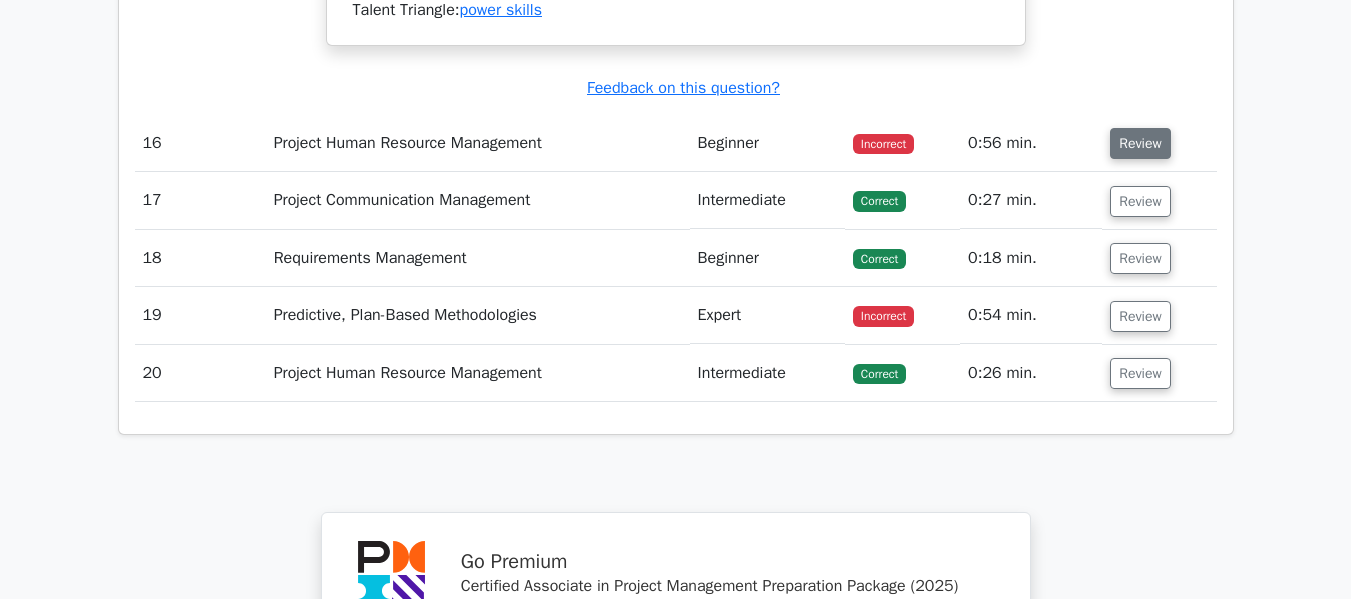 click on "Review" at bounding box center [1140, 143] 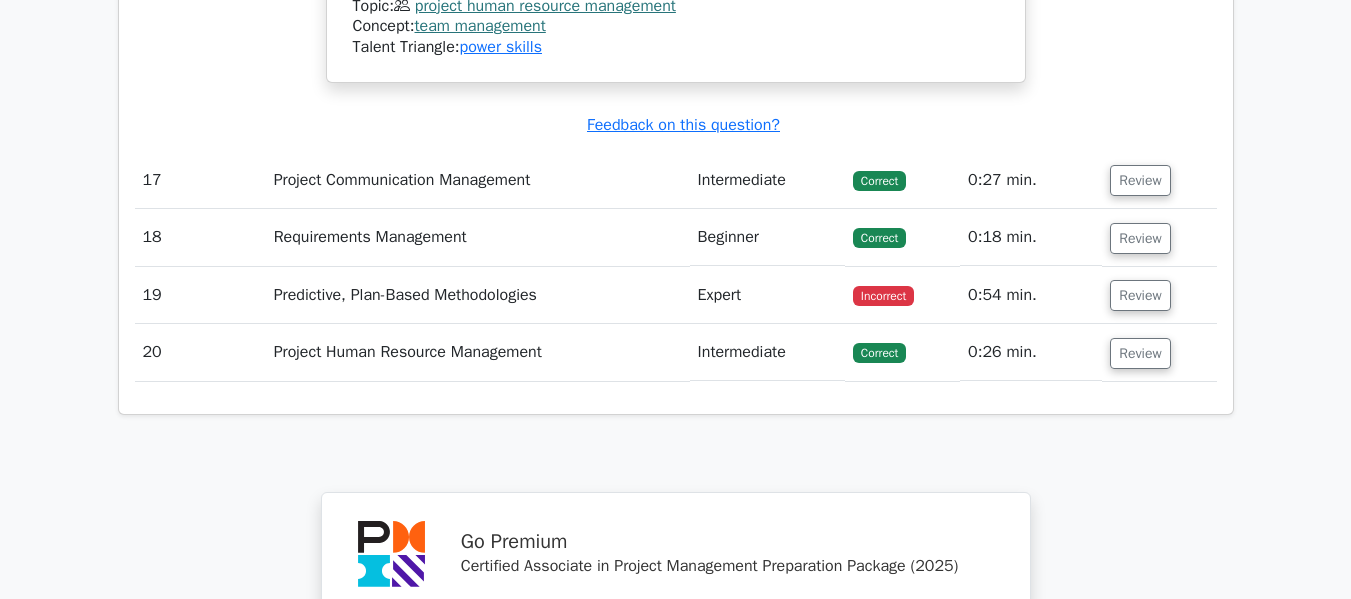 scroll, scrollTop: 9836, scrollLeft: 0, axis: vertical 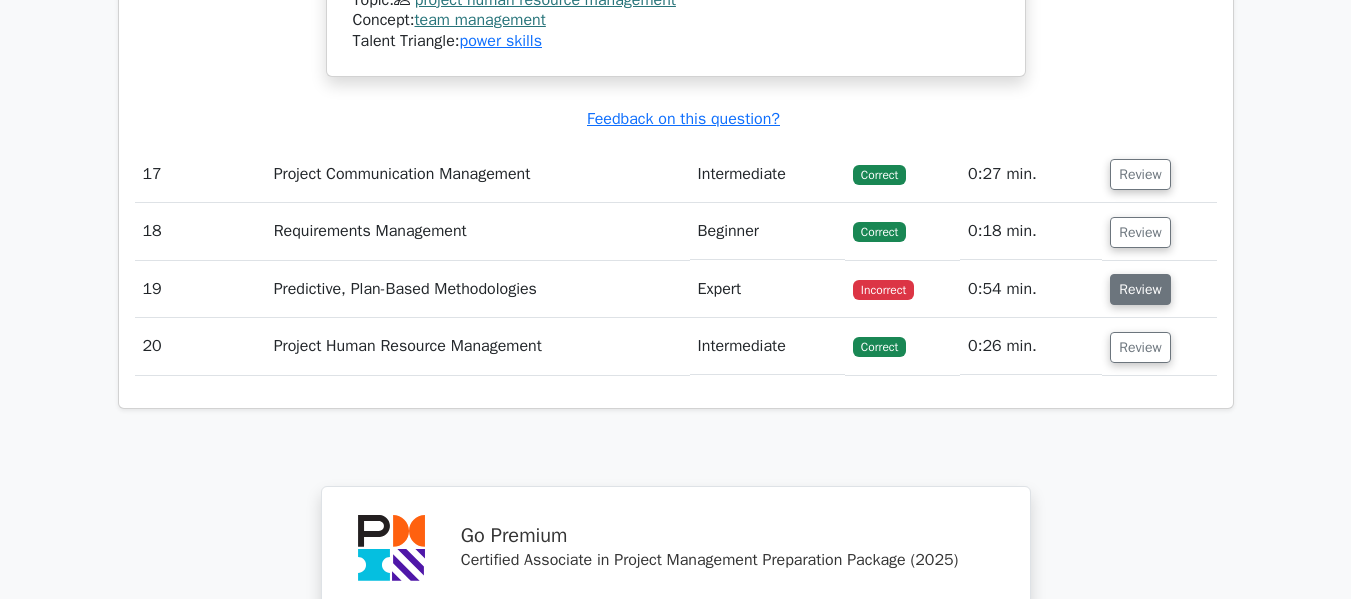 click on "Review" at bounding box center [1140, 289] 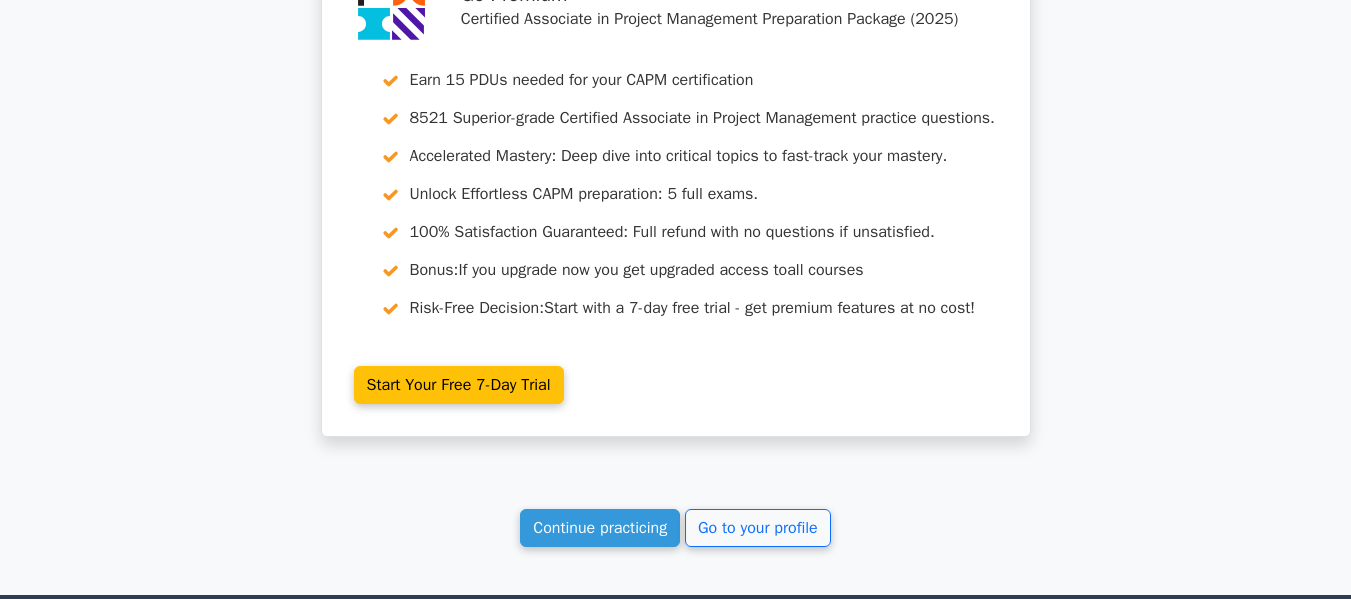 scroll, scrollTop: 11590, scrollLeft: 0, axis: vertical 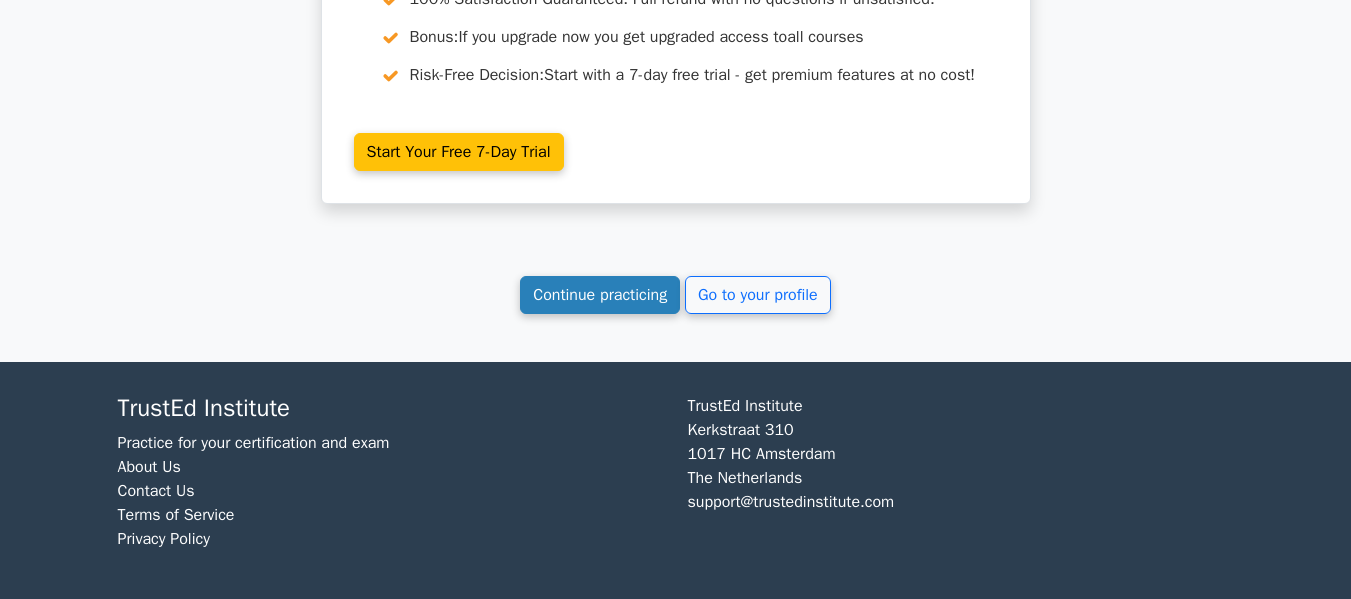 click on "Continue practicing" at bounding box center [600, 295] 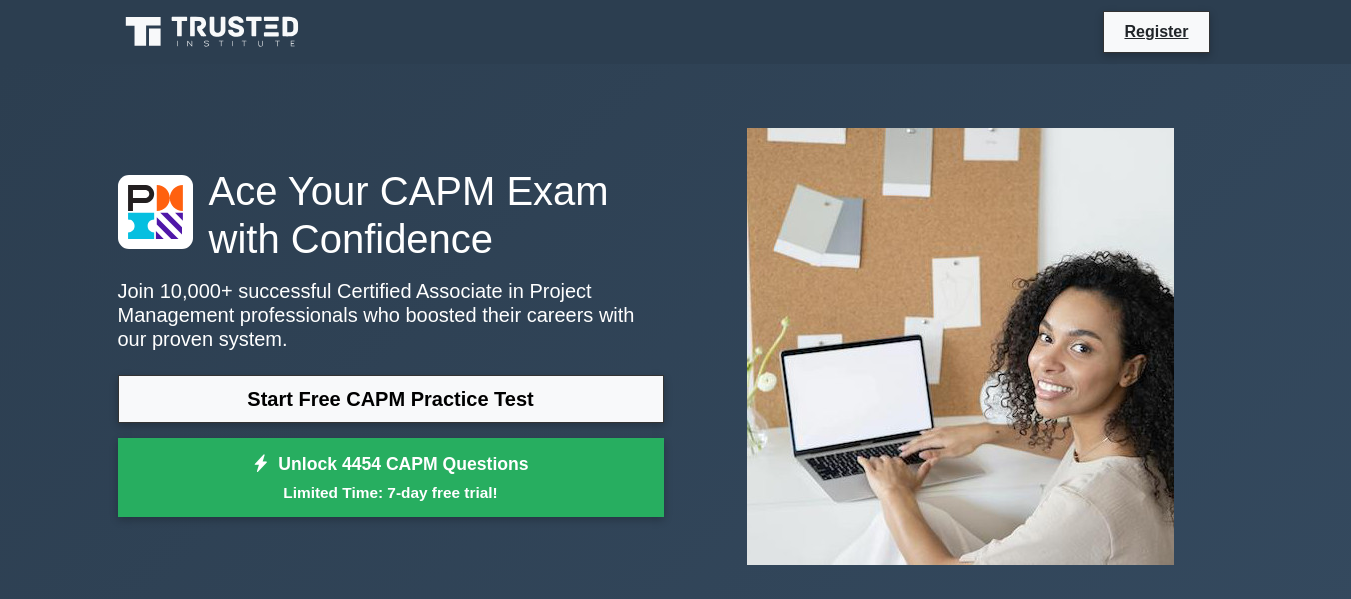 scroll, scrollTop: 0, scrollLeft: 0, axis: both 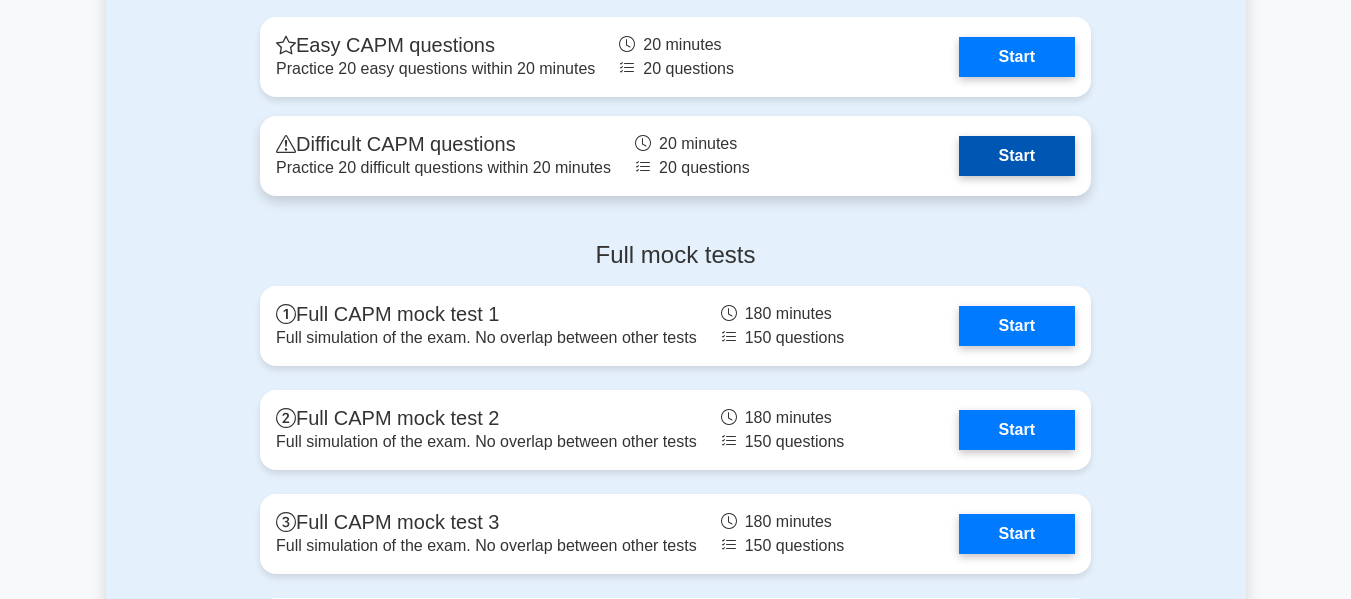 click on "Start" at bounding box center (1017, 156) 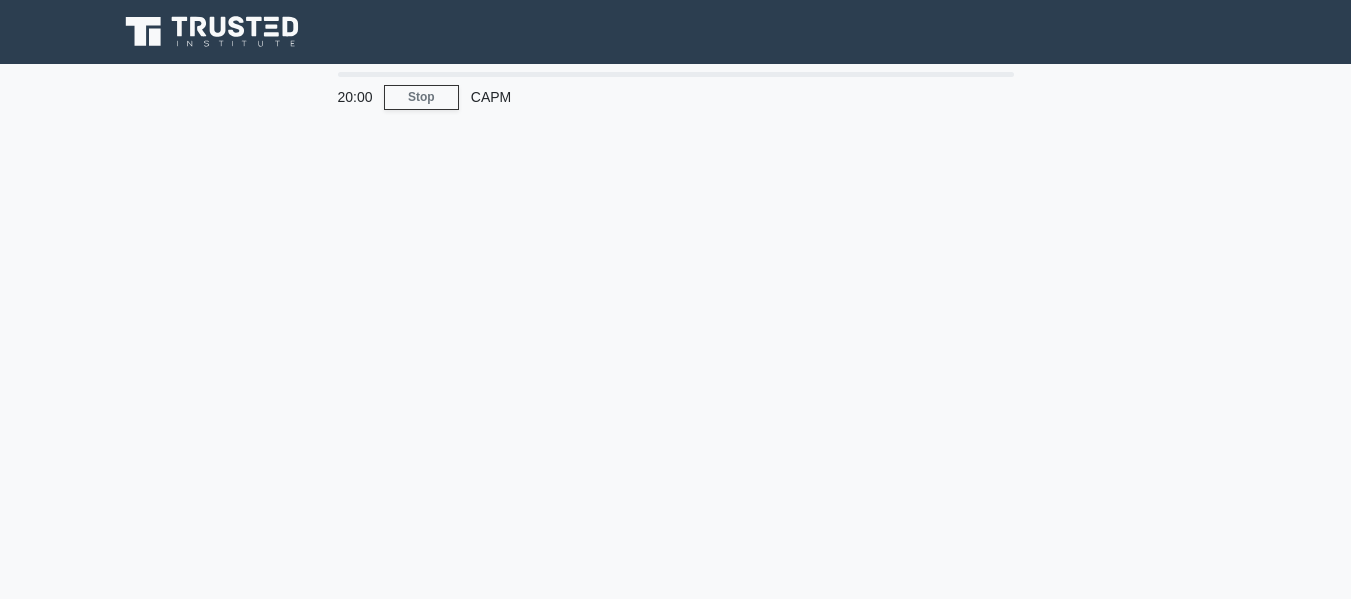scroll, scrollTop: 0, scrollLeft: 0, axis: both 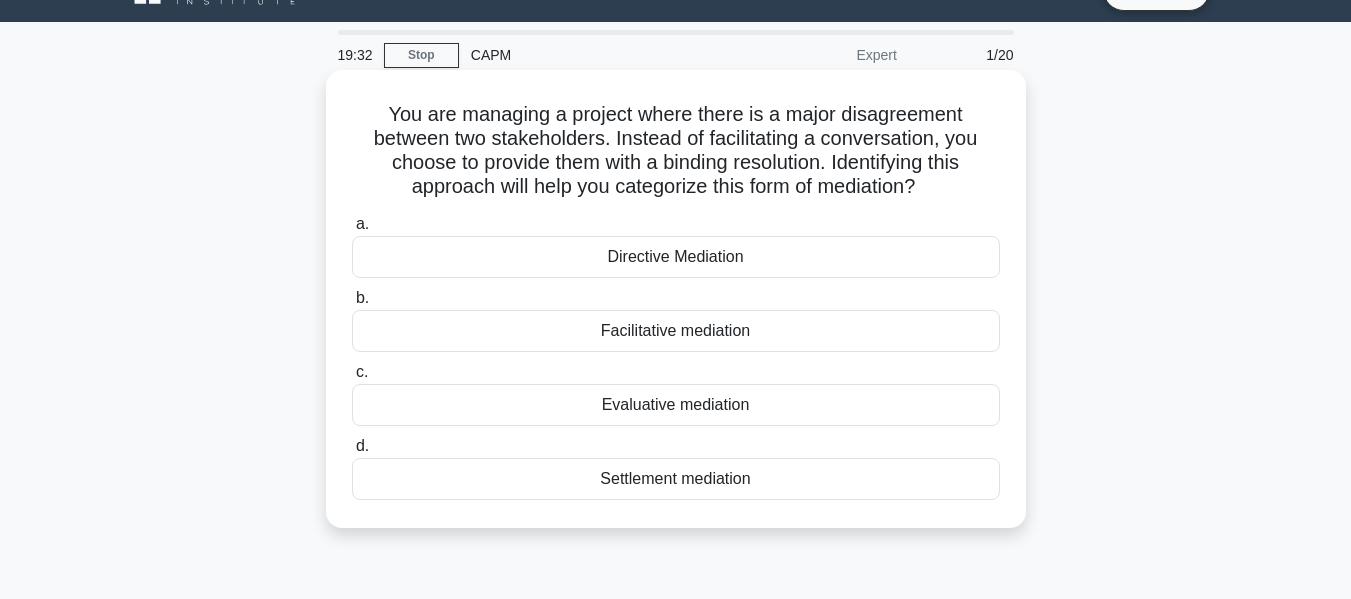click on "You are managing a project where there is a major disagreement between two stakeholders. Instead of facilitating a conversation, you choose to provide them with a binding resolution. Identifying this approach will help you categorize this form of mediation?
.spinner_0XTQ{transform-origin:center;animation:spinner_y6GP .75s linear infinite}@keyframes spinner_y6GP{100%{transform:rotate(360deg)}}" at bounding box center (676, 151) 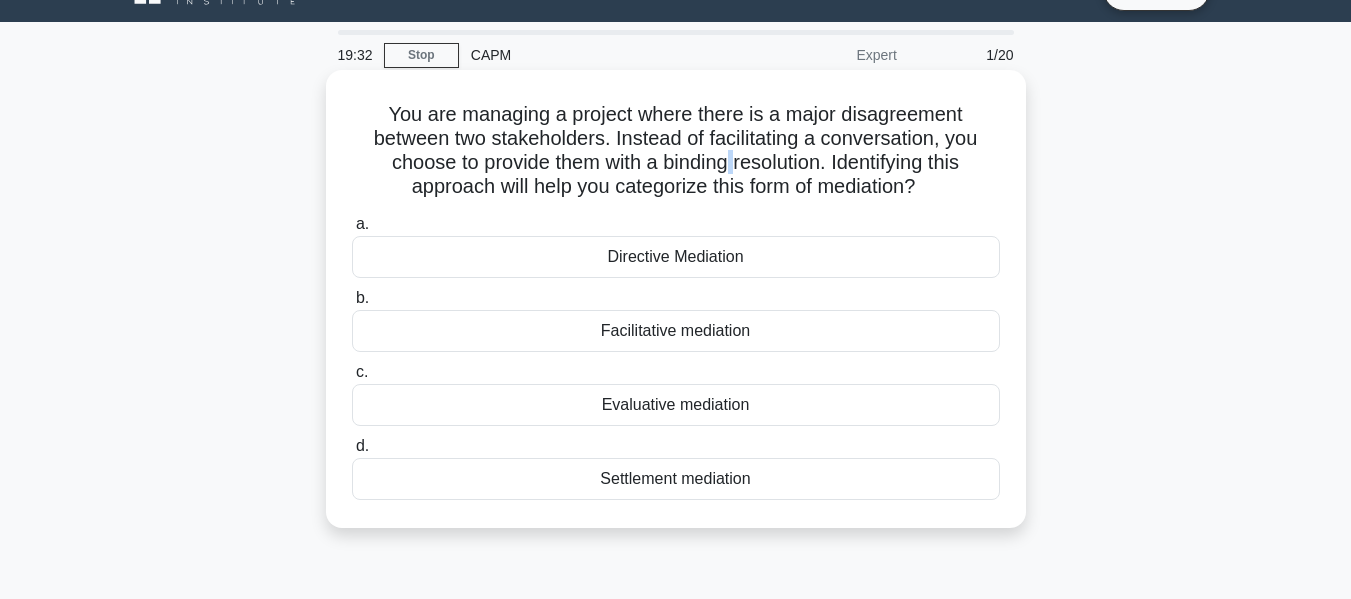 click on "You are managing a project where there is a major disagreement between two stakeholders. Instead of facilitating a conversation, you choose to provide them with a binding resolution. Identifying this approach will help you categorize this form of mediation?
.spinner_0XTQ{transform-origin:center;animation:spinner_y6GP .75s linear infinite}@keyframes spinner_y6GP{100%{transform:rotate(360deg)}}" at bounding box center [676, 151] 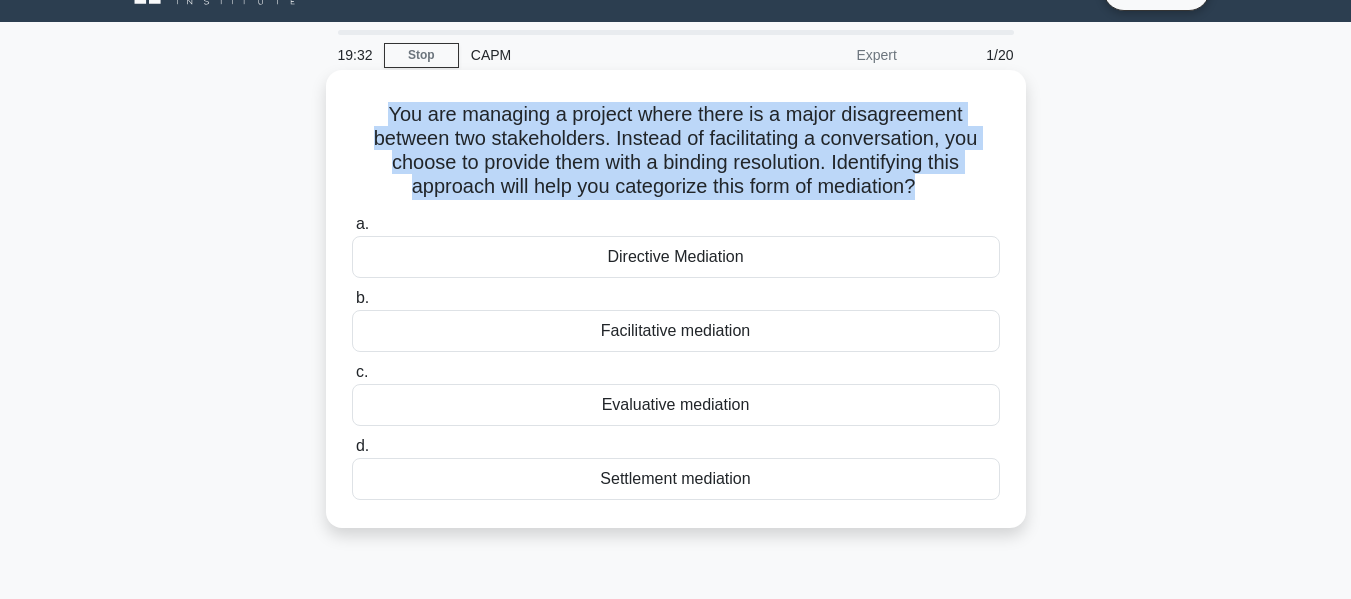 click on "You are managing a project where there is a major disagreement between two stakeholders. Instead of facilitating a conversation, you choose to provide them with a binding resolution. Identifying this approach will help you categorize this form of mediation?
.spinner_0XTQ{transform-origin:center;animation:spinner_y6GP .75s linear infinite}@keyframes spinner_y6GP{100%{transform:rotate(360deg)}}" at bounding box center [676, 151] 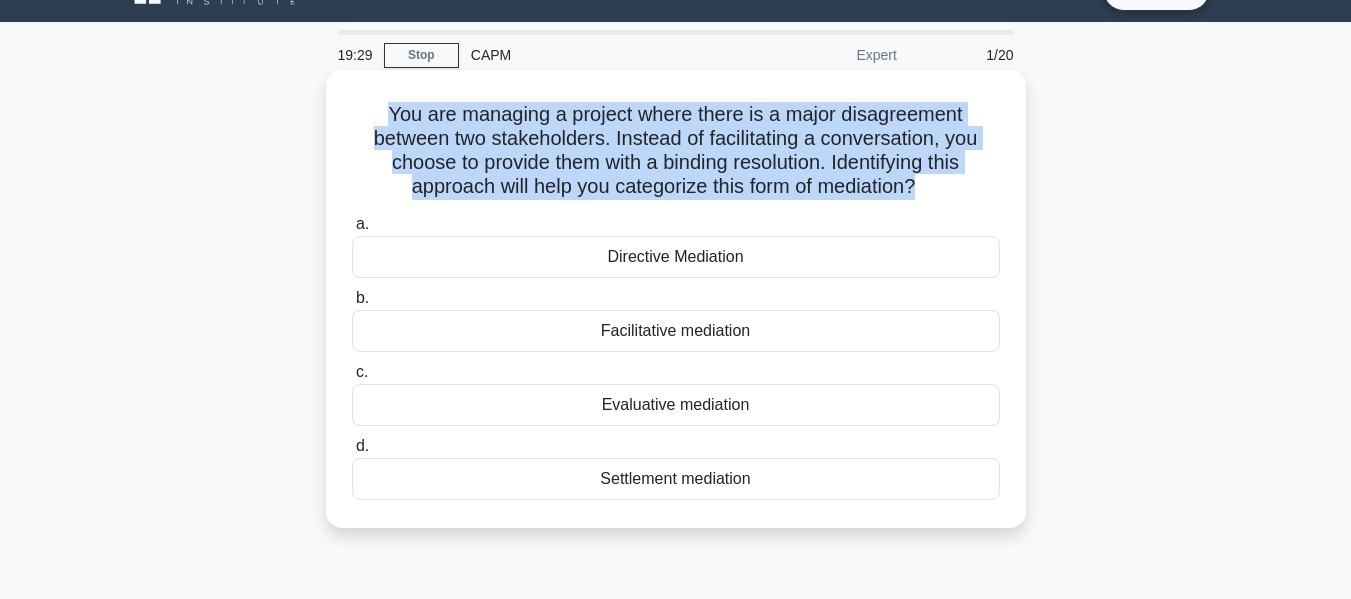 click on "You are managing a project where there is a major disagreement between two stakeholders. Instead of facilitating a conversation, you choose to provide them with a binding resolution. Identifying this approach will help you categorize this form of mediation?
.spinner_0XTQ{transform-origin:center;animation:spinner_y6GP .75s linear infinite}@keyframes spinner_y6GP{100%{transform:rotate(360deg)}}" at bounding box center [676, 151] 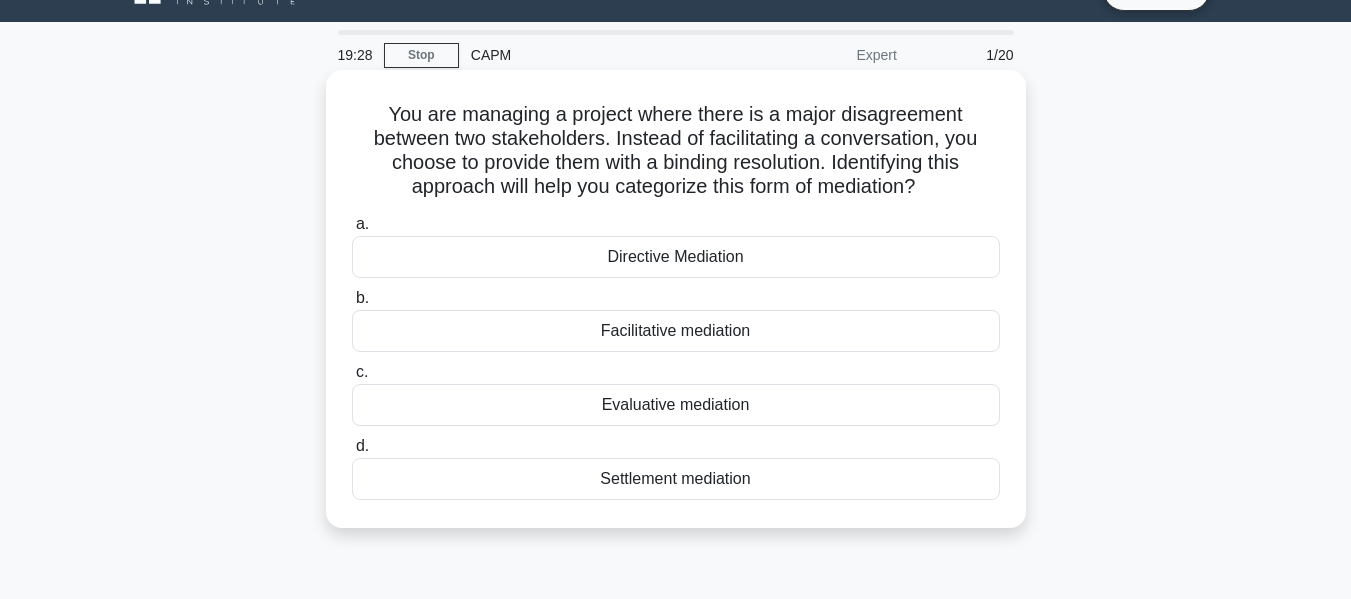 click on "You are managing a project where there is a major disagreement between two stakeholders. Instead of facilitating a conversation, you choose to provide them with a binding resolution. Identifying this approach will help you categorize this form of mediation?
.spinner_0XTQ{transform-origin:center;animation:spinner_y6GP .75s linear infinite}@keyframes spinner_y6GP{100%{transform:rotate(360deg)}}" at bounding box center (676, 151) 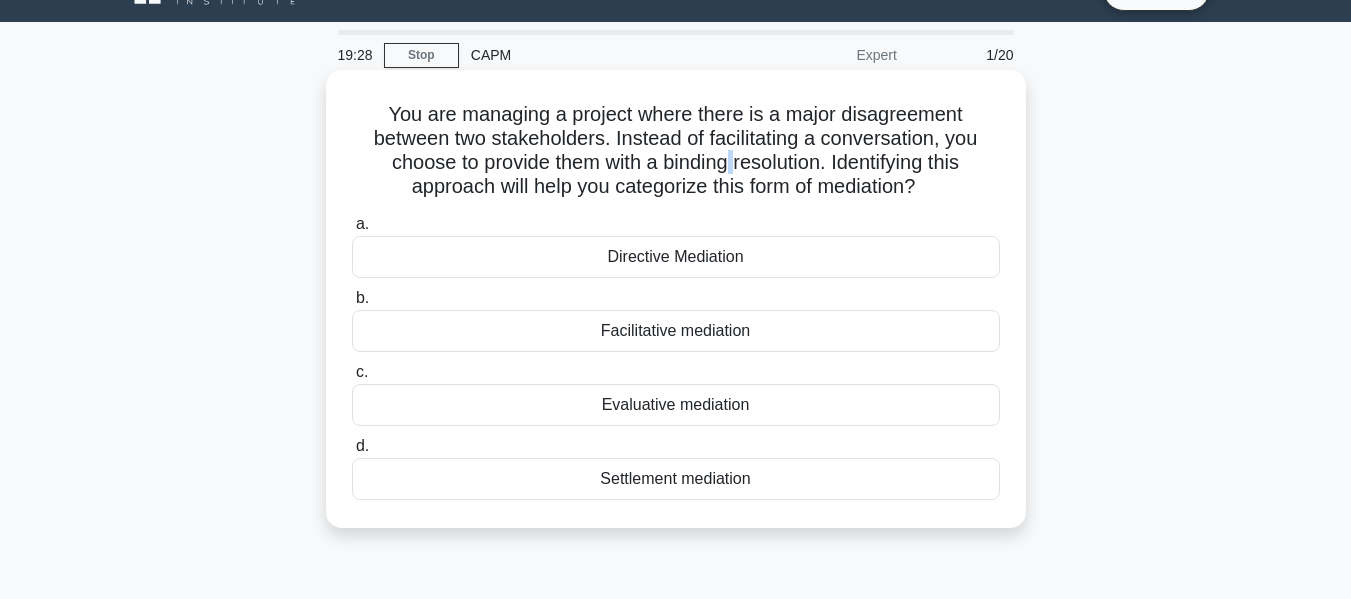 click on "You are managing a project where there is a major disagreement between two stakeholders. Instead of facilitating a conversation, you choose to provide them with a binding resolution. Identifying this approach will help you categorize this form of mediation?
.spinner_0XTQ{transform-origin:center;animation:spinner_y6GP .75s linear infinite}@keyframes spinner_y6GP{100%{transform:rotate(360deg)}}" at bounding box center (676, 151) 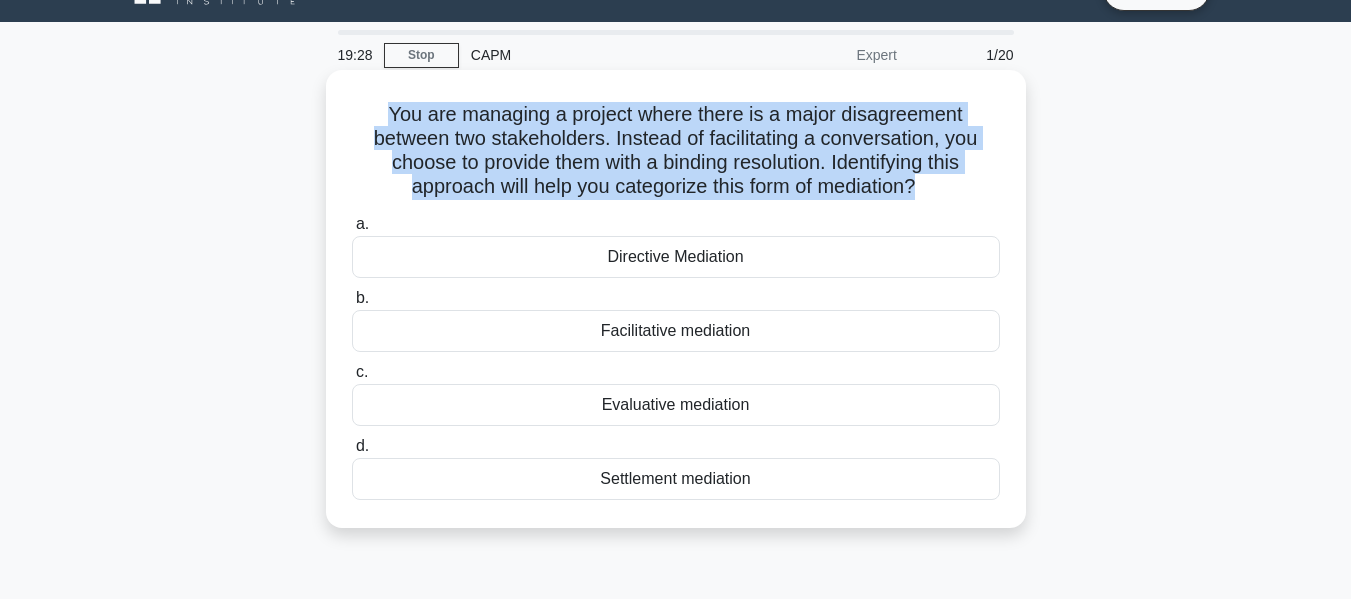 click on "You are managing a project where there is a major disagreement between two stakeholders. Instead of facilitating a conversation, you choose to provide them with a binding resolution. Identifying this approach will help you categorize this form of mediation?
.spinner_0XTQ{transform-origin:center;animation:spinner_y6GP .75s linear infinite}@keyframes spinner_y6GP{100%{transform:rotate(360deg)}}" at bounding box center [676, 151] 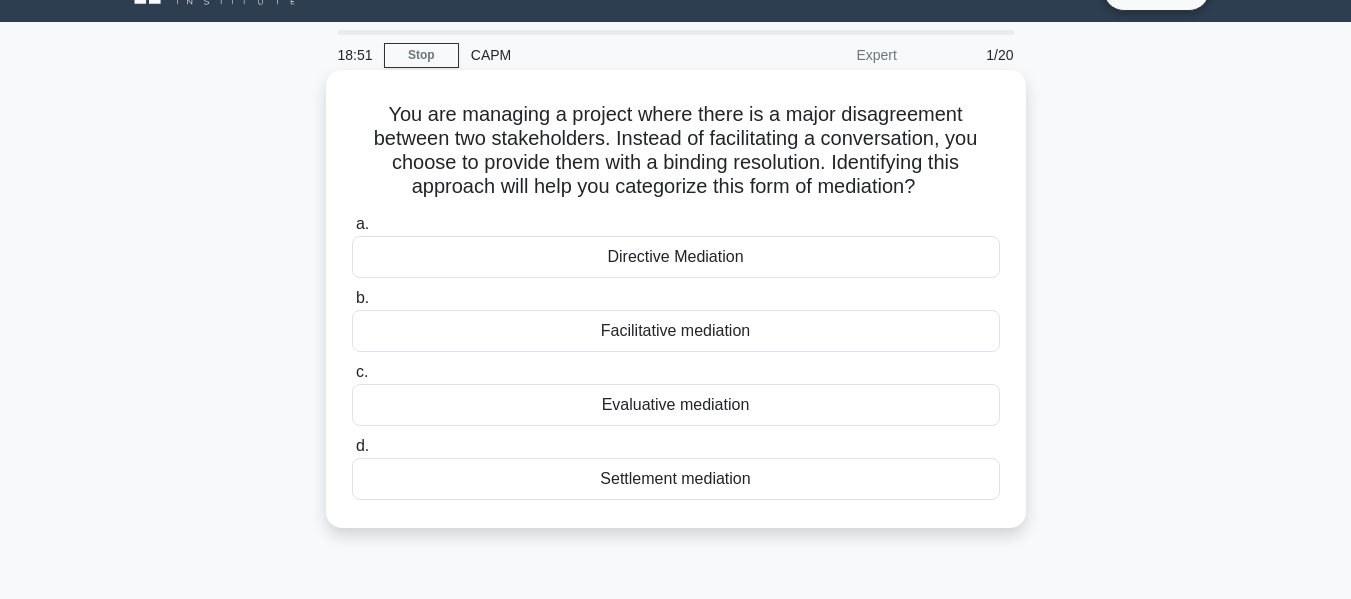 click on "Facilitative mediation" at bounding box center [676, 331] 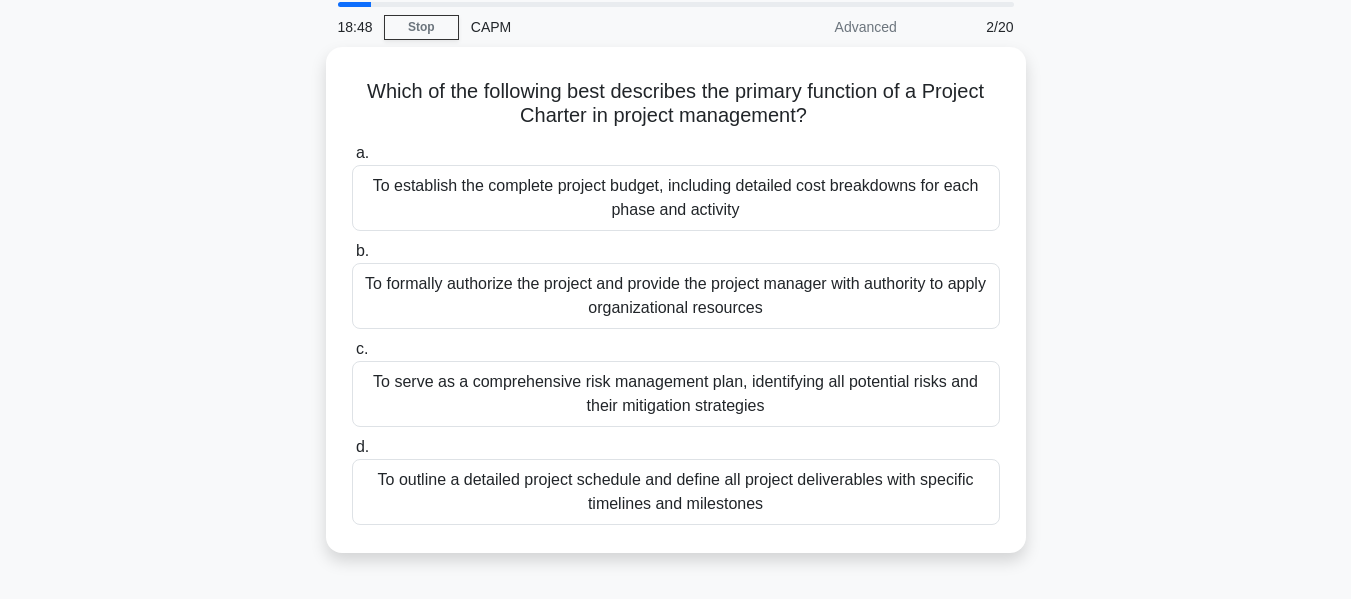 scroll, scrollTop: 71, scrollLeft: 0, axis: vertical 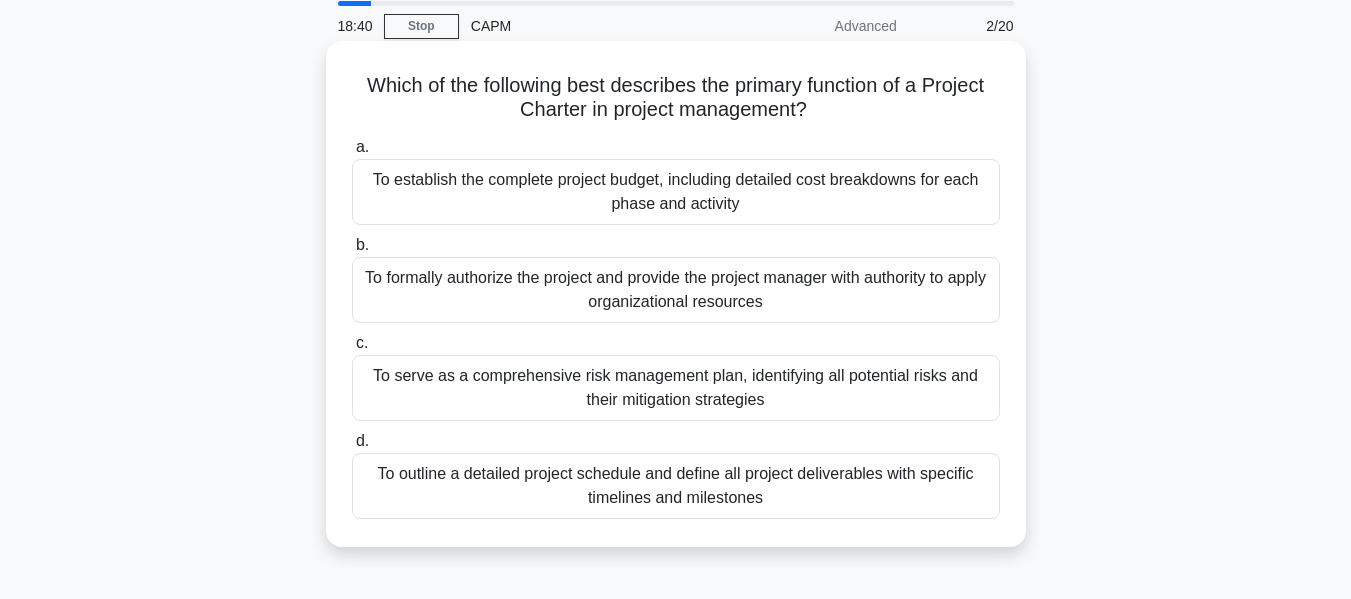 click on "To formally authorize the project and provide the project manager with authority to apply organizational resources" at bounding box center [676, 290] 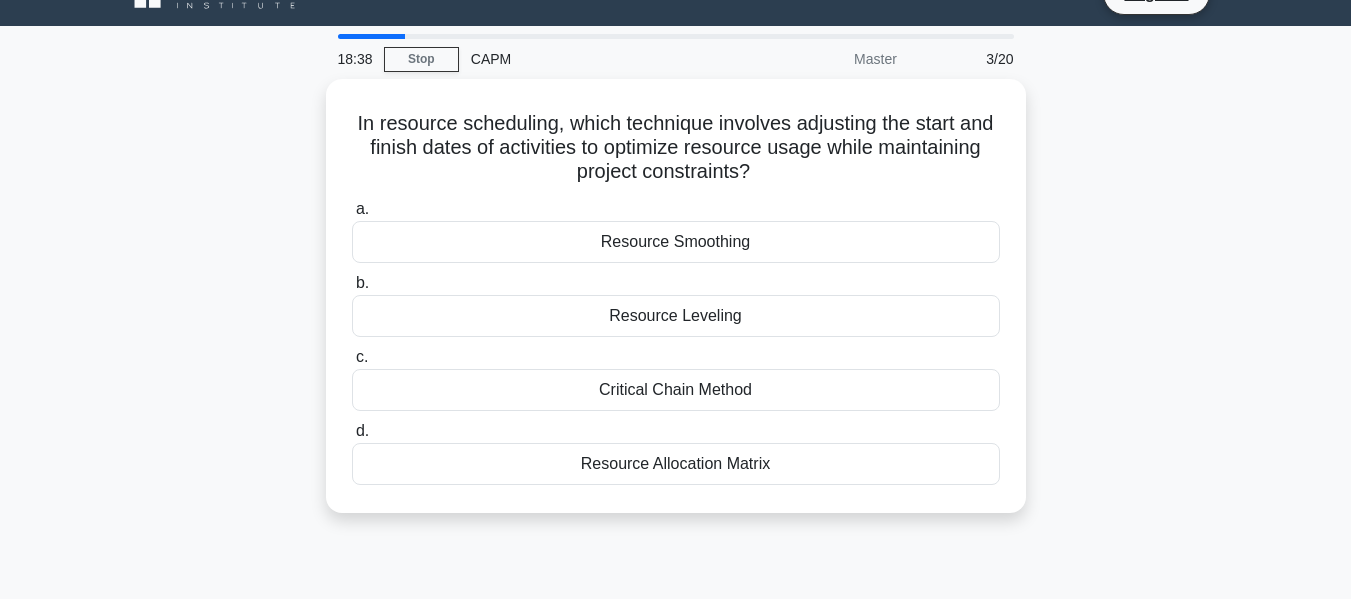 scroll, scrollTop: 40, scrollLeft: 0, axis: vertical 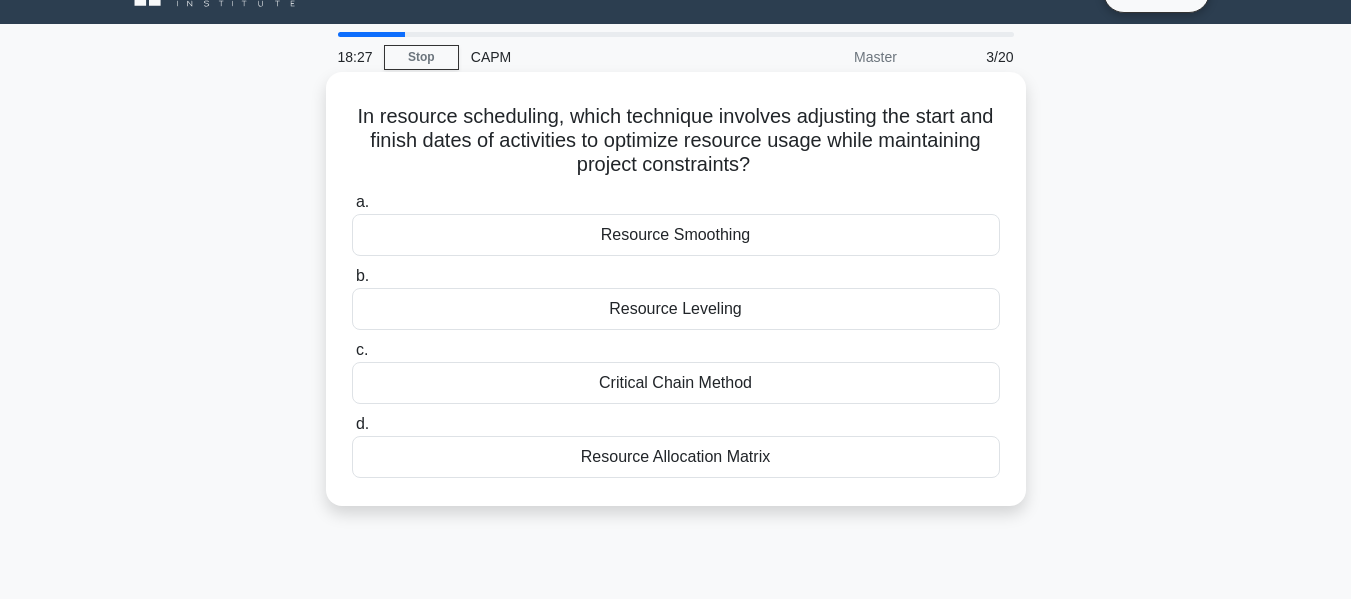 click on "In resource scheduling, which technique involves adjusting the start and finish dates of activities to optimize resource usage while maintaining project constraints?
.spinner_0XTQ{transform-origin:center;animation:spinner_y6GP .75s linear infinite}@keyframes spinner_y6GP{100%{transform:rotate(360deg)}}" at bounding box center [676, 141] 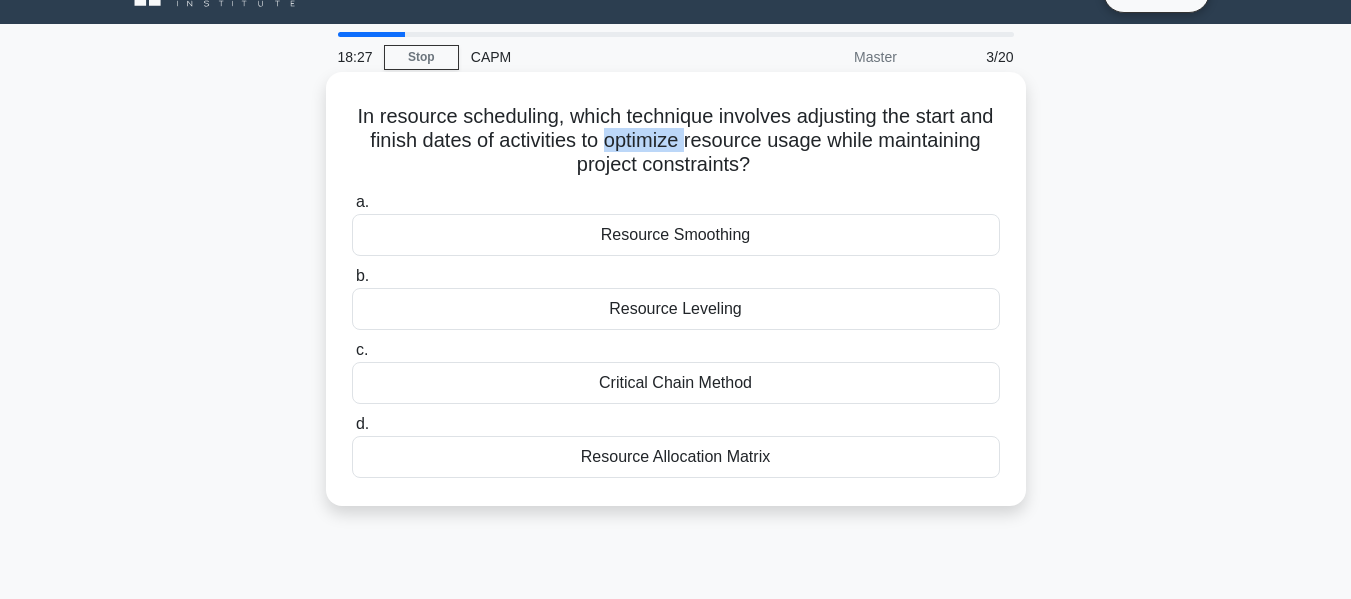 click on "In resource scheduling, which technique involves adjusting the start and finish dates of activities to optimize resource usage while maintaining project constraints?
.spinner_0XTQ{transform-origin:center;animation:spinner_y6GP .75s linear infinite}@keyframes spinner_y6GP{100%{transform:rotate(360deg)}}" at bounding box center [676, 141] 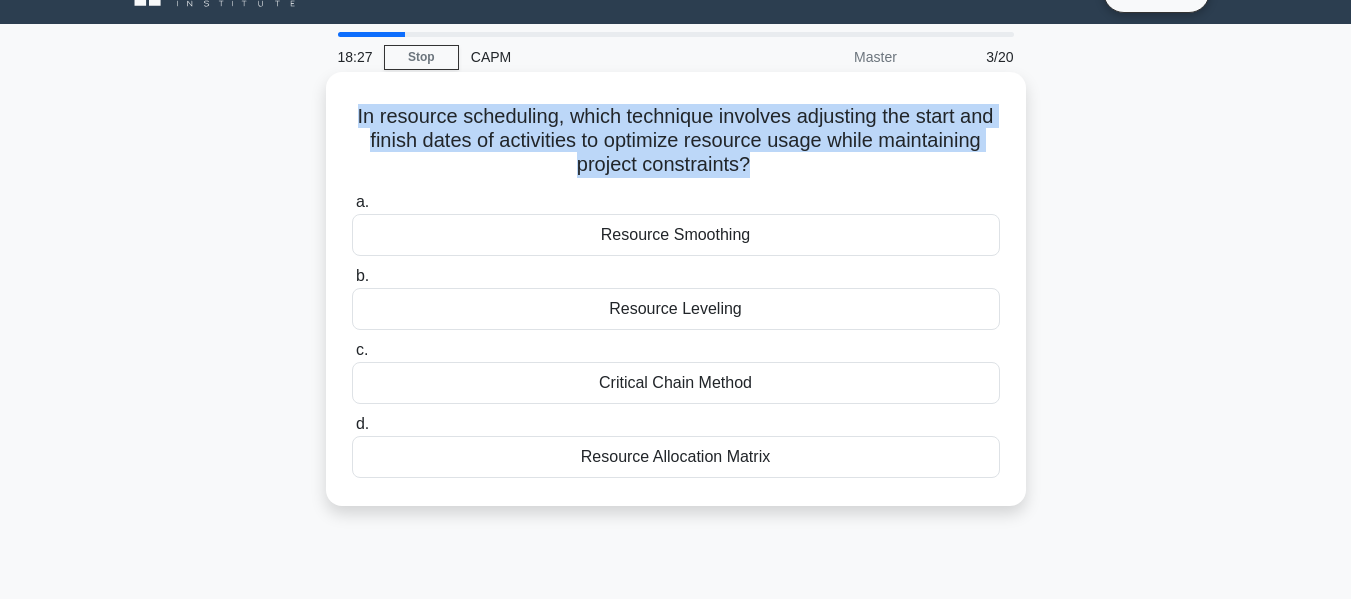 click on "In resource scheduling, which technique involves adjusting the start and finish dates of activities to optimize resource usage while maintaining project constraints?
.spinner_0XTQ{transform-origin:center;animation:spinner_y6GP .75s linear infinite}@keyframes spinner_y6GP{100%{transform:rotate(360deg)}}" at bounding box center (676, 141) 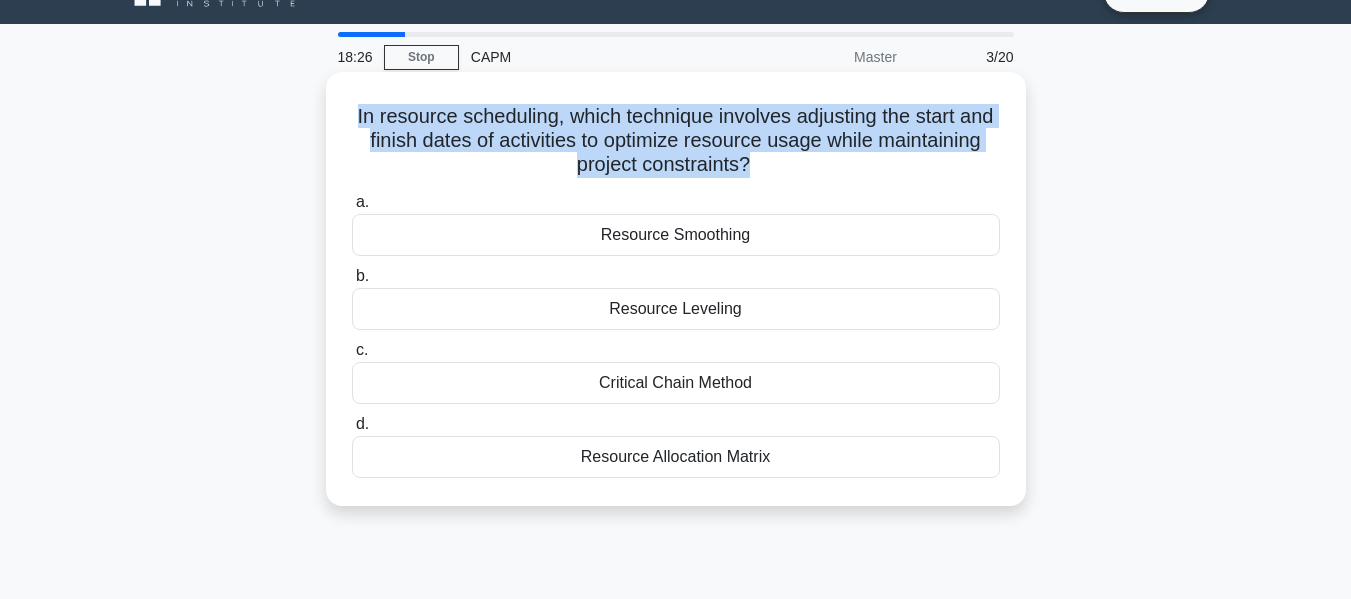 click on "In resource scheduling, which technique involves adjusting the start and finish dates of activities to optimize resource usage while maintaining project constraints?
.spinner_0XTQ{transform-origin:center;animation:spinner_y6GP .75s linear infinite}@keyframes spinner_y6GP{100%{transform:rotate(360deg)}}" at bounding box center (676, 141) 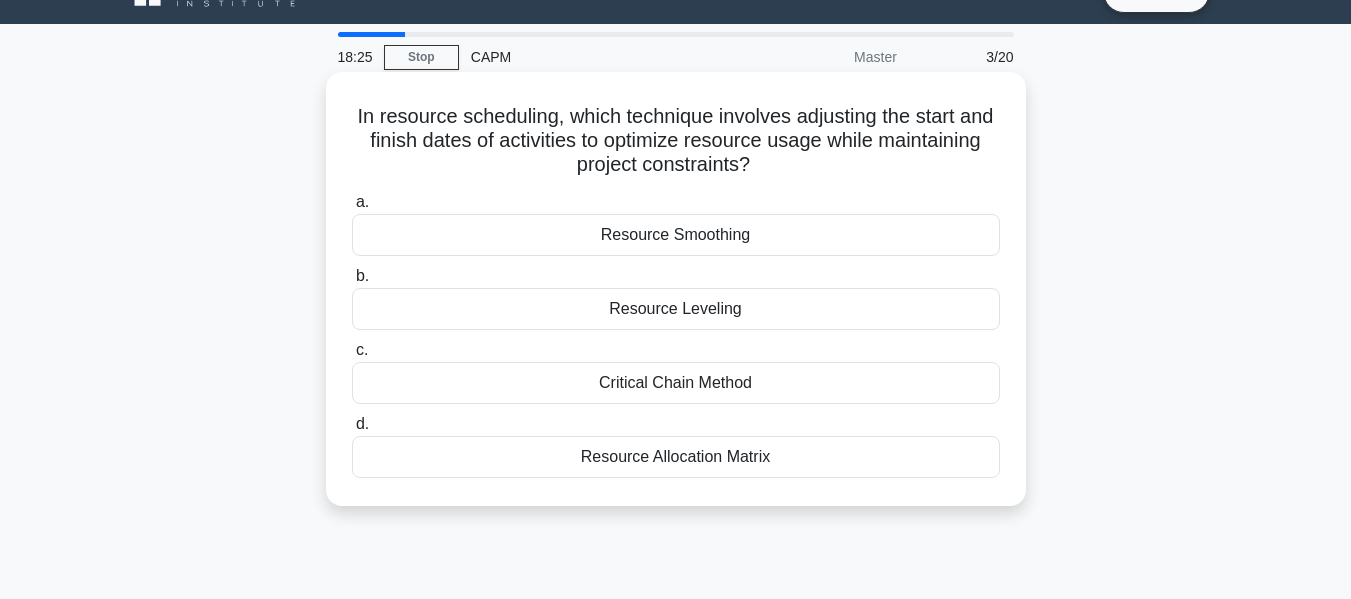 click on "In resource scheduling, which technique involves adjusting the start and finish dates of activities to optimize resource usage while maintaining project constraints?
.spinner_0XTQ{transform-origin:center;animation:spinner_y6GP .75s linear infinite}@keyframes spinner_y6GP{100%{transform:rotate(360deg)}}" at bounding box center [676, 141] 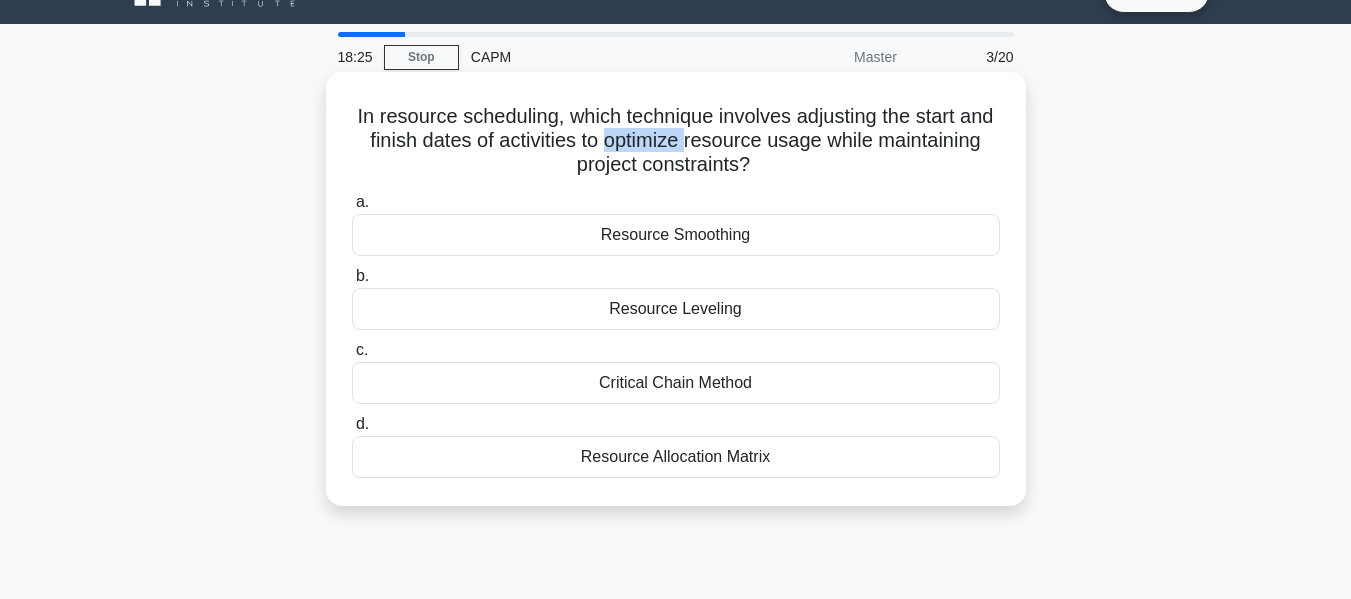 click on "In resource scheduling, which technique involves adjusting the start and finish dates of activities to optimize resource usage while maintaining project constraints?
.spinner_0XTQ{transform-origin:center;animation:spinner_y6GP .75s linear infinite}@keyframes spinner_y6GP{100%{transform:rotate(360deg)}}" at bounding box center (676, 141) 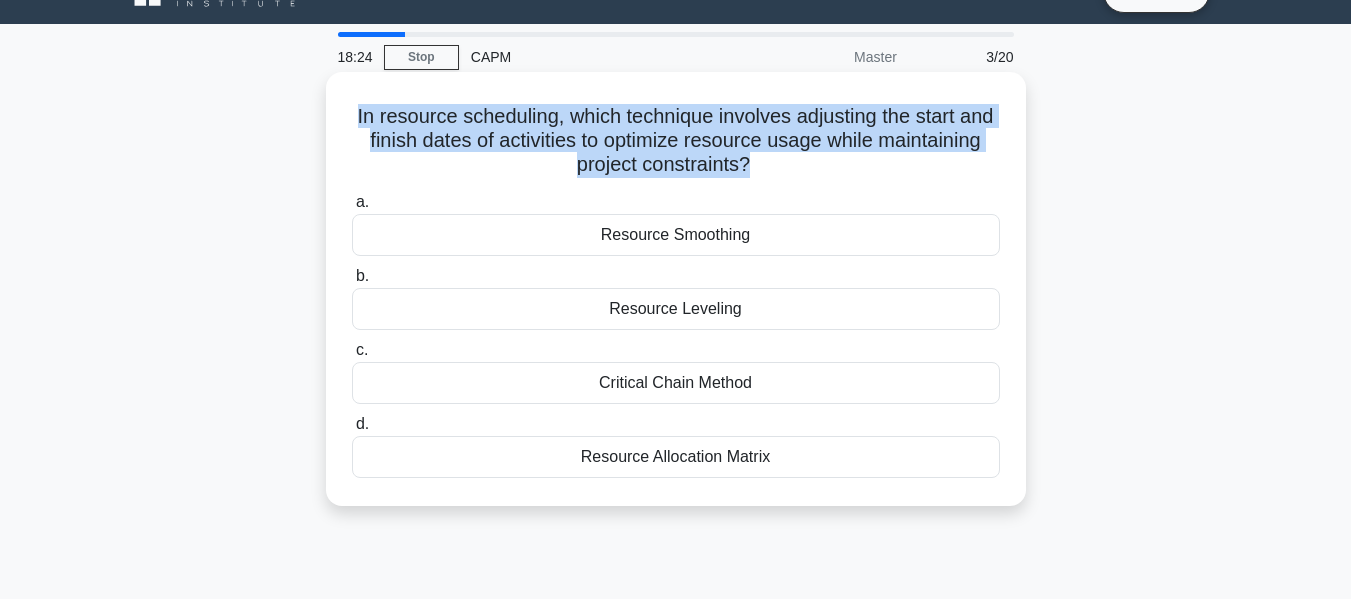 click on "In resource scheduling, which technique involves adjusting the start and finish dates of activities to optimize resource usage while maintaining project constraints?
.spinner_0XTQ{transform-origin:center;animation:spinner_y6GP .75s linear infinite}@keyframes spinner_y6GP{100%{transform:rotate(360deg)}}" at bounding box center (676, 141) 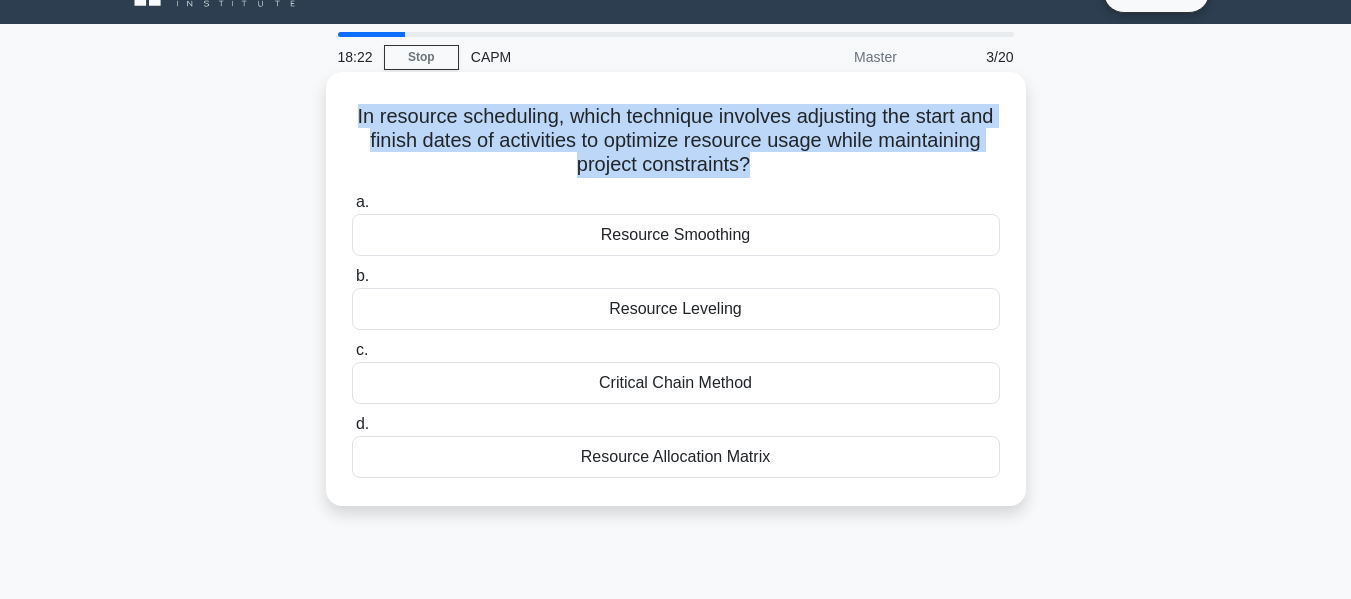 click on "In resource scheduling, which technique involves adjusting the start and finish dates of activities to optimize resource usage while maintaining project constraints?
.spinner_0XTQ{transform-origin:center;animation:spinner_y6GP .75s linear infinite}@keyframes spinner_y6GP{100%{transform:rotate(360deg)}}" at bounding box center [676, 141] 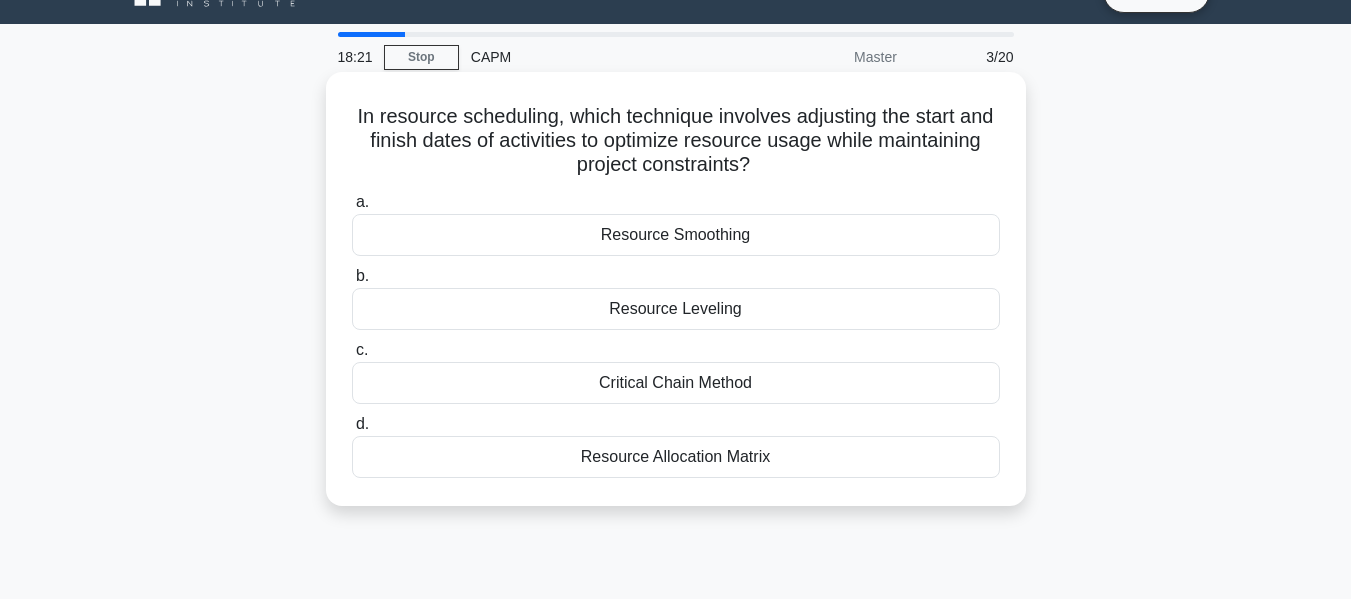 click on "In resource scheduling, which technique involves adjusting the start and finish dates of activities to optimize resource usage while maintaining project constraints?
.spinner_0XTQ{transform-origin:center;animation:spinner_y6GP .75s linear infinite}@keyframes spinner_y6GP{100%{transform:rotate(360deg)}}" at bounding box center [676, 141] 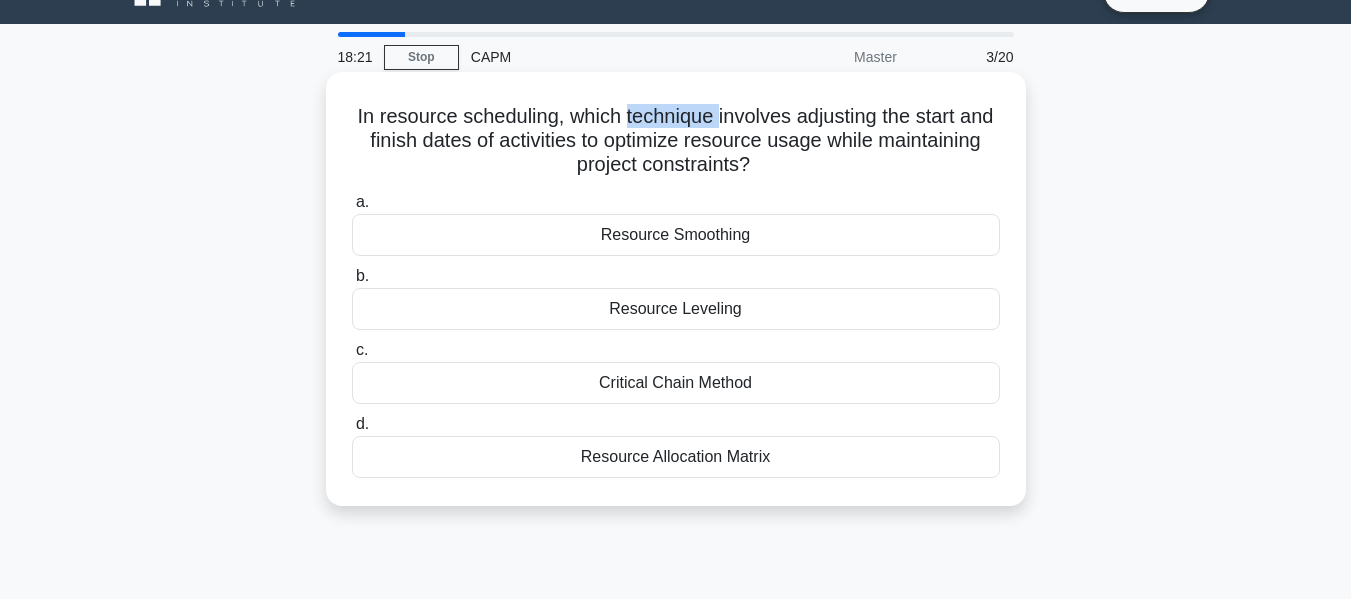 click on "In resource scheduling, which technique involves adjusting the start and finish dates of activities to optimize resource usage while maintaining project constraints?
.spinner_0XTQ{transform-origin:center;animation:spinner_y6GP .75s linear infinite}@keyframes spinner_y6GP{100%{transform:rotate(360deg)}}" at bounding box center [676, 141] 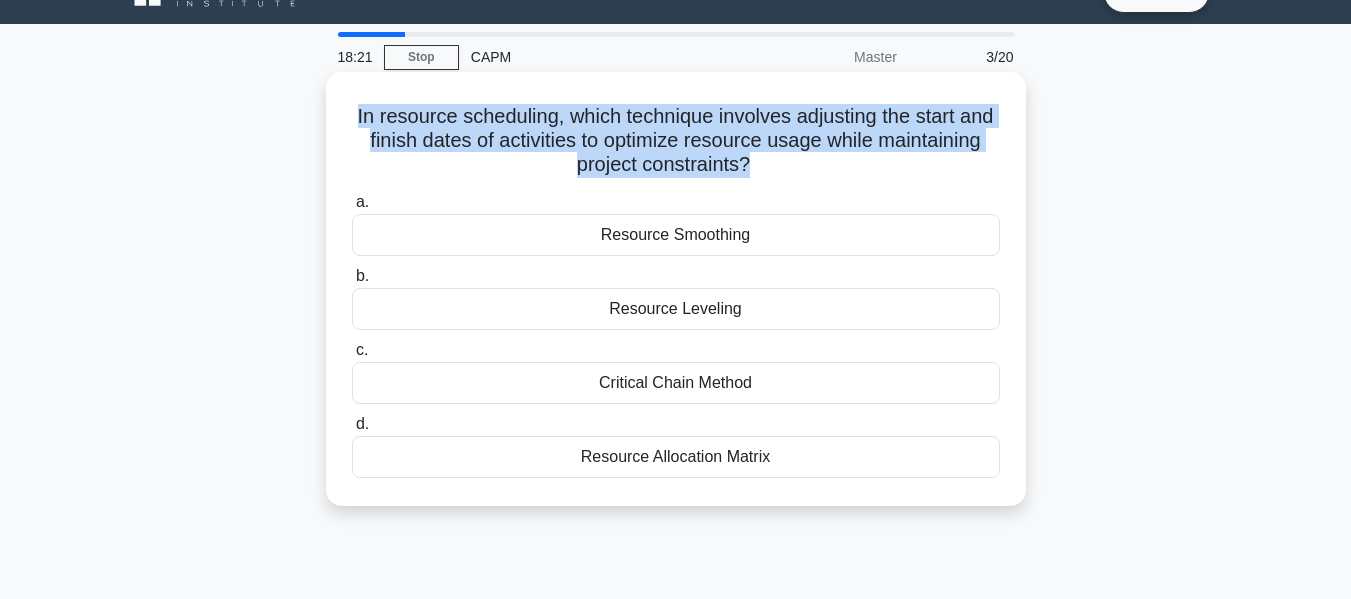 click on "In resource scheduling, which technique involves adjusting the start and finish dates of activities to optimize resource usage while maintaining project constraints?
.spinner_0XTQ{transform-origin:center;animation:spinner_y6GP .75s linear infinite}@keyframes spinner_y6GP{100%{transform:rotate(360deg)}}" at bounding box center (676, 141) 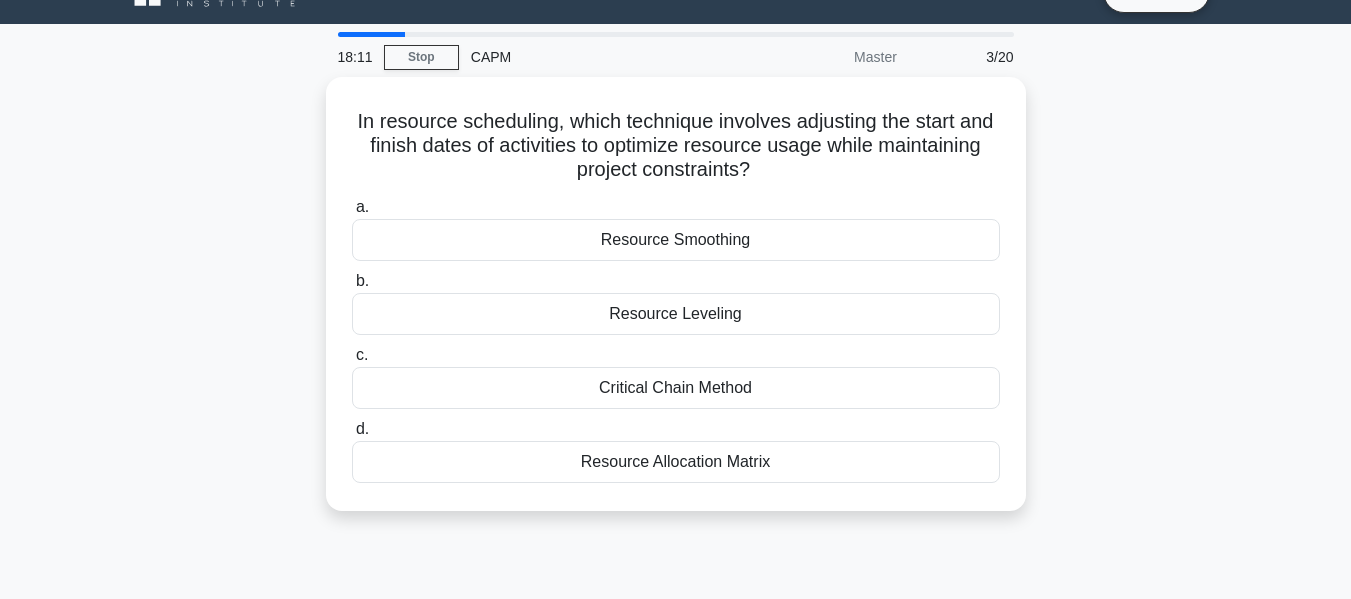 click on "In resource scheduling, which technique involves adjusting the start and finish dates of activities to optimize resource usage while maintaining project constraints?
.spinner_0XTQ{transform-origin:center;animation:spinner_y6GP .75s linear infinite}@keyframes spinner_y6GP{100%{transform:rotate(360deg)}}
a.
Resource Smoothing
b. c. d." at bounding box center (676, 306) 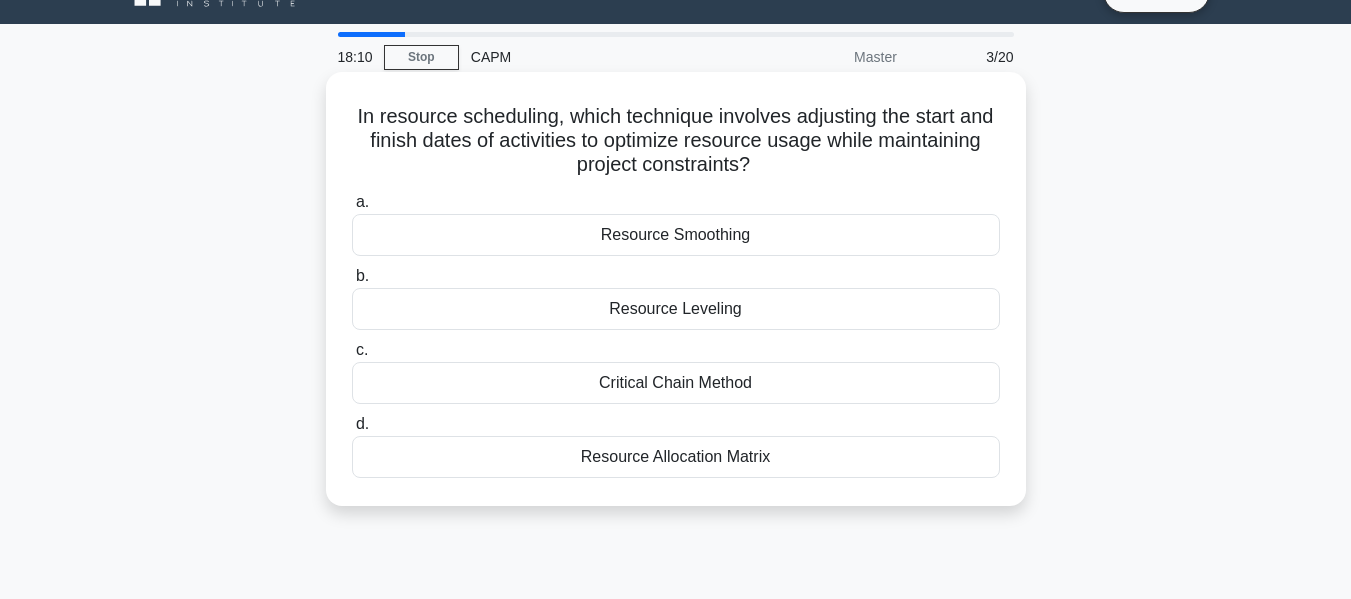 click on "Resource Leveling" at bounding box center (676, 309) 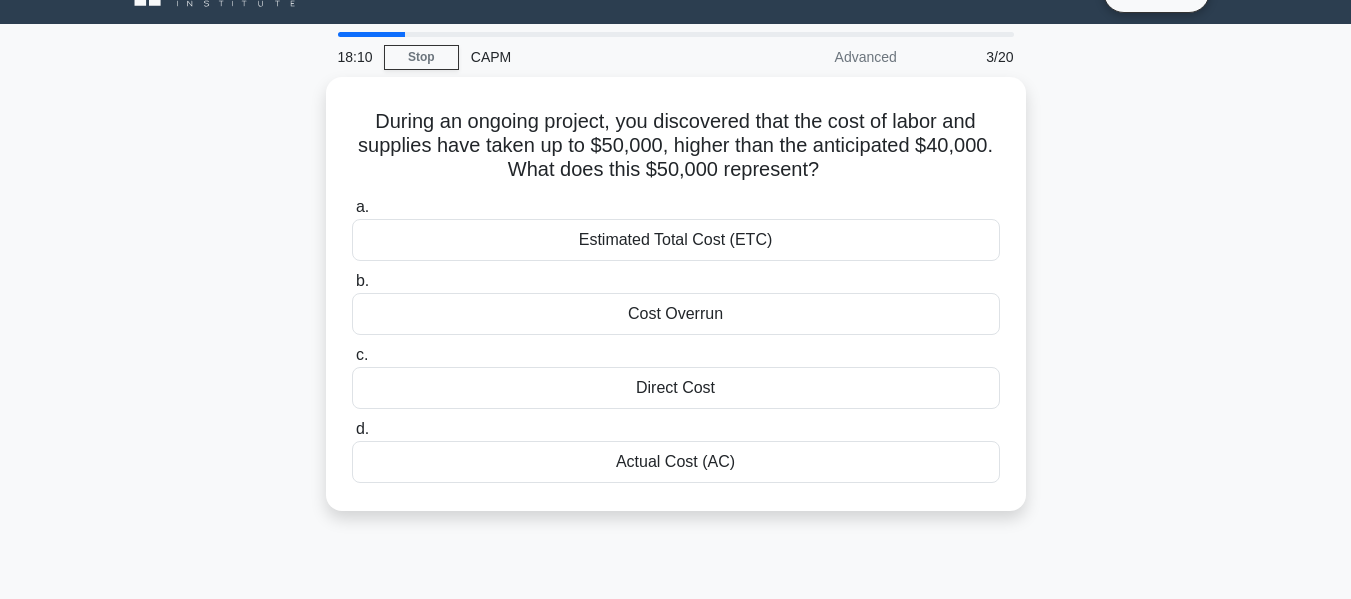 scroll, scrollTop: 0, scrollLeft: 0, axis: both 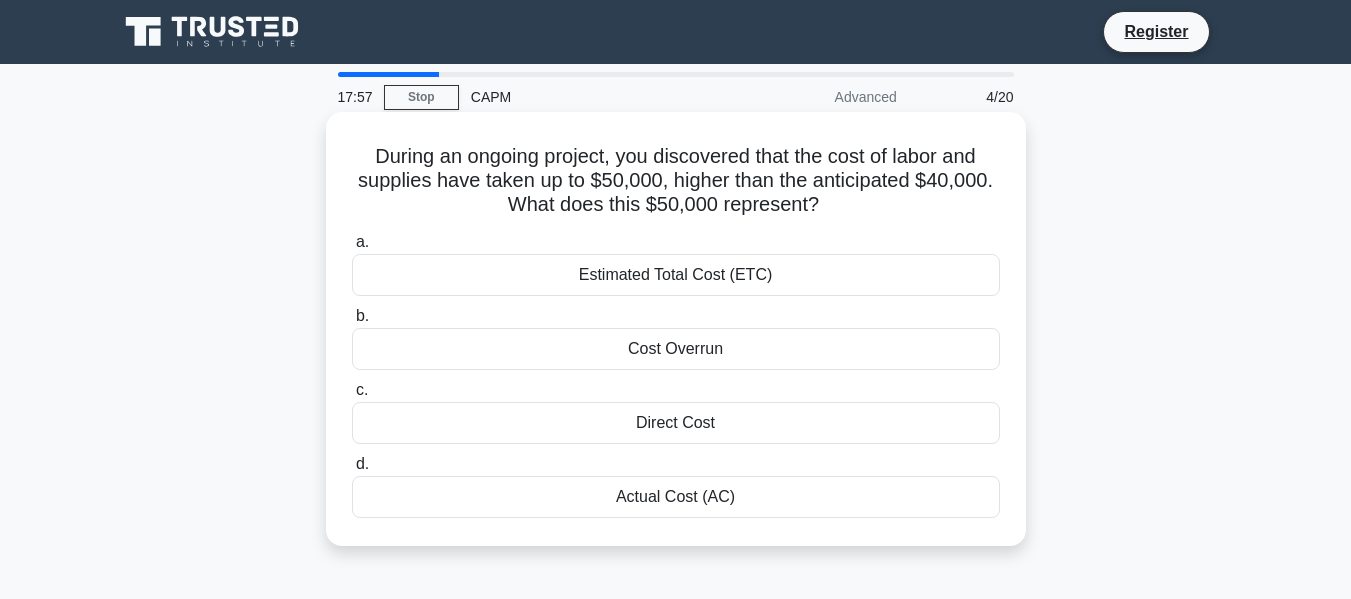 click on "Actual Cost (AC)" at bounding box center [676, 497] 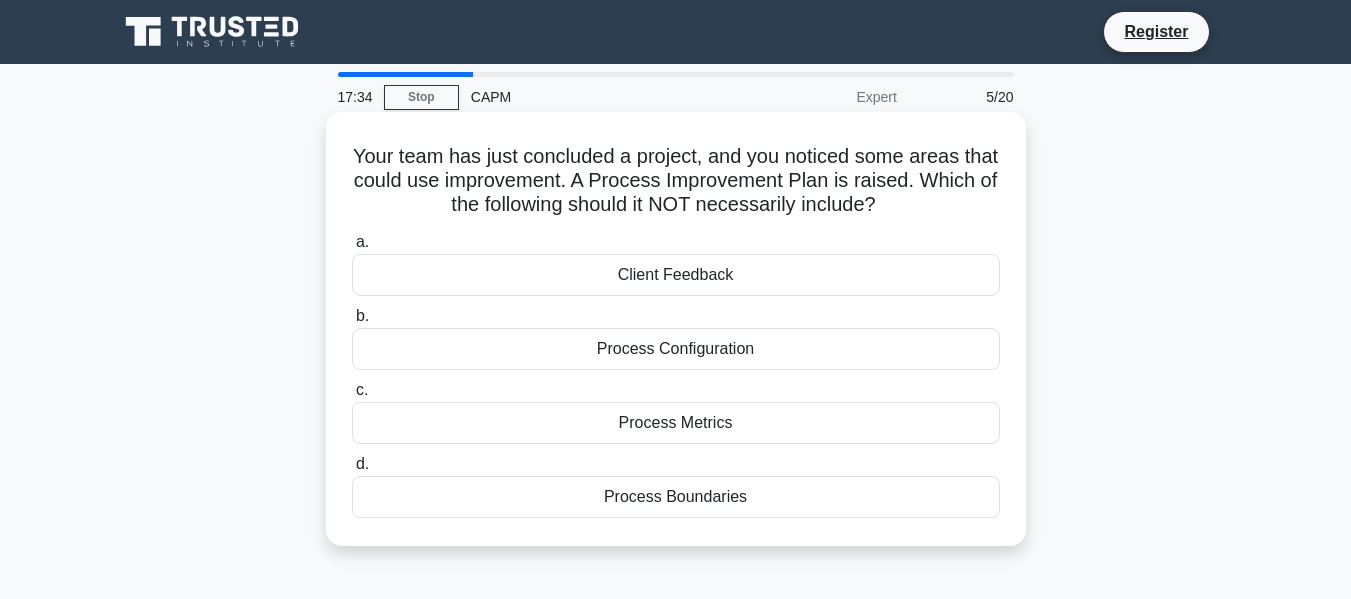click on "Process Boundaries" at bounding box center (676, 497) 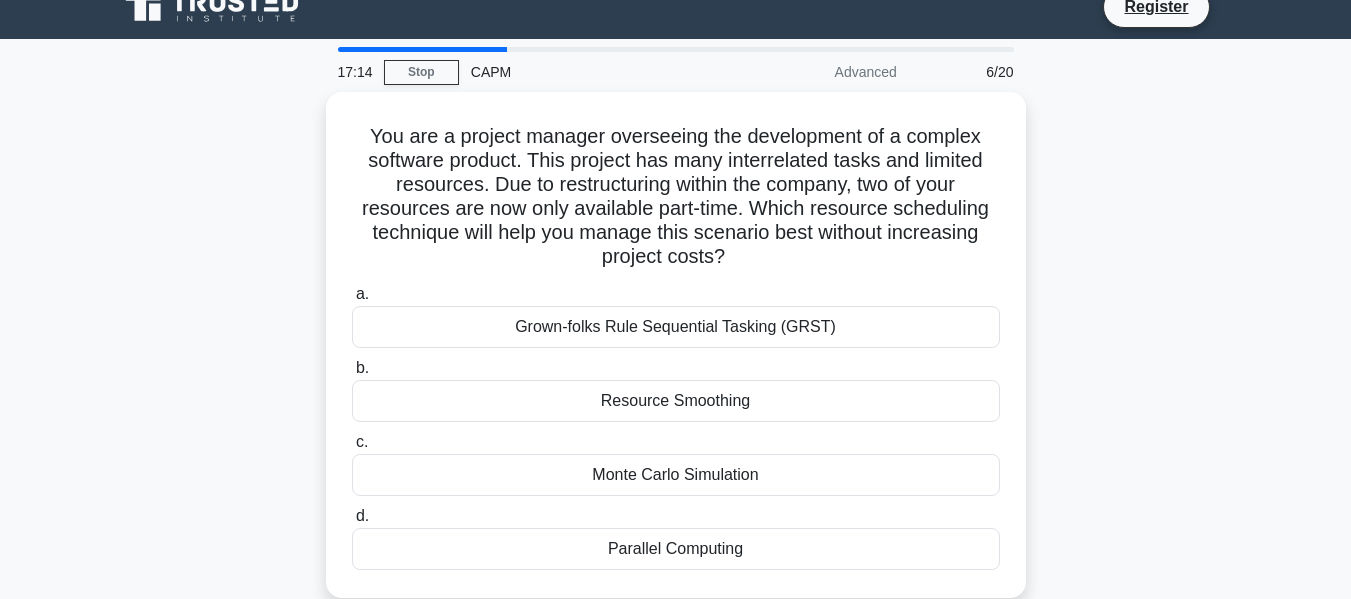 scroll, scrollTop: 83, scrollLeft: 0, axis: vertical 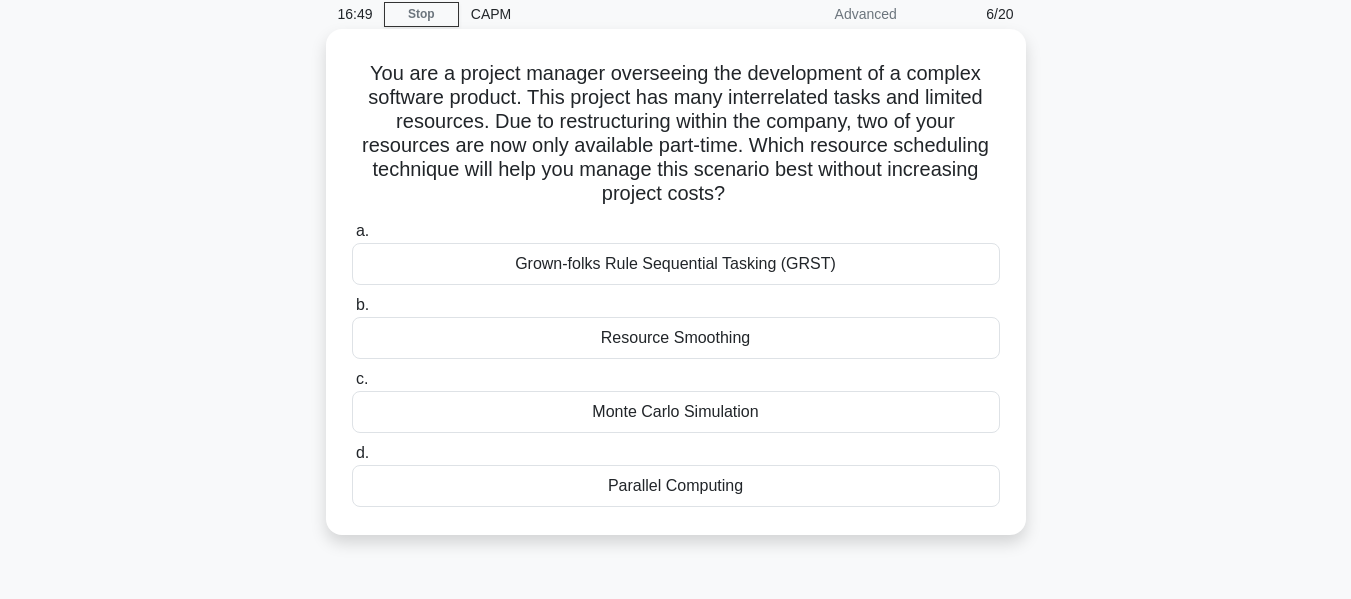 click on "Resource Smoothing" at bounding box center (676, 338) 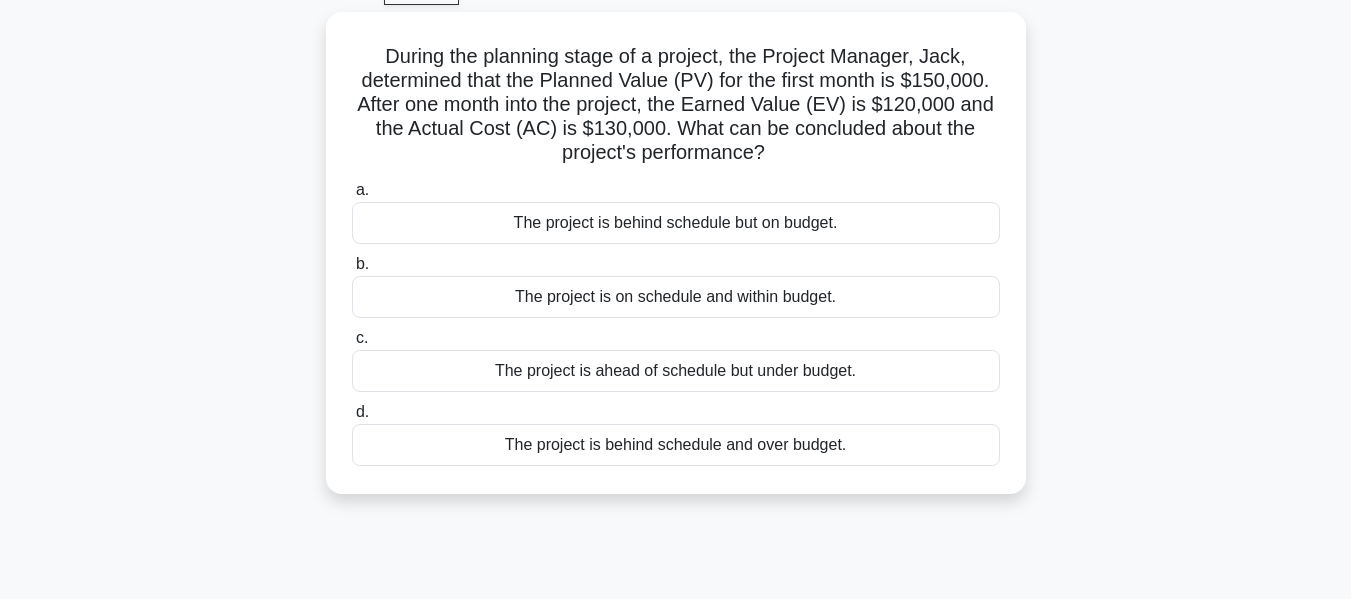 scroll, scrollTop: 100, scrollLeft: 0, axis: vertical 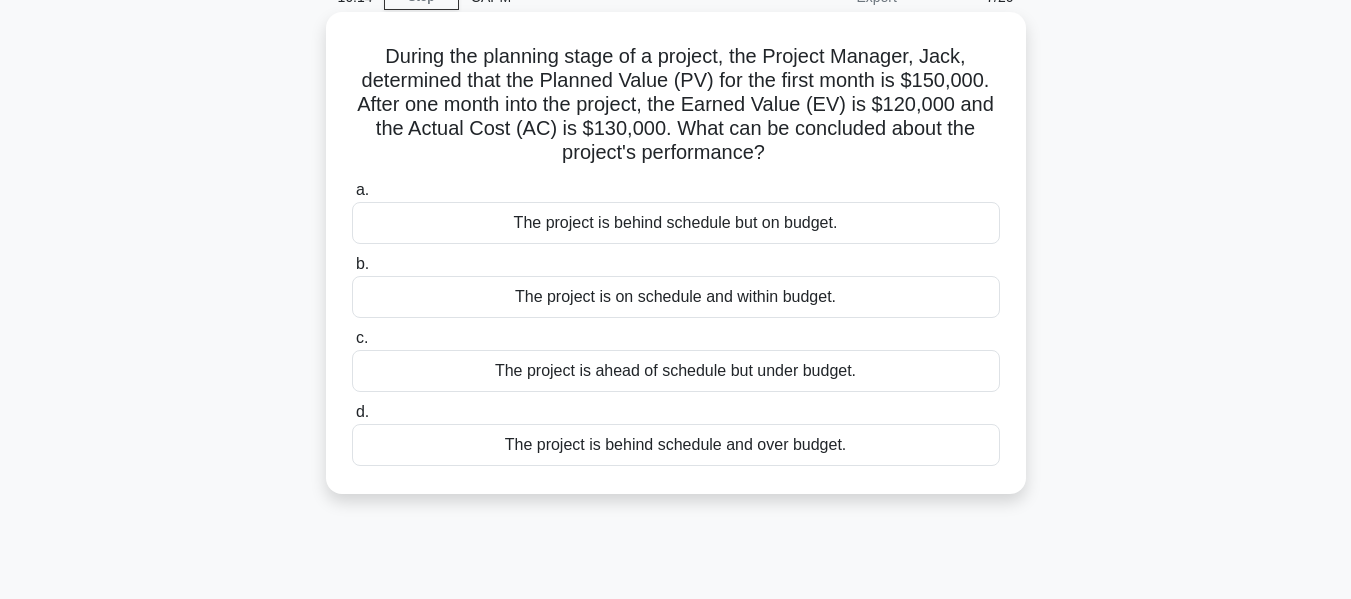 click on "The project is behind schedule and over budget." at bounding box center (676, 445) 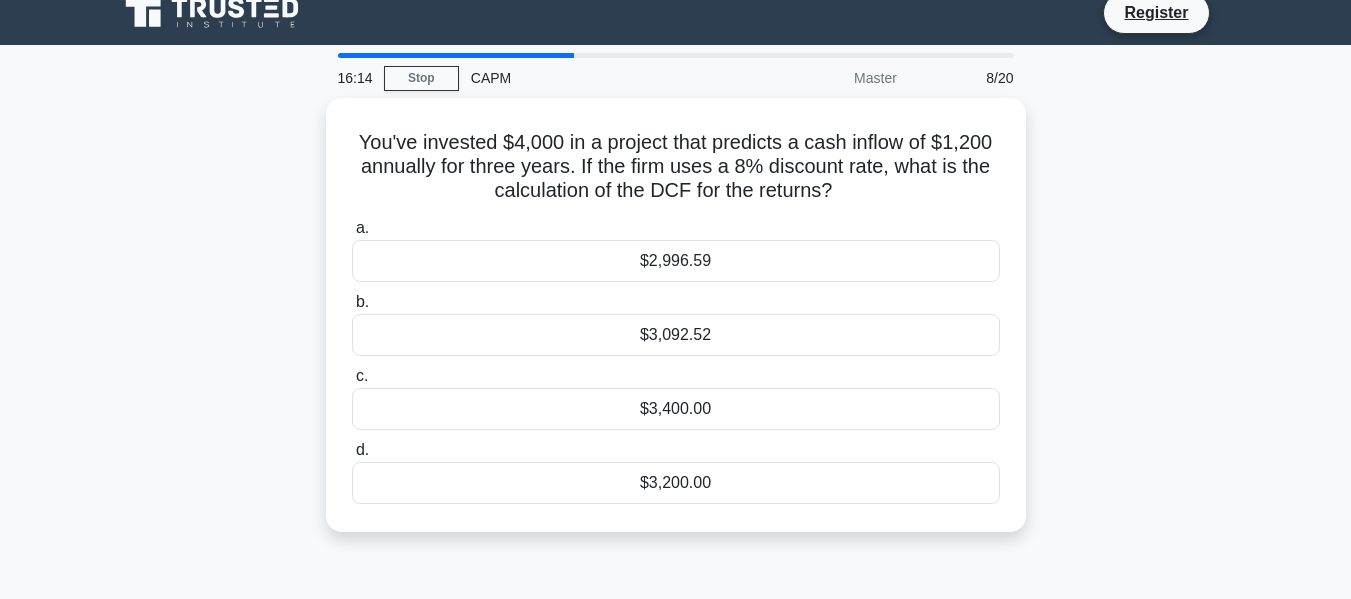 scroll, scrollTop: 0, scrollLeft: 0, axis: both 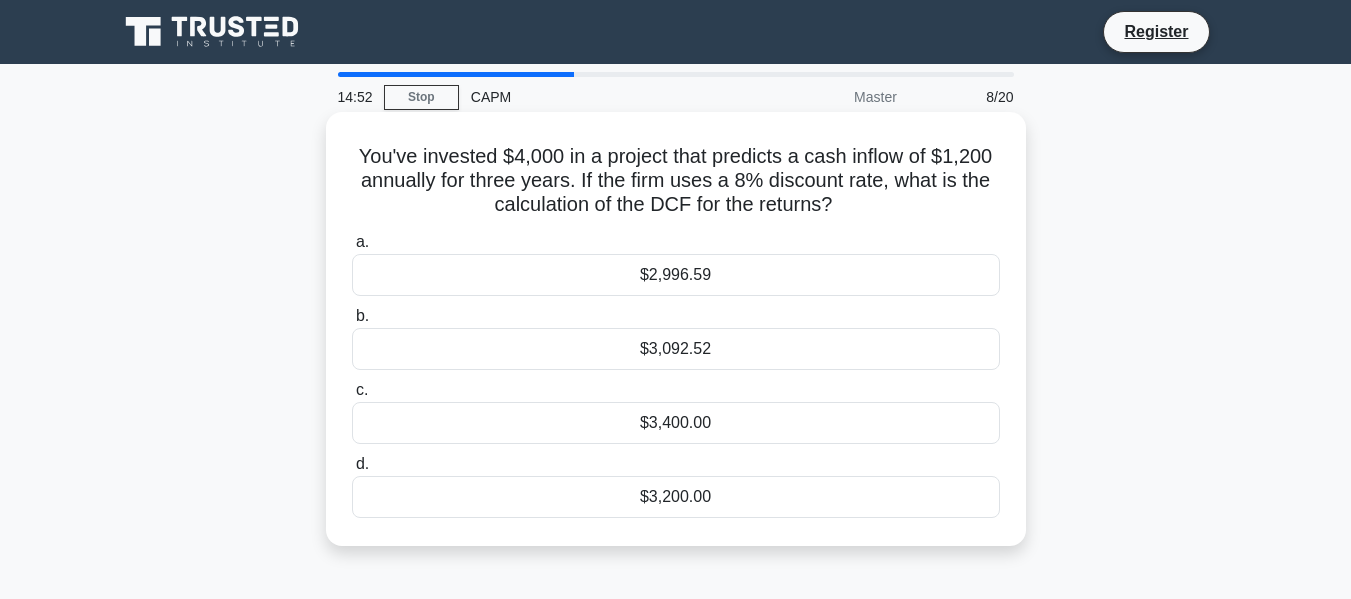 click on "$3,400.00" at bounding box center [676, 423] 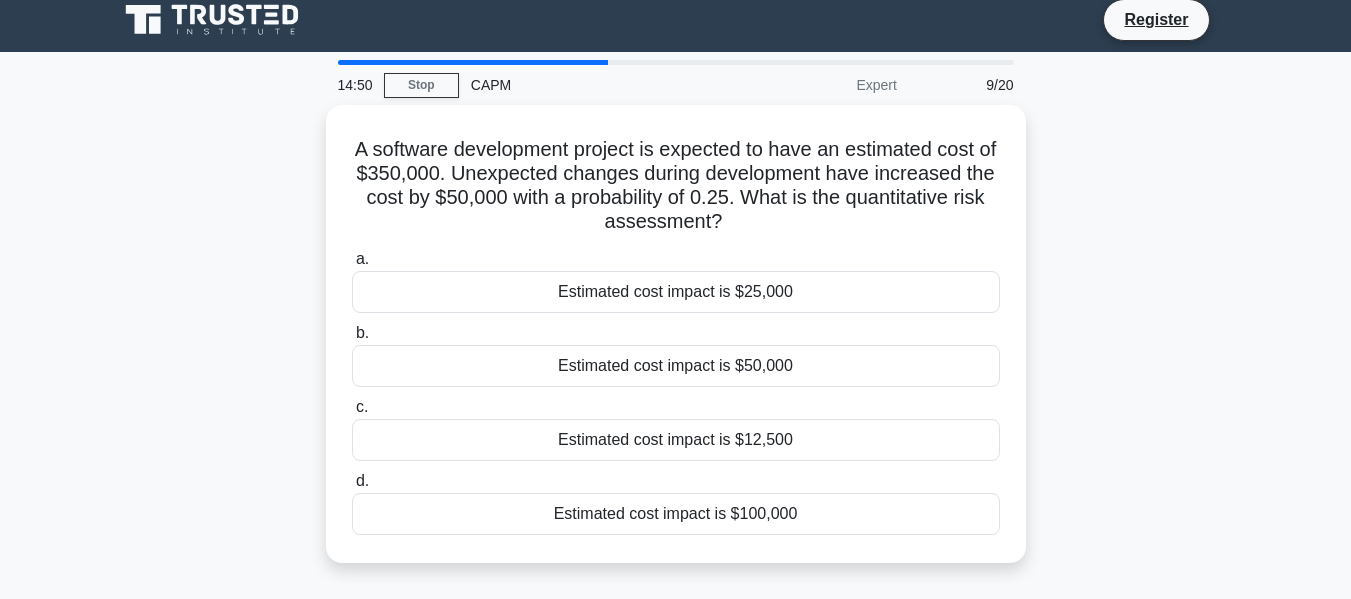 scroll, scrollTop: 13, scrollLeft: 0, axis: vertical 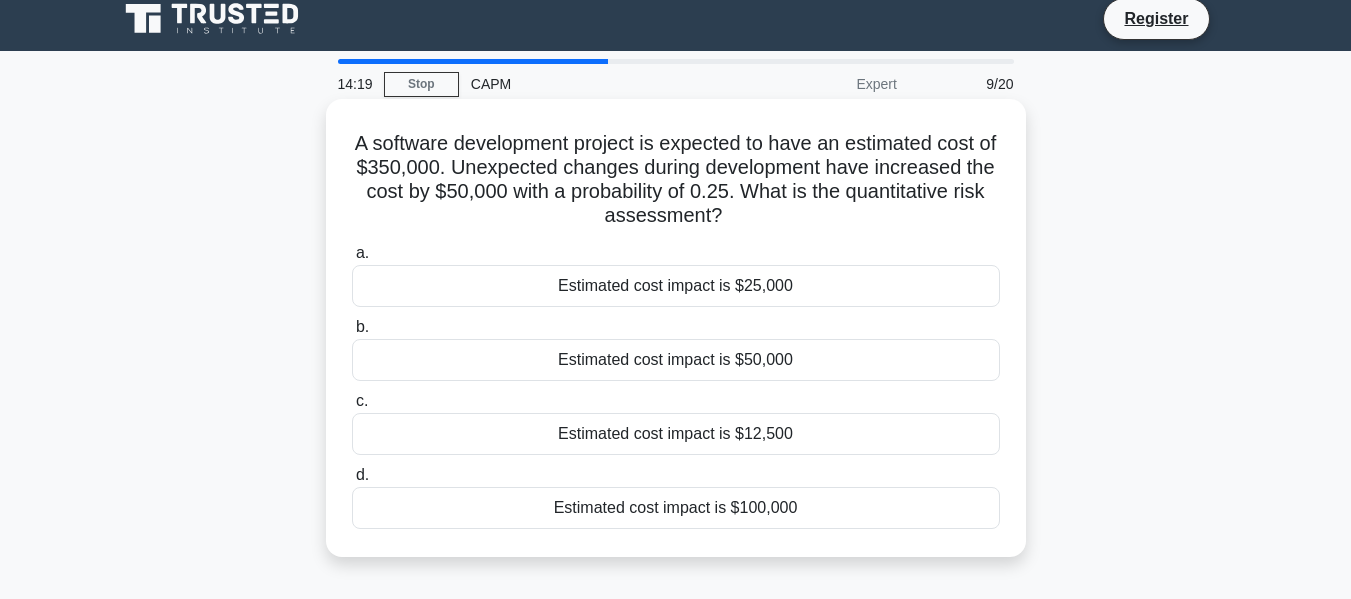 click on "Estimated cost impact is $12,500" at bounding box center (676, 434) 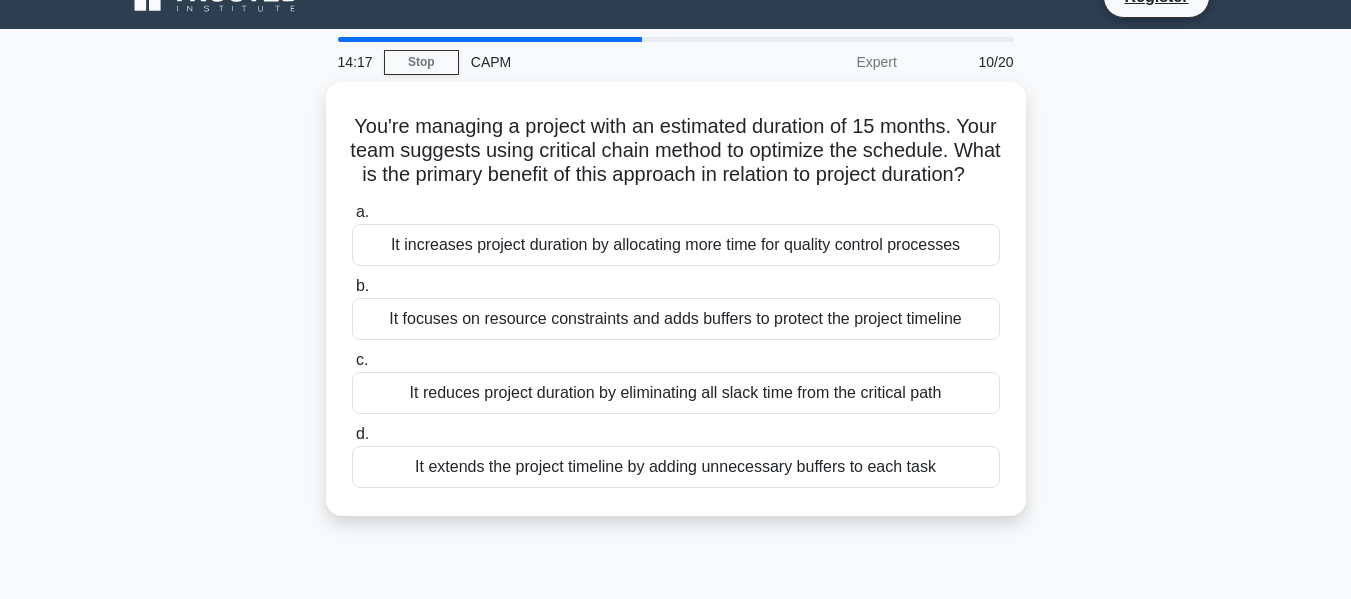 scroll, scrollTop: 36, scrollLeft: 0, axis: vertical 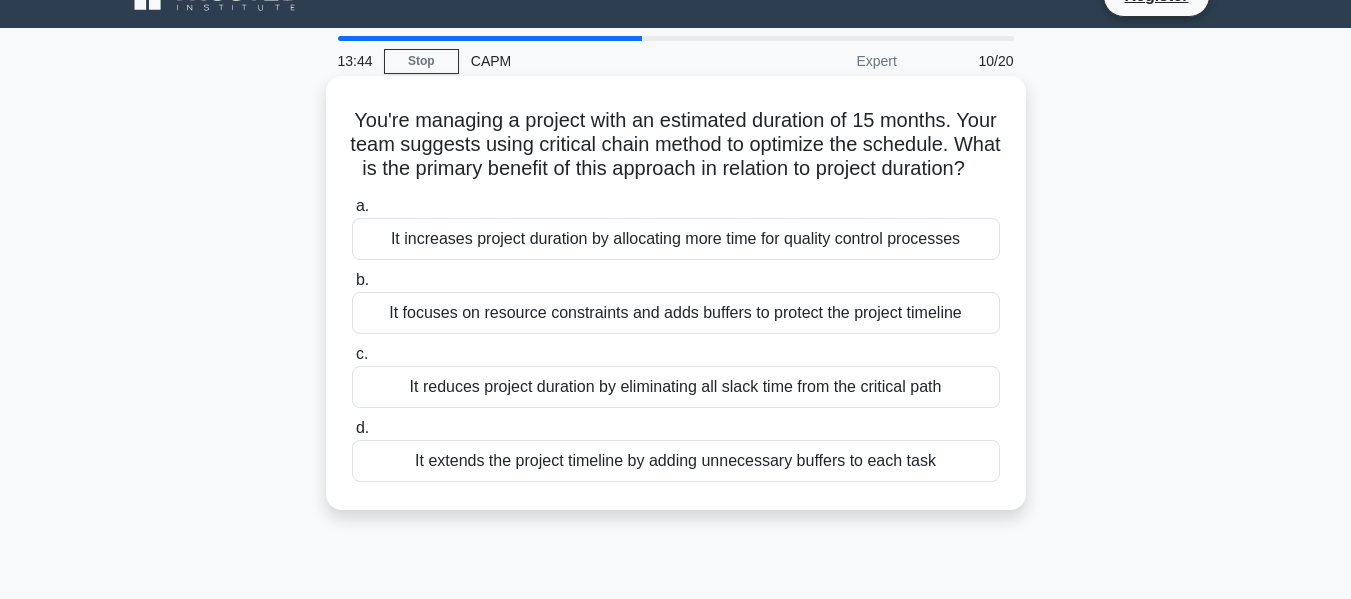 click on "It reduces project duration by eliminating all slack time from the critical path" at bounding box center (676, 387) 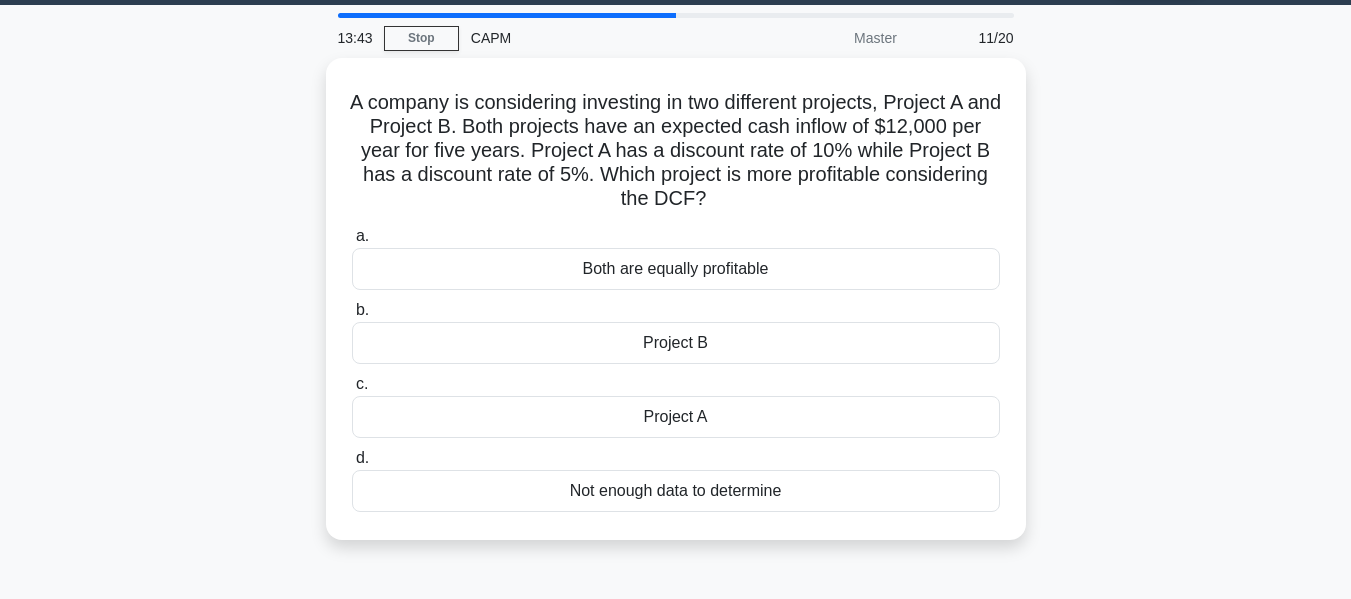 scroll, scrollTop: 60, scrollLeft: 0, axis: vertical 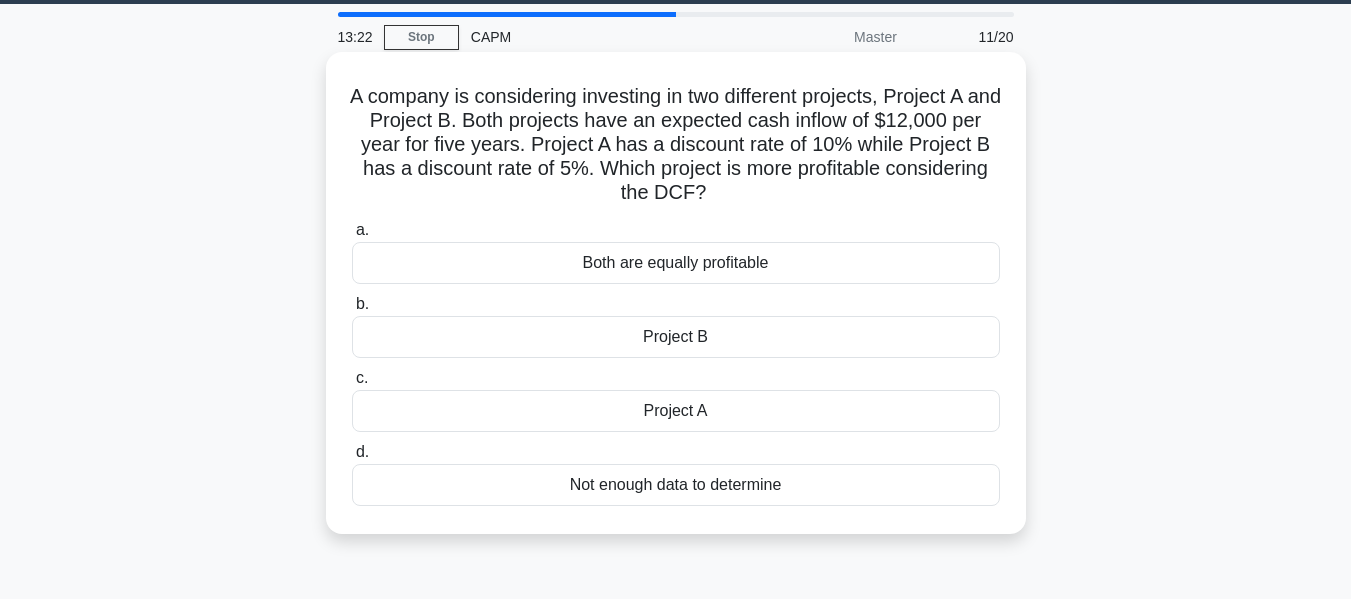 click on "Project A" at bounding box center (676, 411) 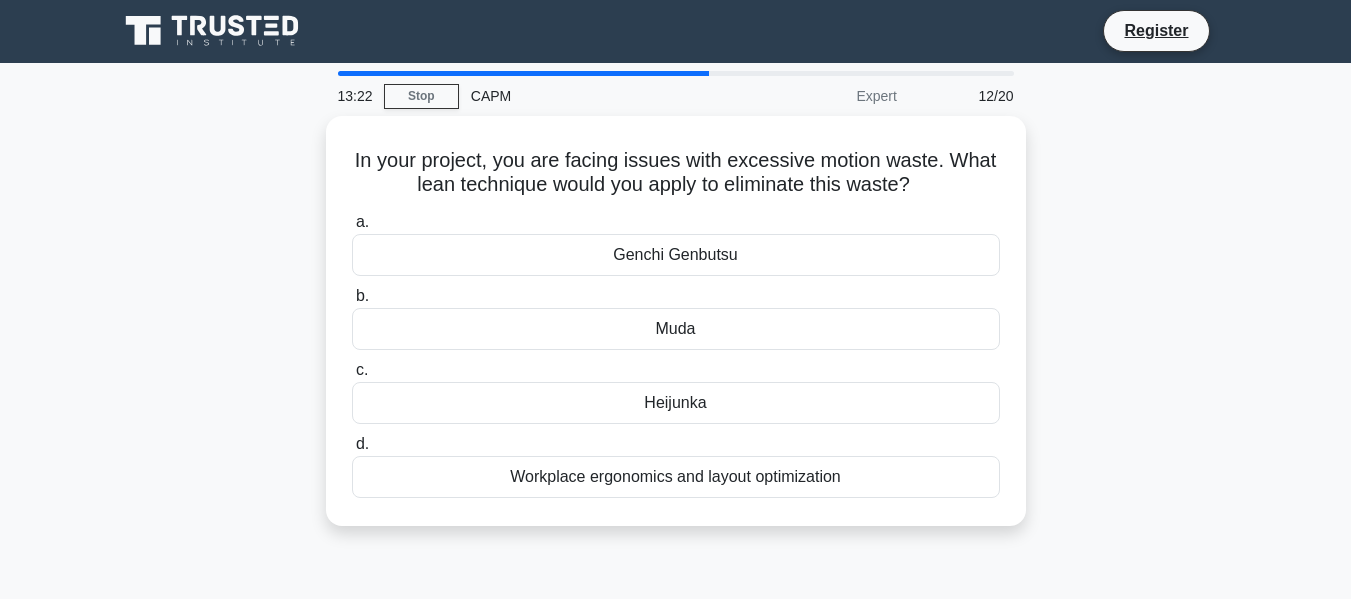 scroll, scrollTop: 0, scrollLeft: 0, axis: both 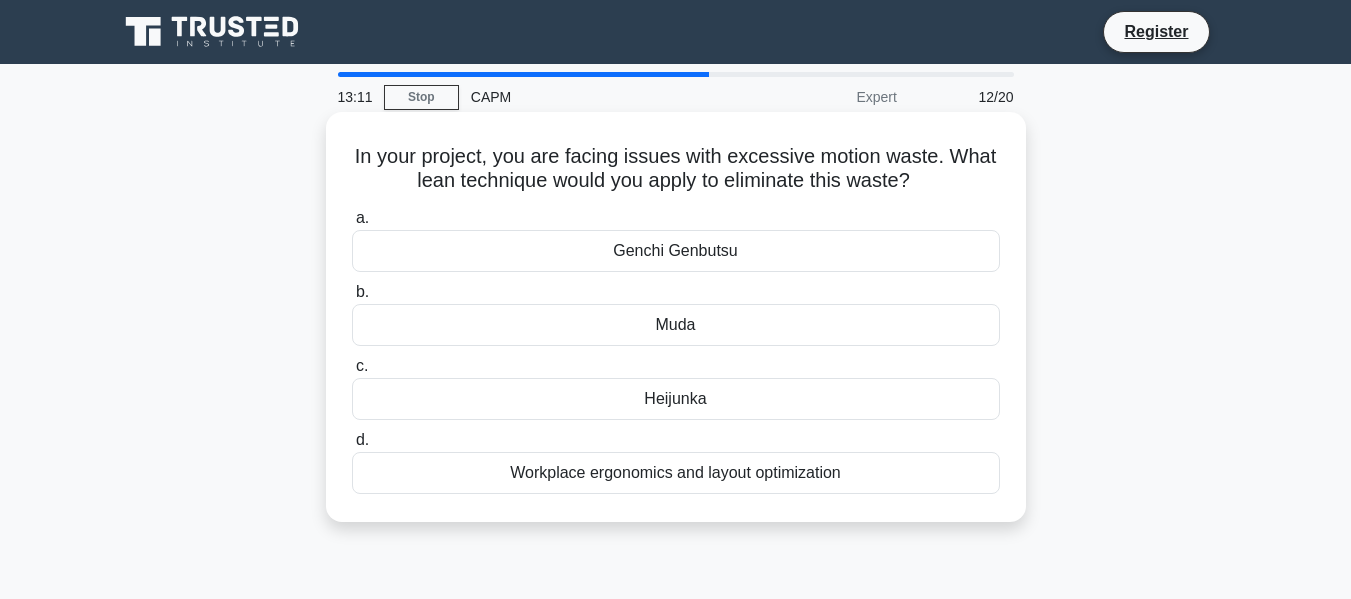 click on "Muda" at bounding box center (676, 325) 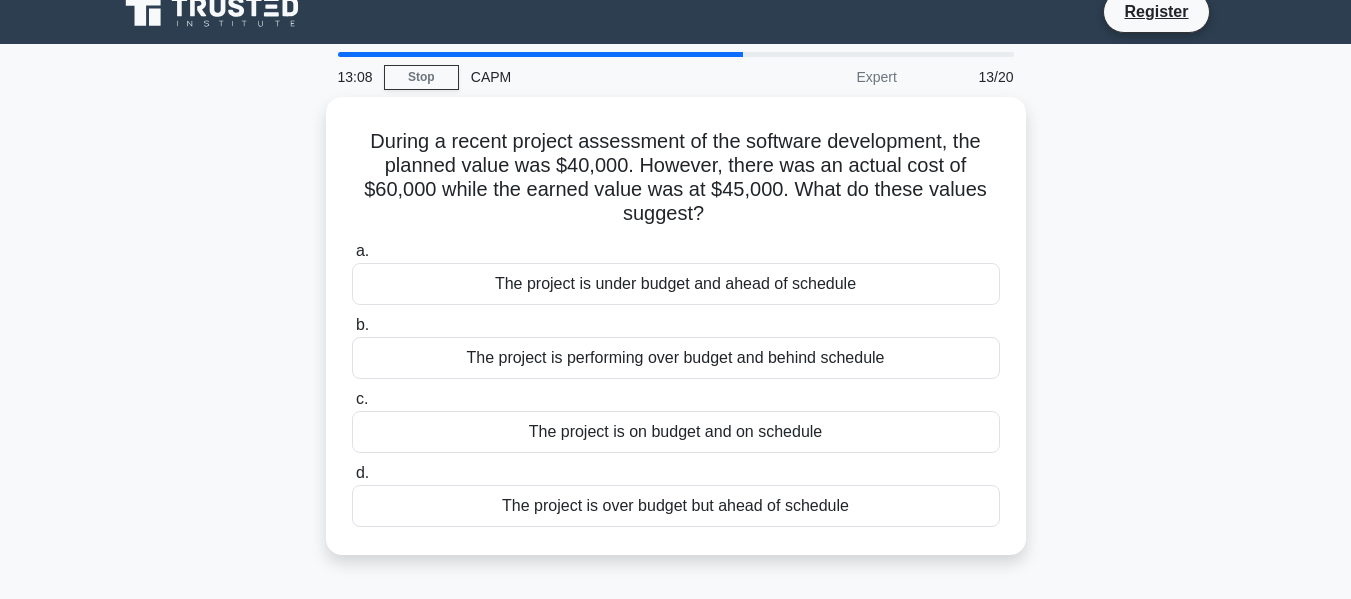 scroll, scrollTop: 23, scrollLeft: 0, axis: vertical 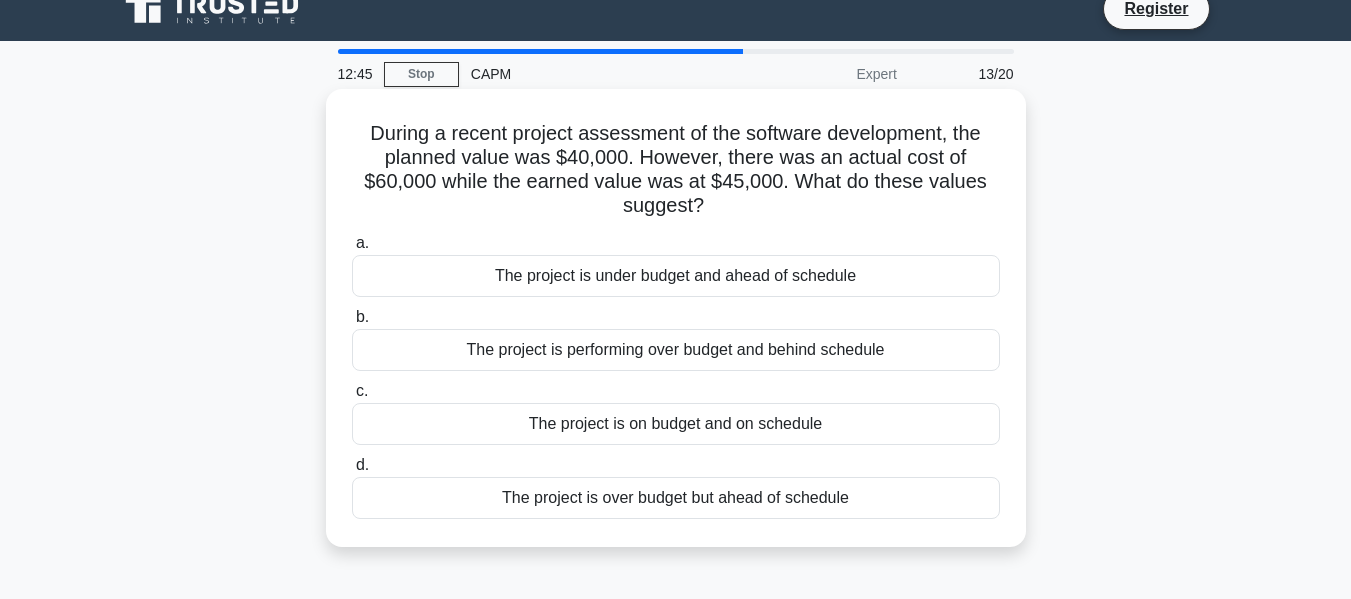 click on "The project is over budget but ahead of schedule" at bounding box center [676, 498] 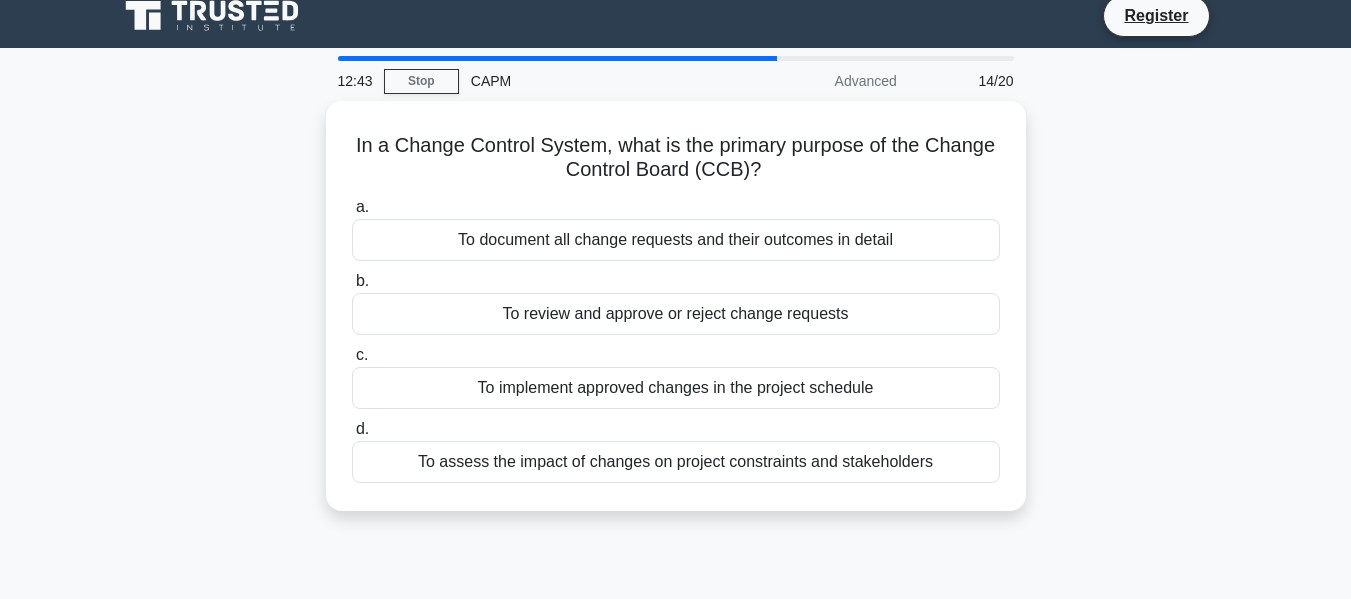 scroll, scrollTop: 17, scrollLeft: 0, axis: vertical 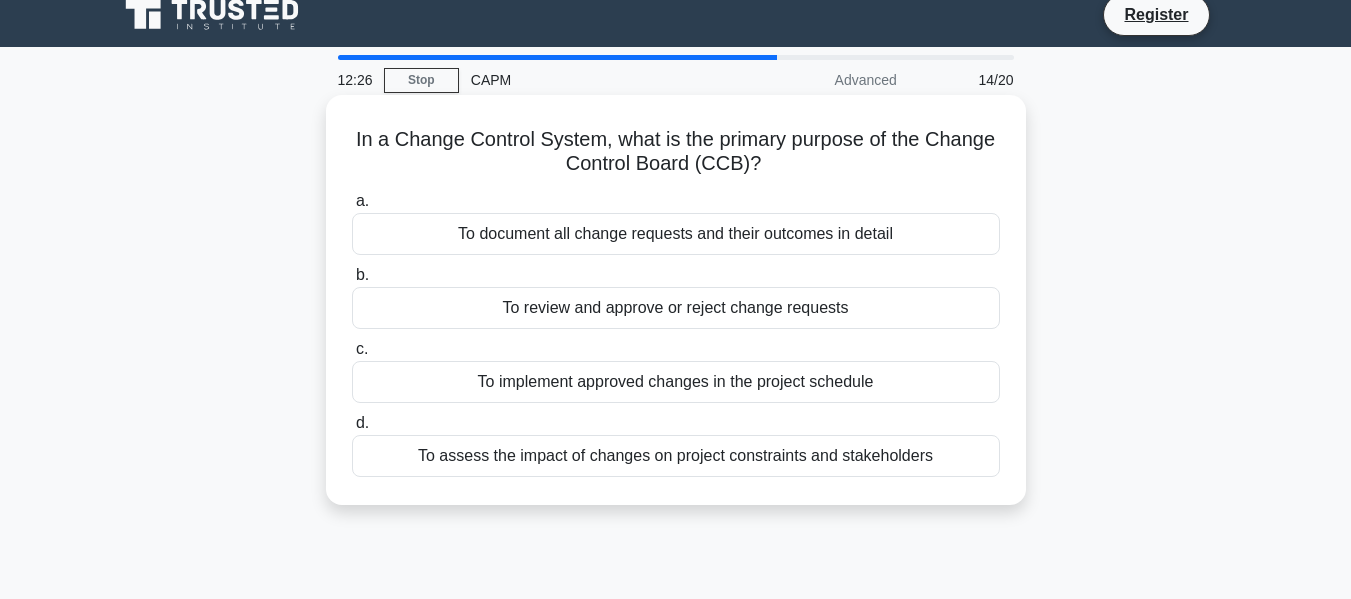 click on "To review and approve or reject change requests" at bounding box center (676, 308) 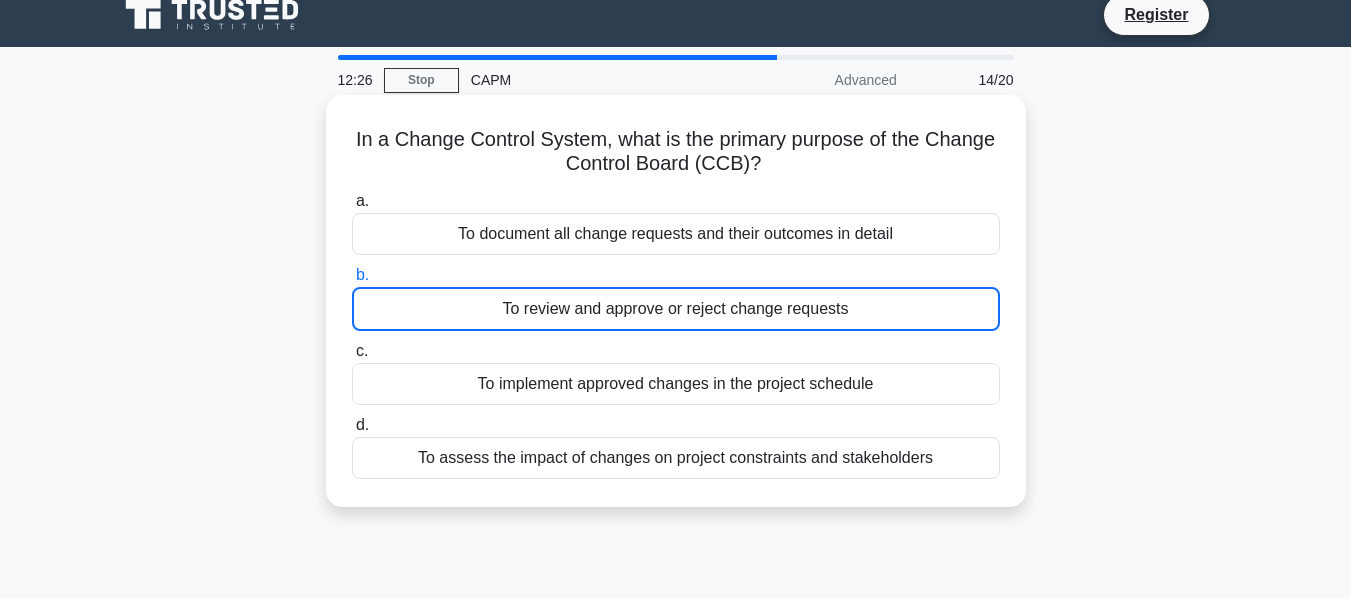 scroll, scrollTop: 0, scrollLeft: 0, axis: both 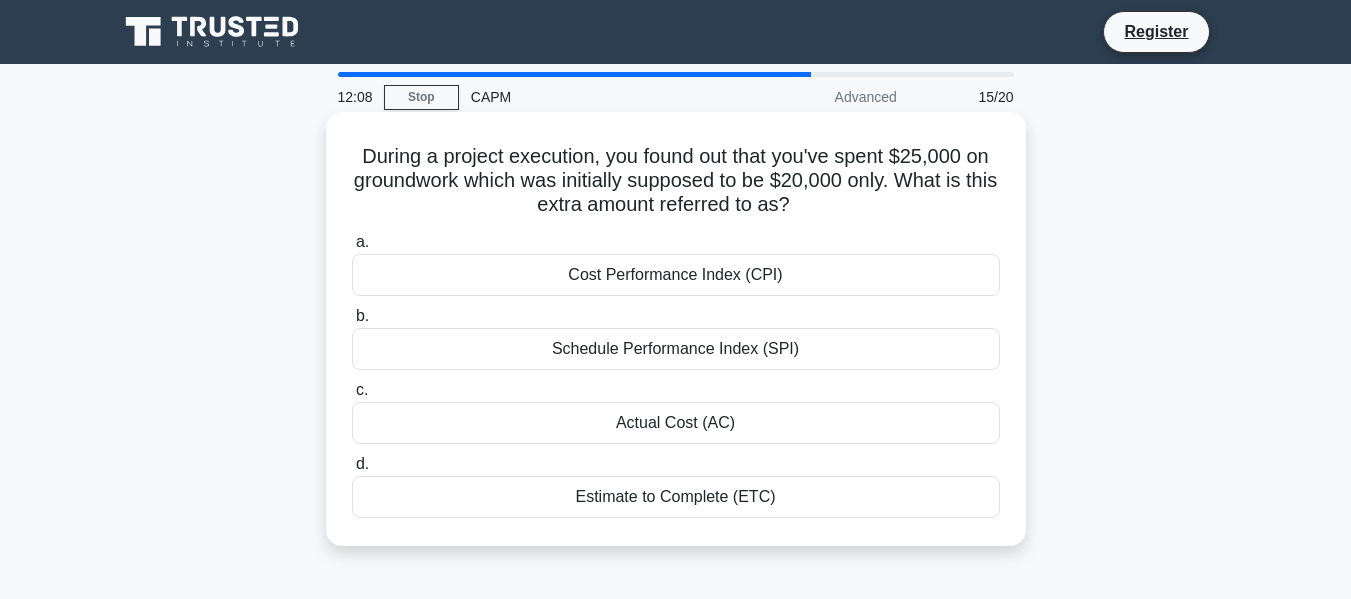 click on "Cost Performance Index (CPI)" at bounding box center [676, 275] 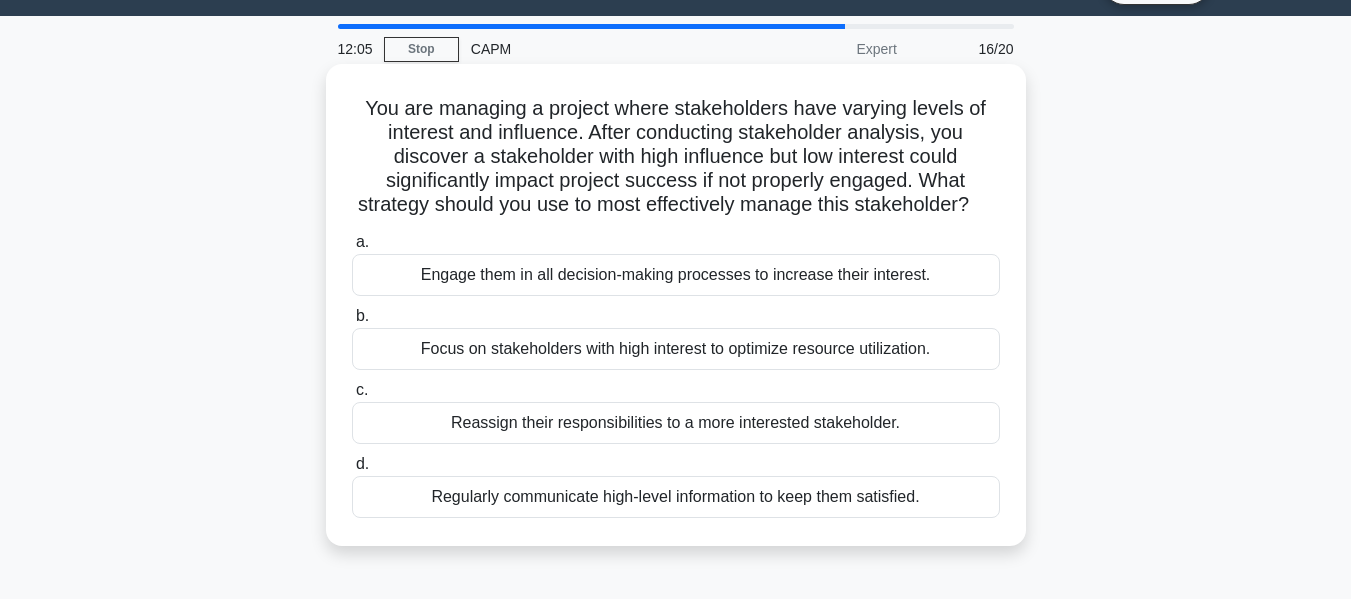 scroll, scrollTop: 50, scrollLeft: 0, axis: vertical 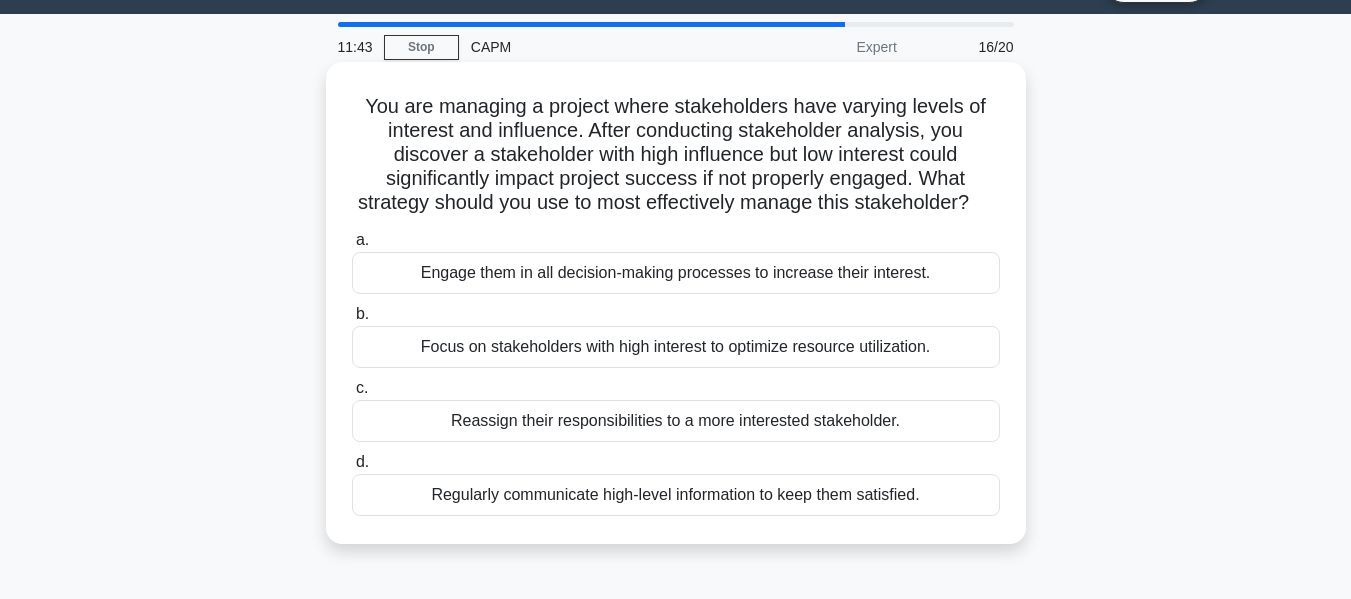 click on "Regularly communicate high-level information to keep them satisfied." at bounding box center [676, 495] 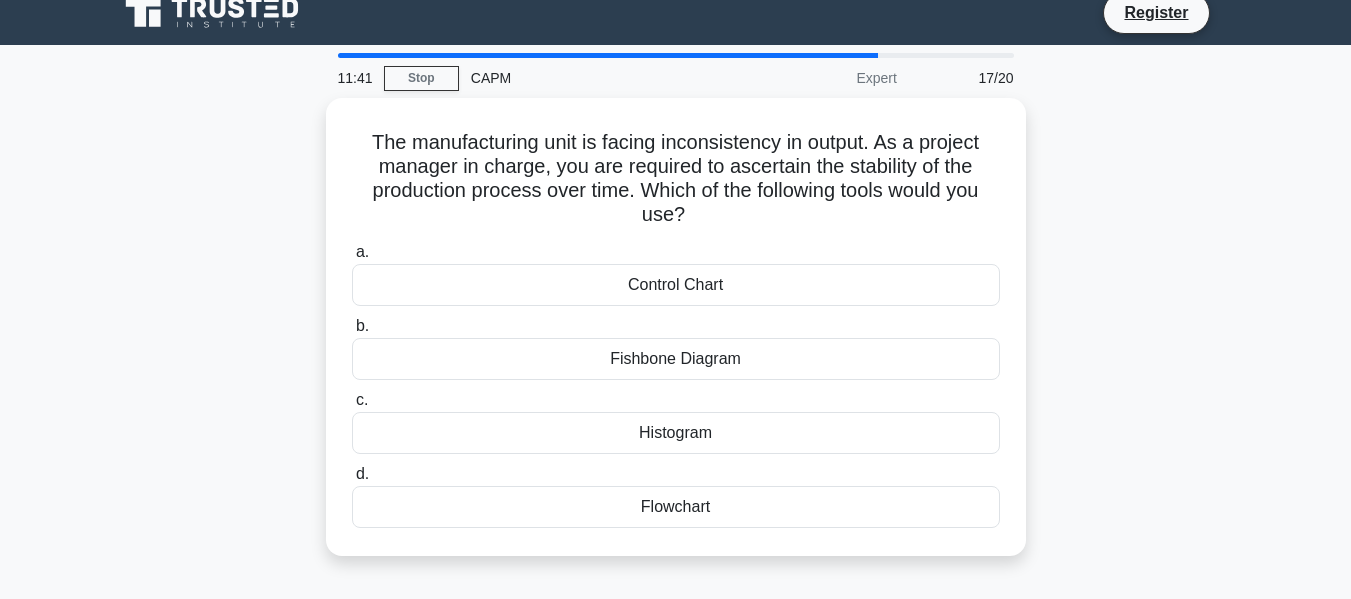 scroll, scrollTop: 21, scrollLeft: 0, axis: vertical 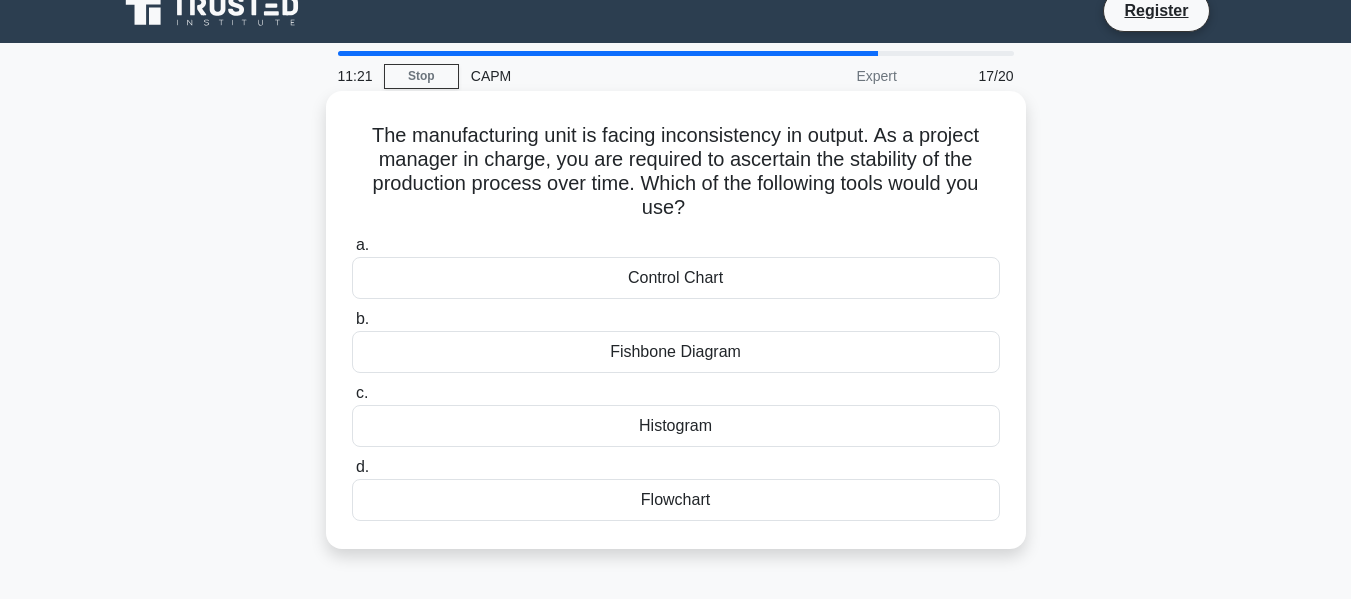 click on "Flowchart" at bounding box center (676, 500) 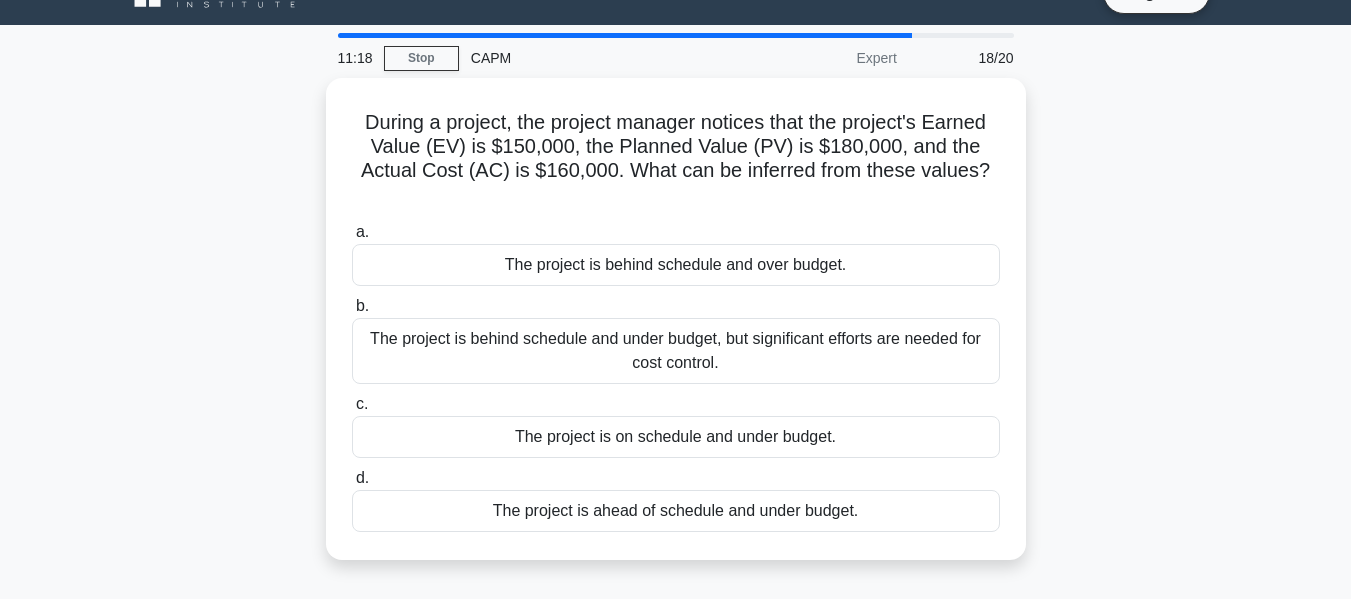 scroll, scrollTop: 40, scrollLeft: 0, axis: vertical 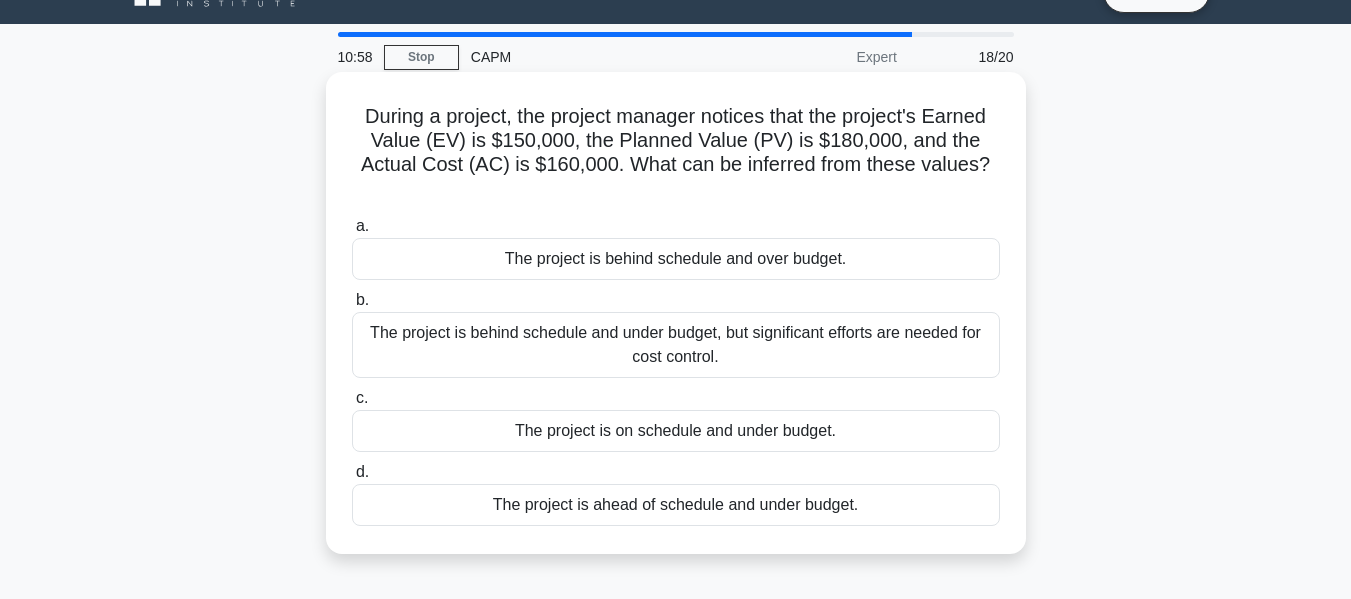 click on "The project is behind schedule and over budget." at bounding box center [676, 259] 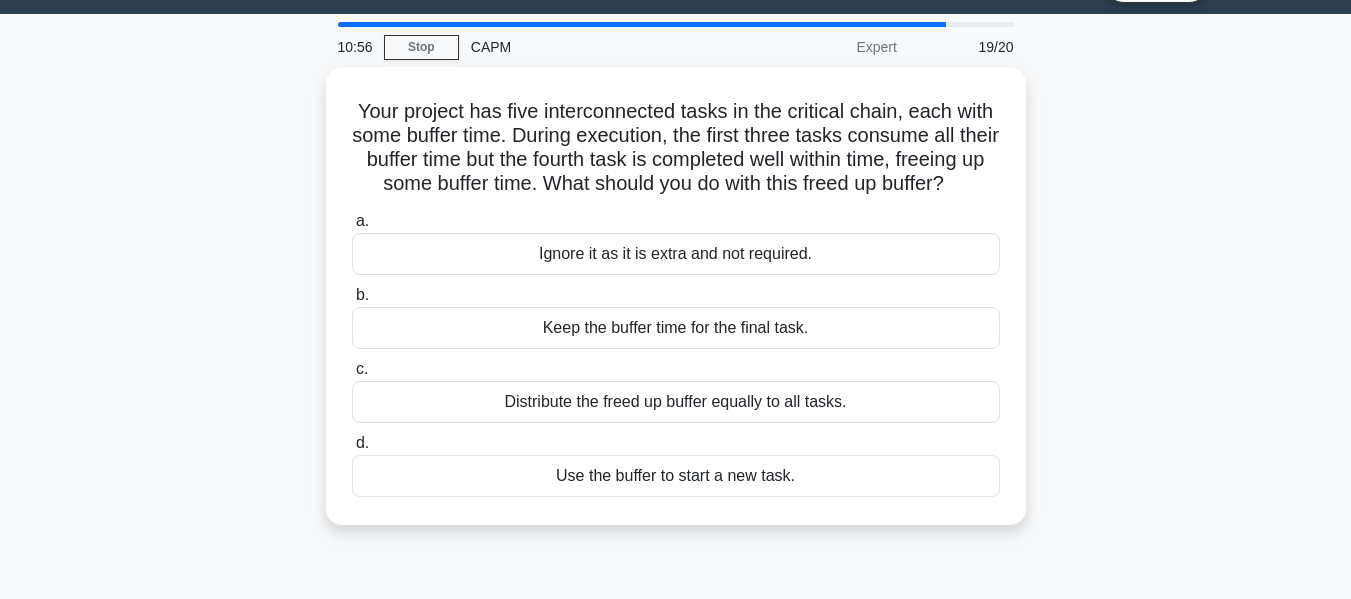 scroll, scrollTop: 55, scrollLeft: 0, axis: vertical 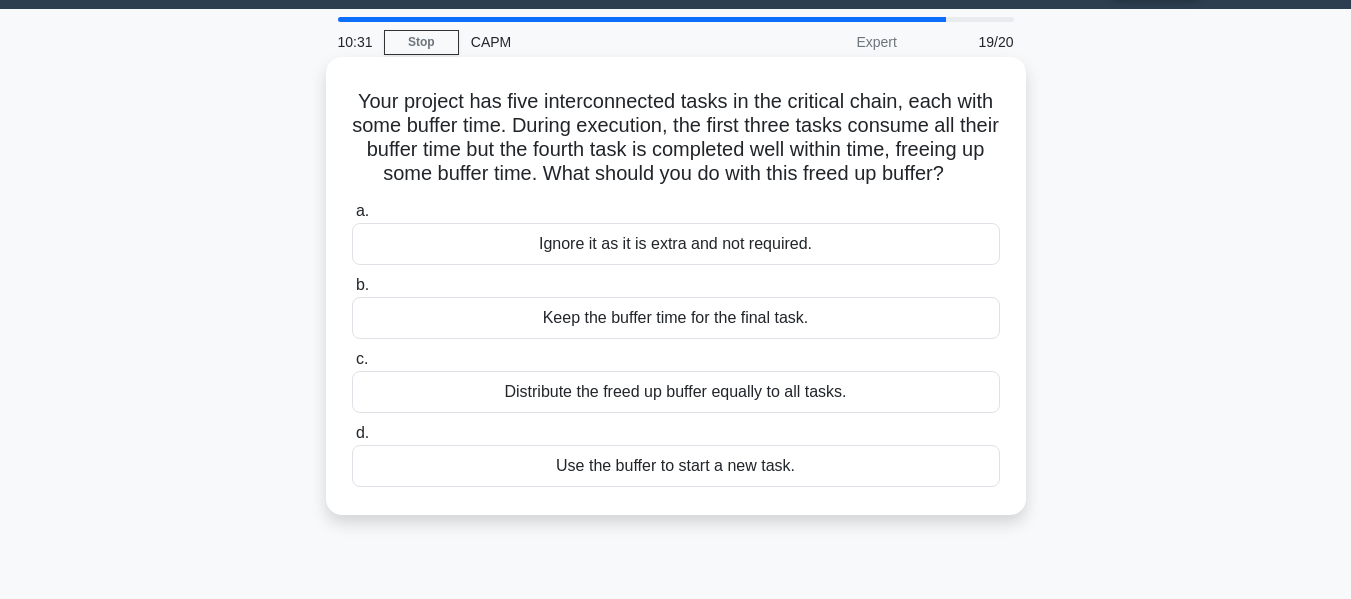 click on "Keep the buffer time for the final task." at bounding box center [676, 318] 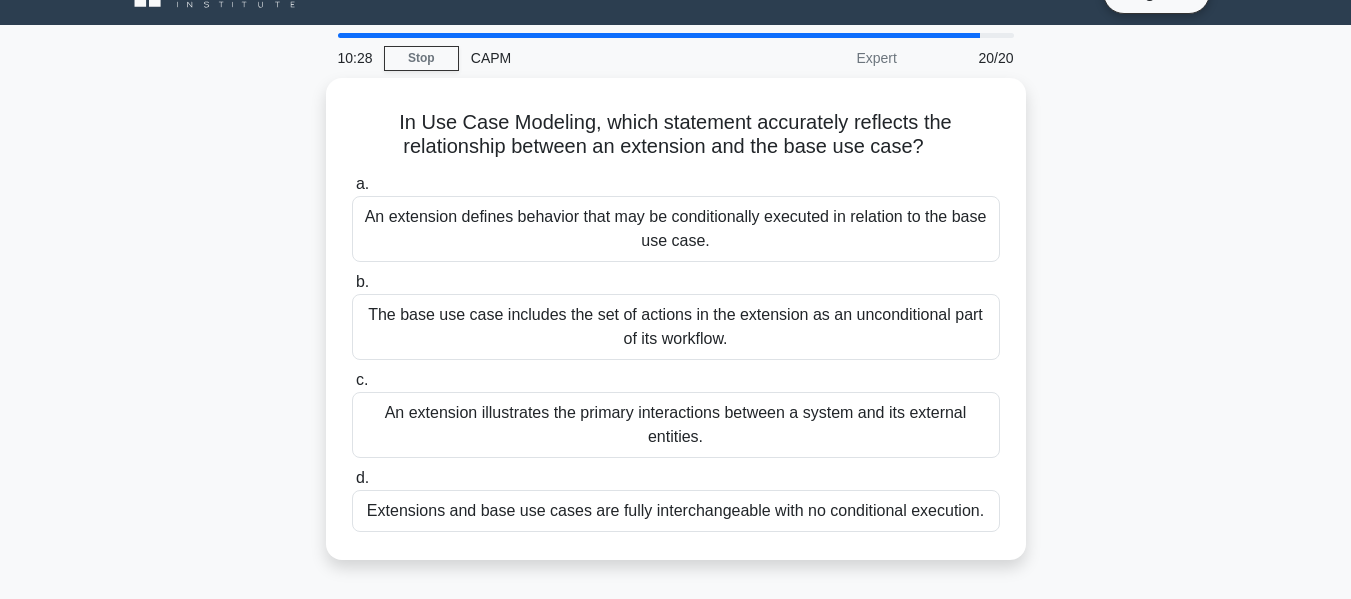 scroll, scrollTop: 40, scrollLeft: 0, axis: vertical 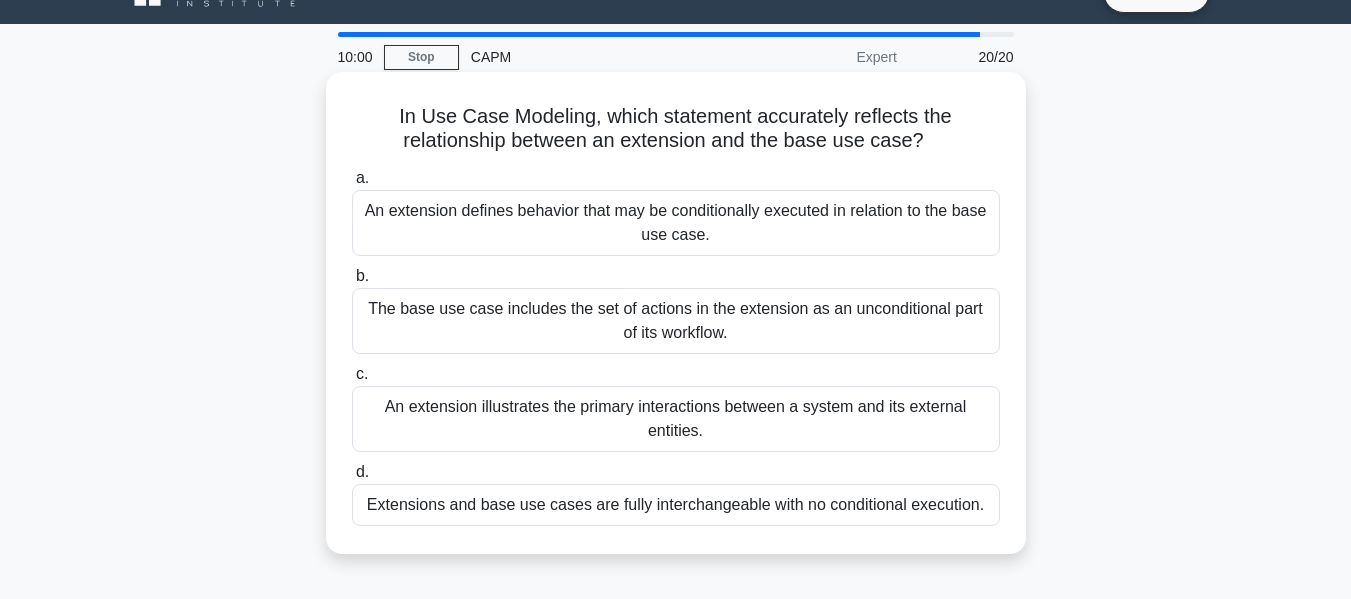 click on "An extension illustrates the primary interactions between a system and its external entities." at bounding box center (676, 419) 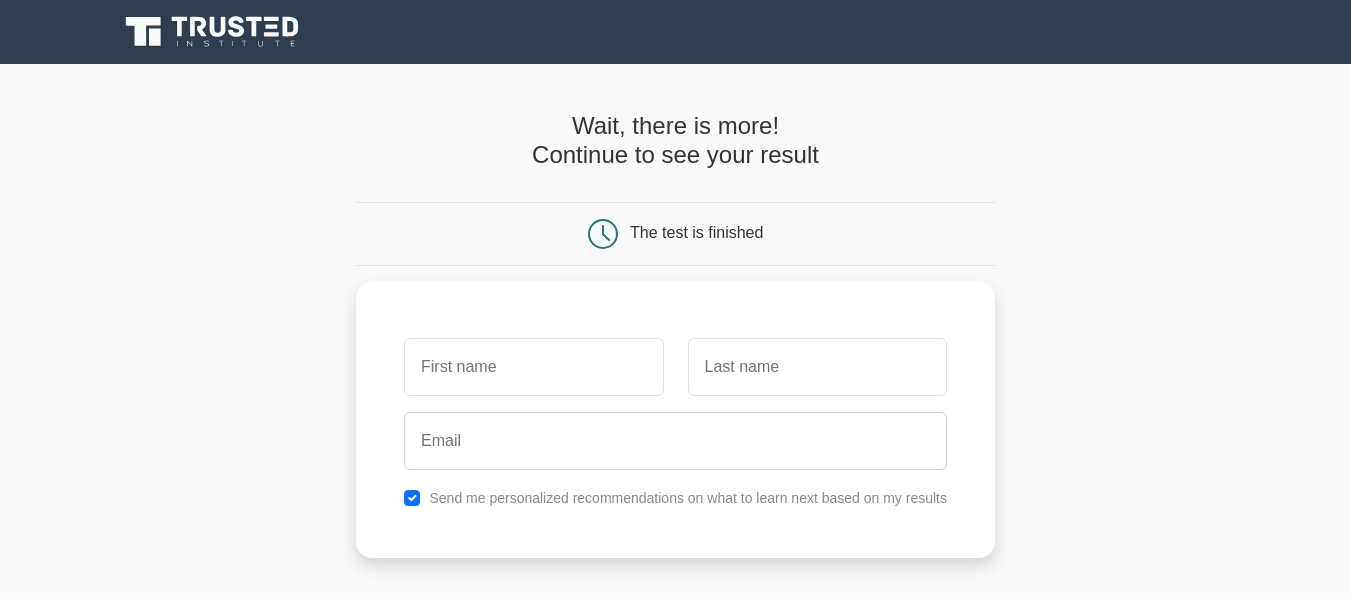 scroll, scrollTop: 0, scrollLeft: 0, axis: both 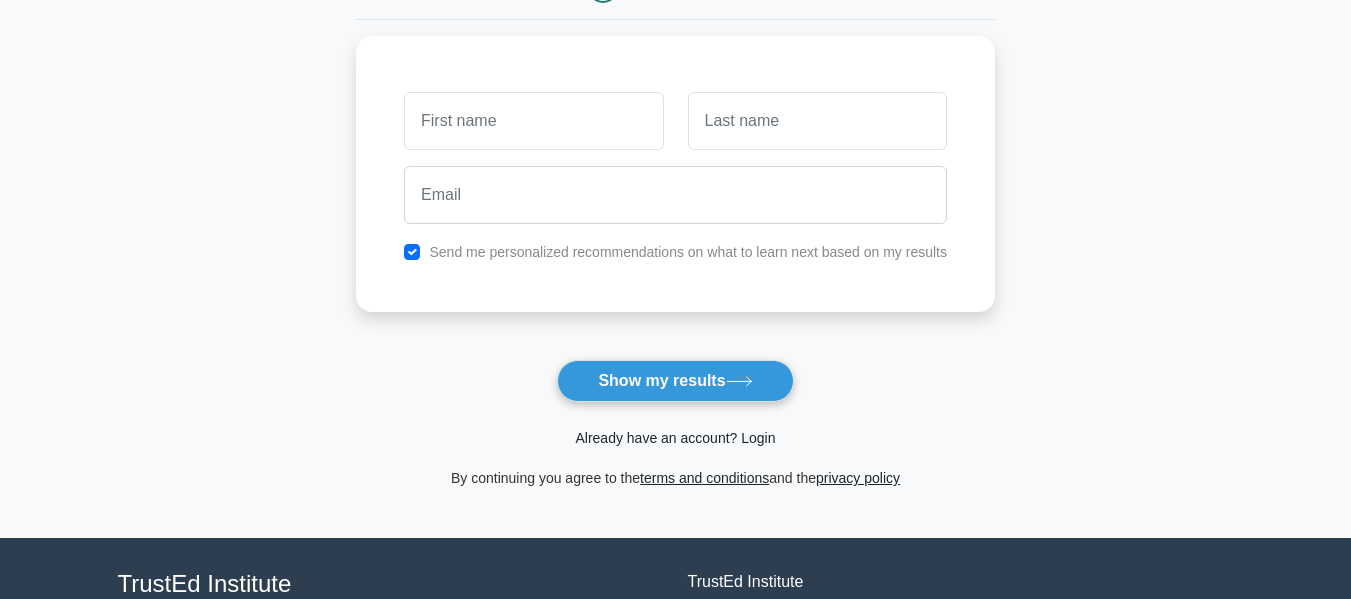 click on "Already have an account? Login" at bounding box center (675, 438) 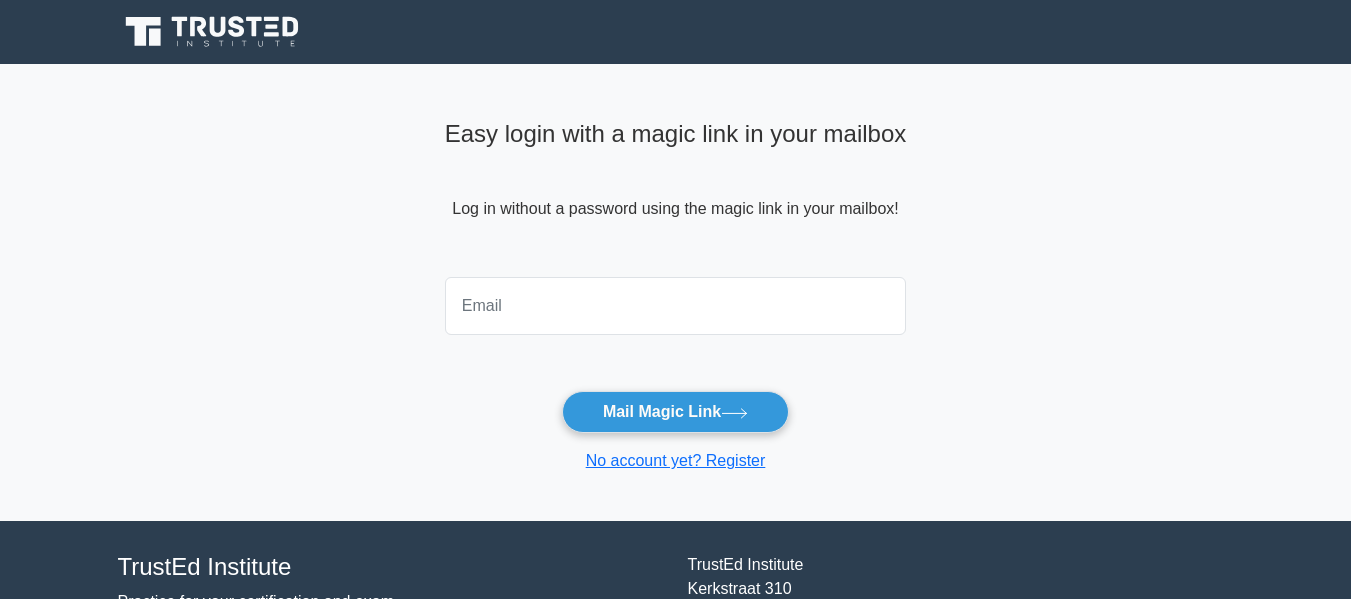 scroll, scrollTop: 0, scrollLeft: 0, axis: both 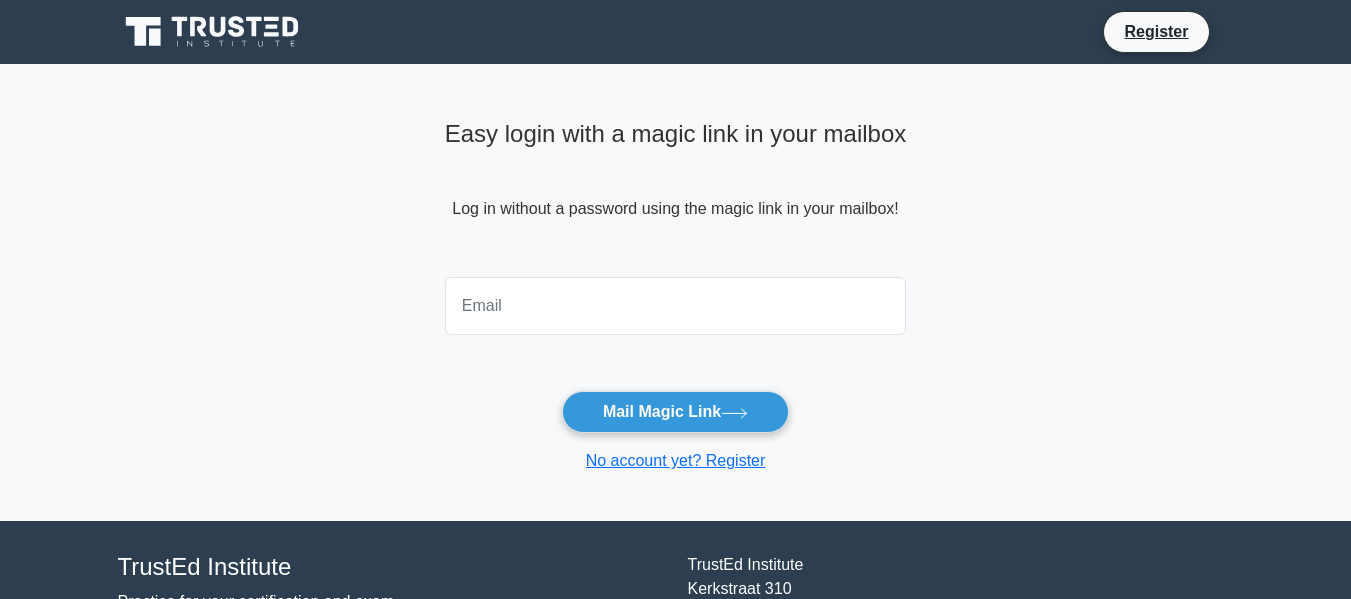 click at bounding box center [676, 306] 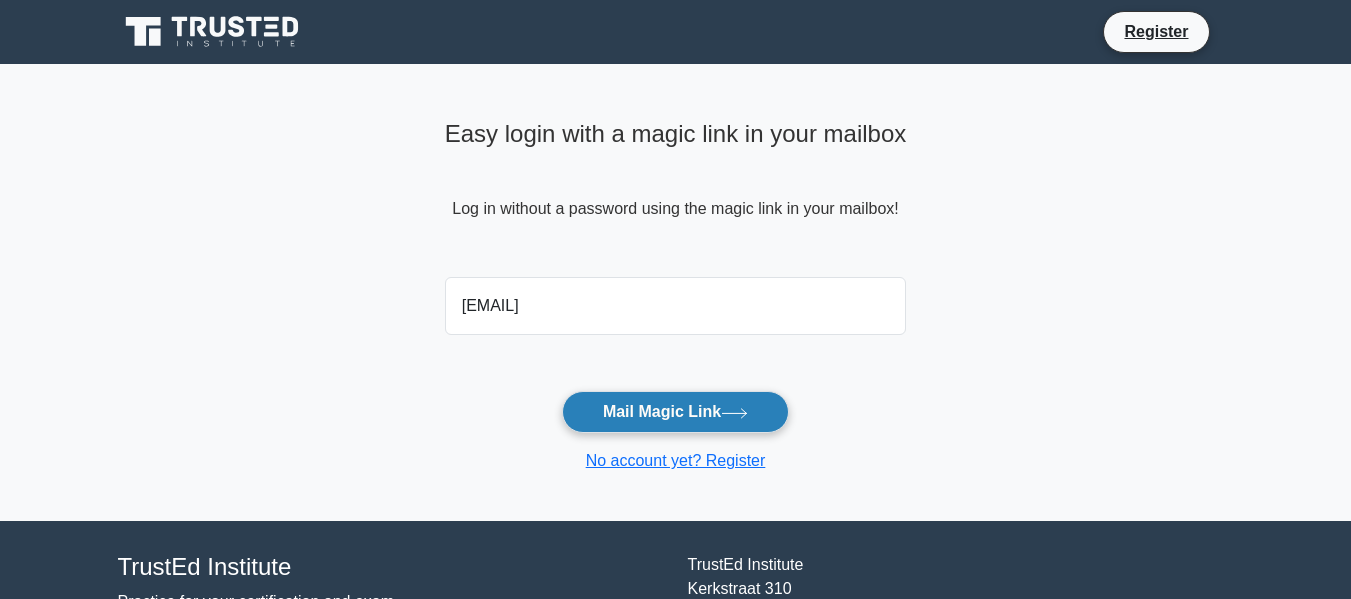 click on "Mail Magic Link" at bounding box center [675, 412] 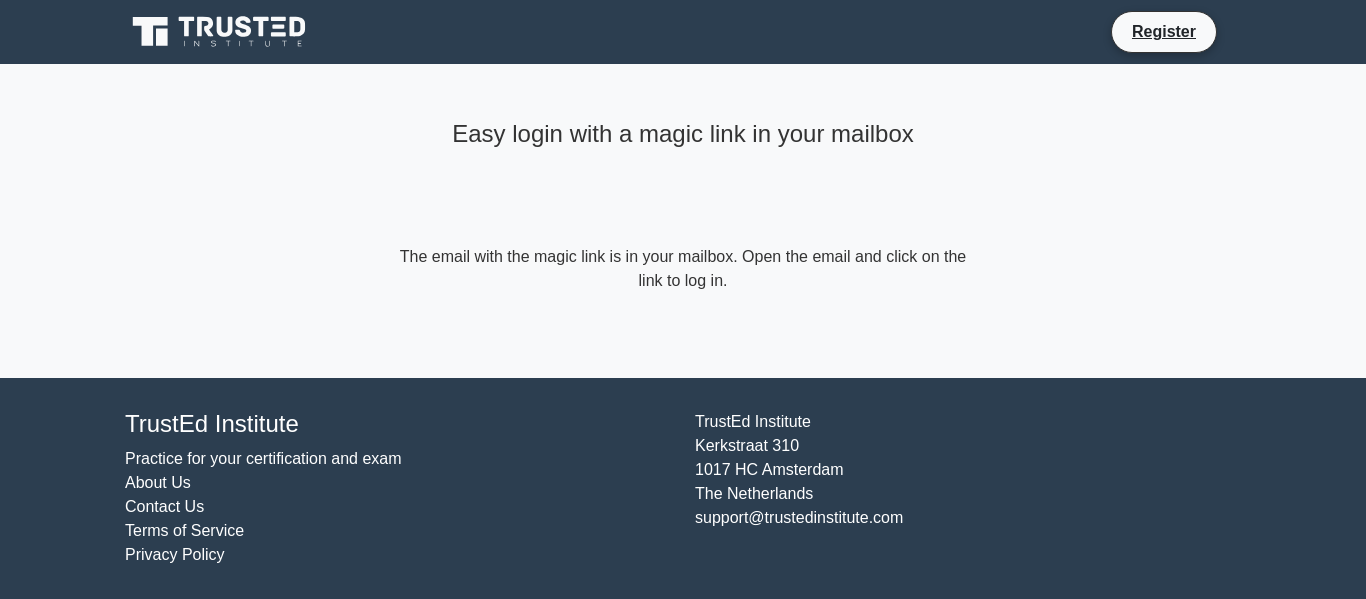 scroll, scrollTop: 0, scrollLeft: 0, axis: both 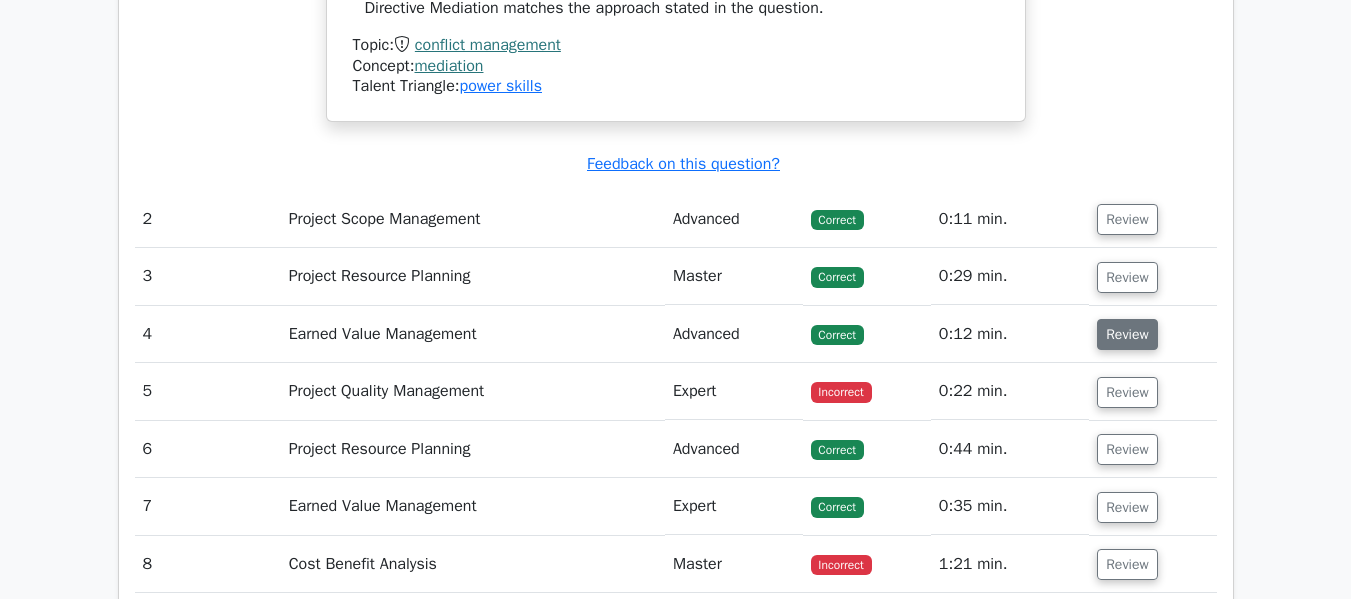click on "Review" at bounding box center (1127, 334) 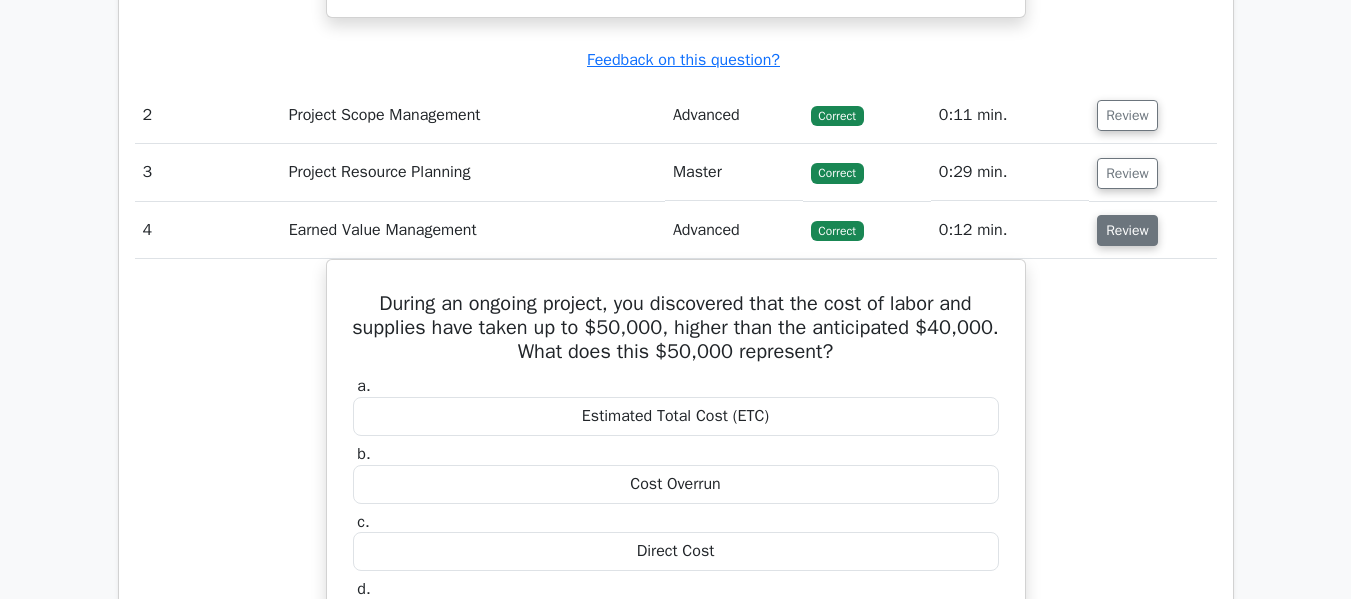scroll, scrollTop: 2718, scrollLeft: 0, axis: vertical 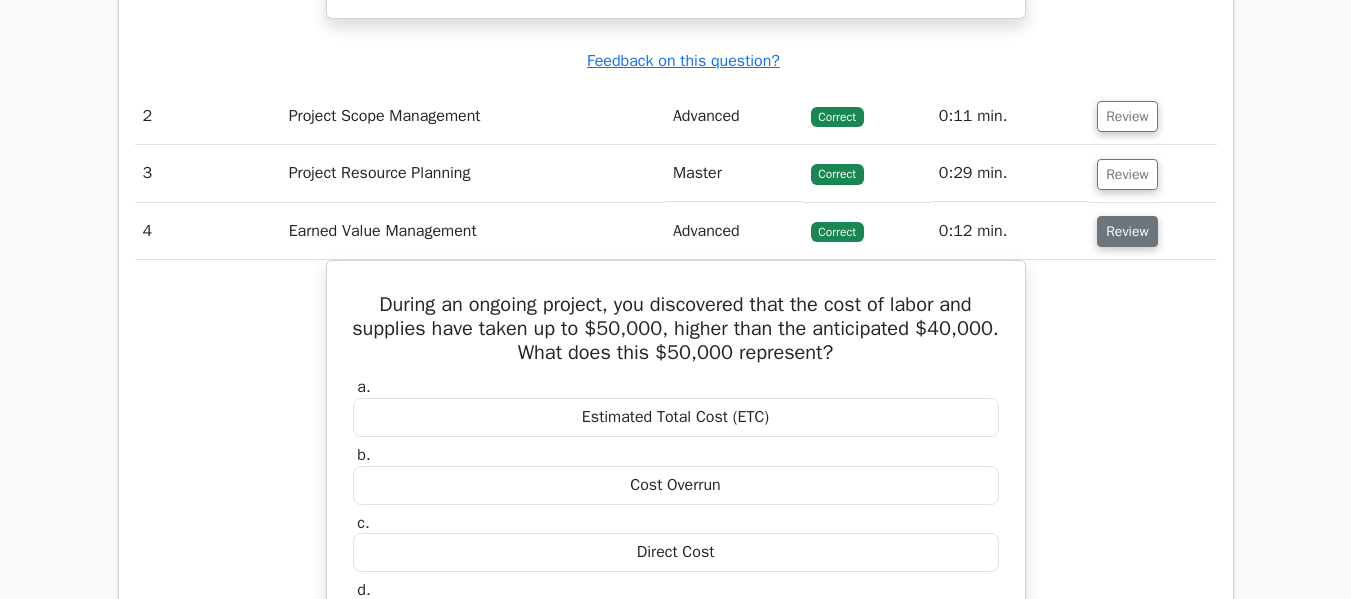 click on "Review" at bounding box center (1127, 231) 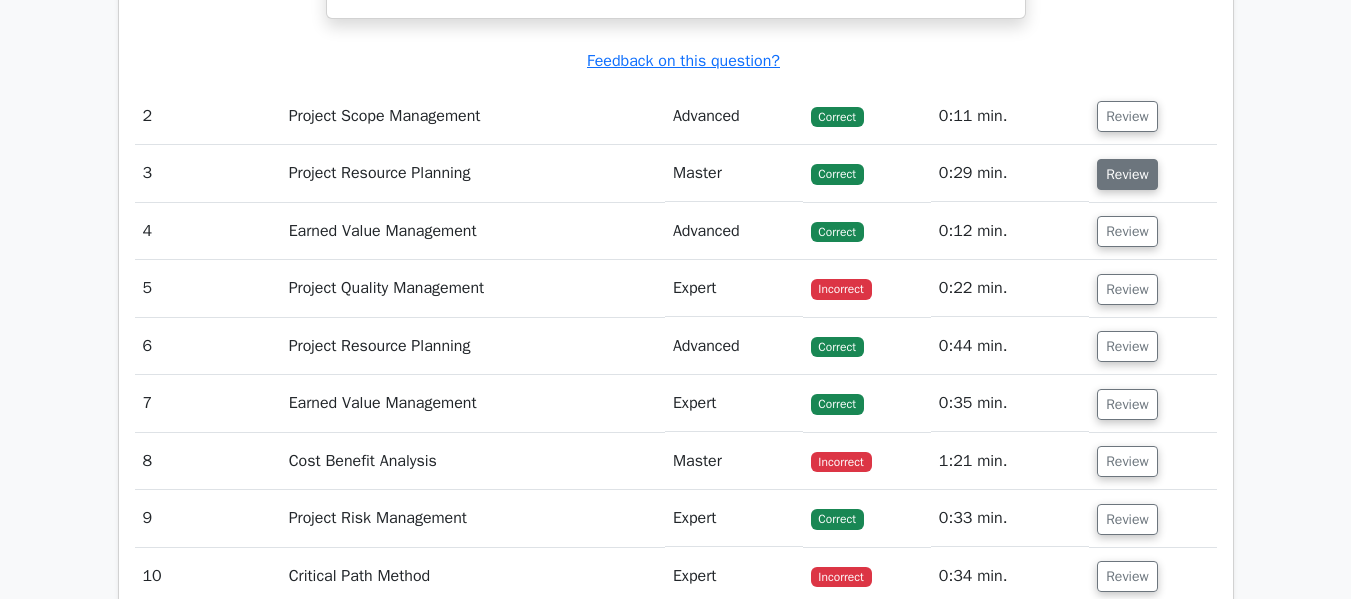 click on "Review" at bounding box center [1127, 174] 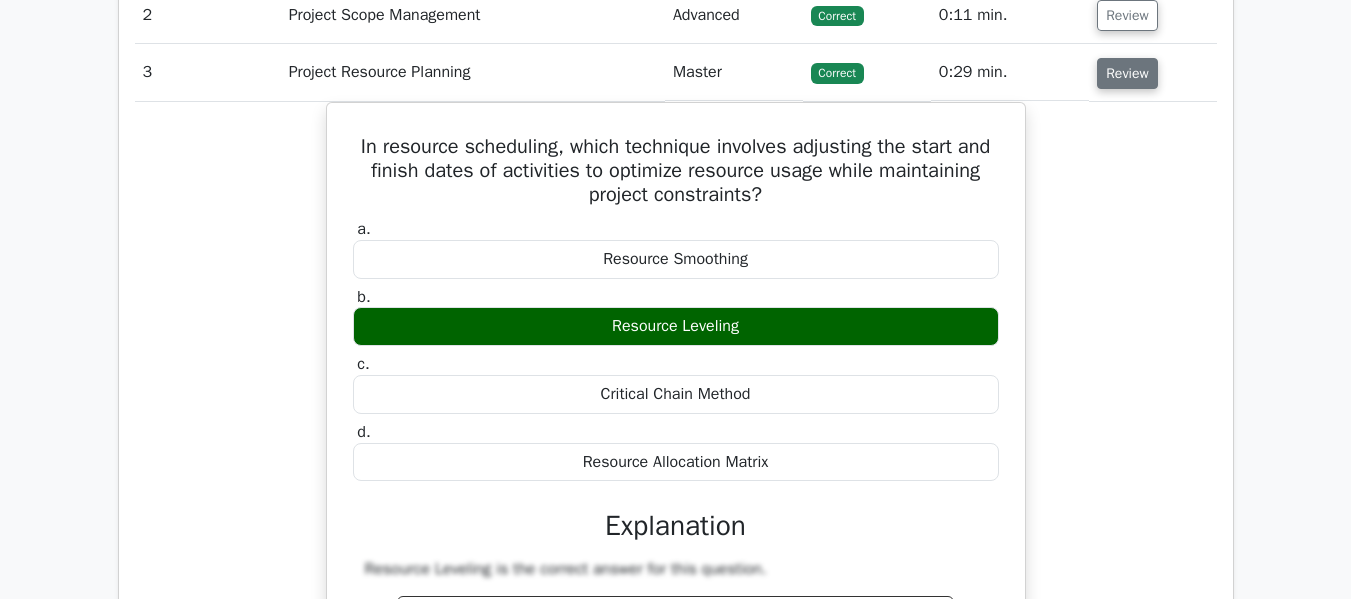 scroll, scrollTop: 2706, scrollLeft: 0, axis: vertical 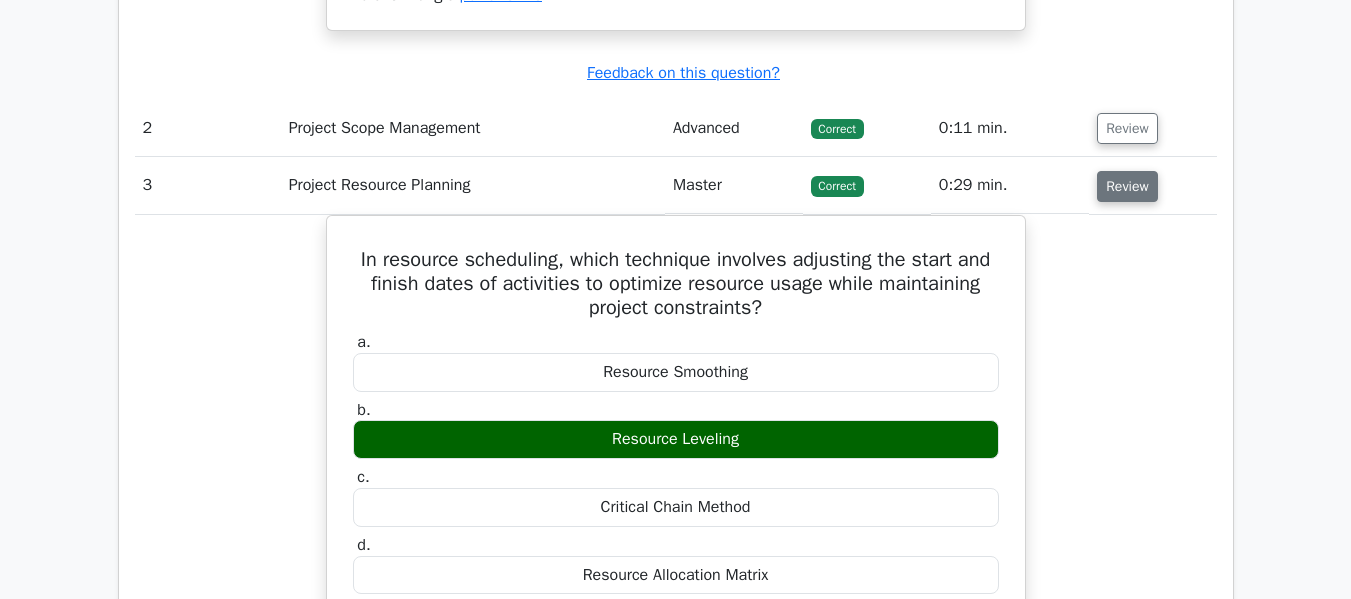 click on "Review" at bounding box center (1127, 186) 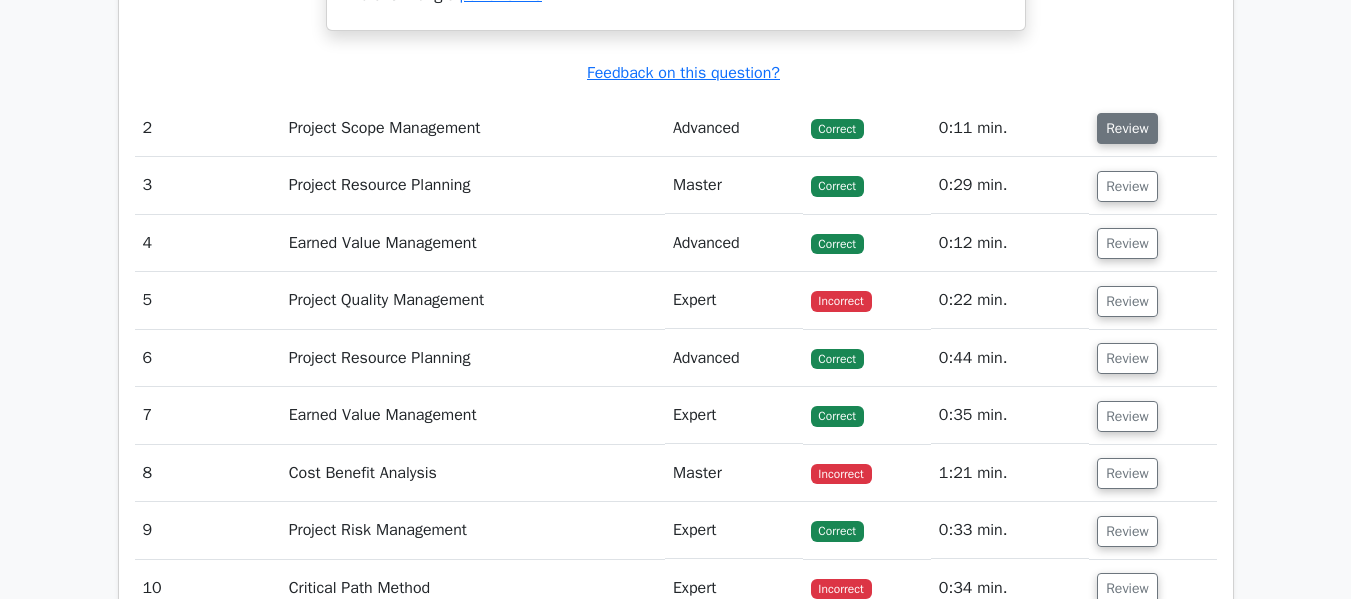 click on "Review" at bounding box center (1127, 128) 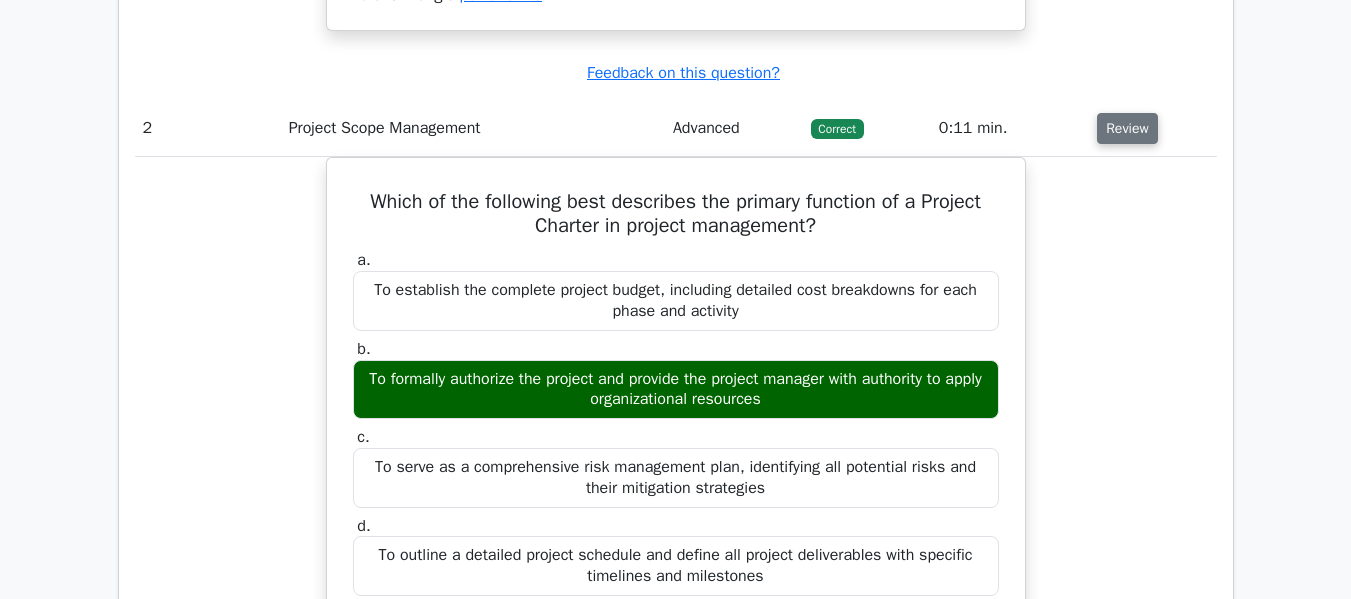 click on "Review" at bounding box center (1127, 128) 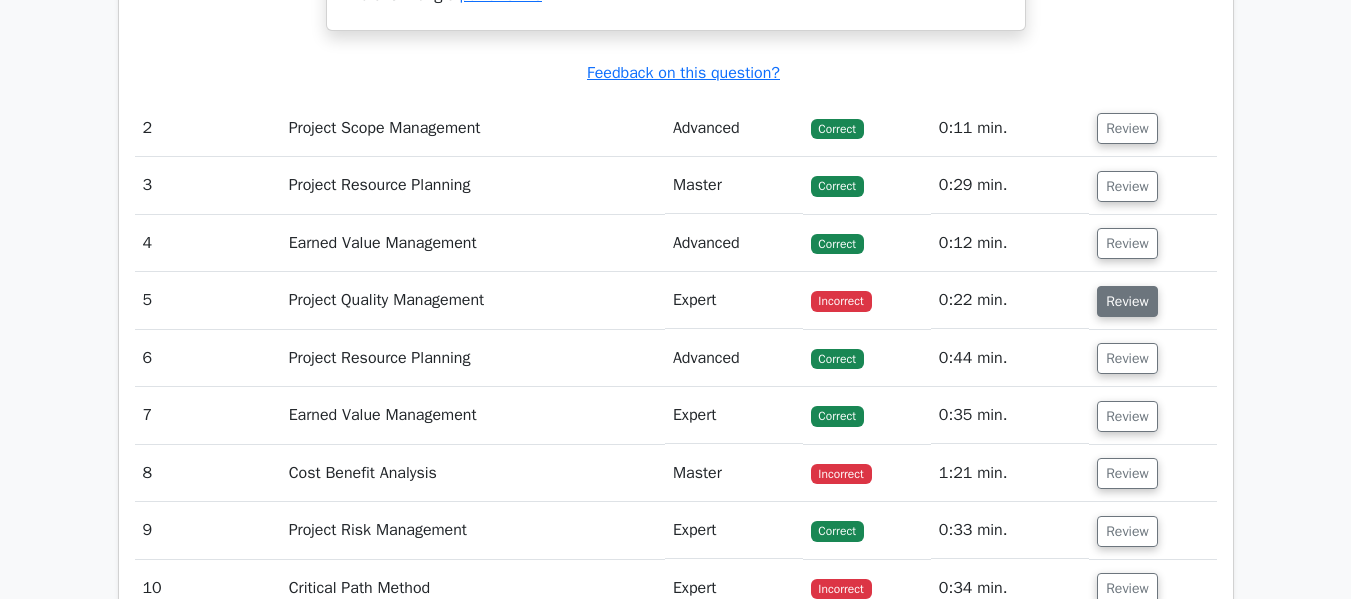 click on "Review" at bounding box center [1127, 301] 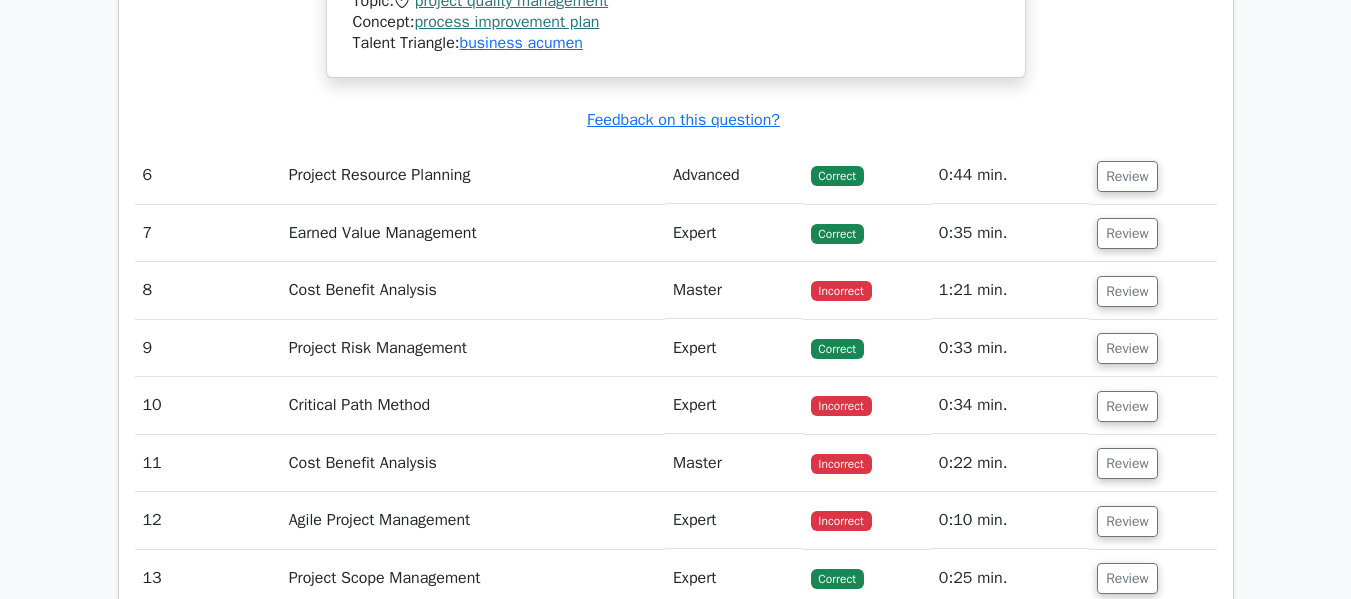 scroll, scrollTop: 3707, scrollLeft: 0, axis: vertical 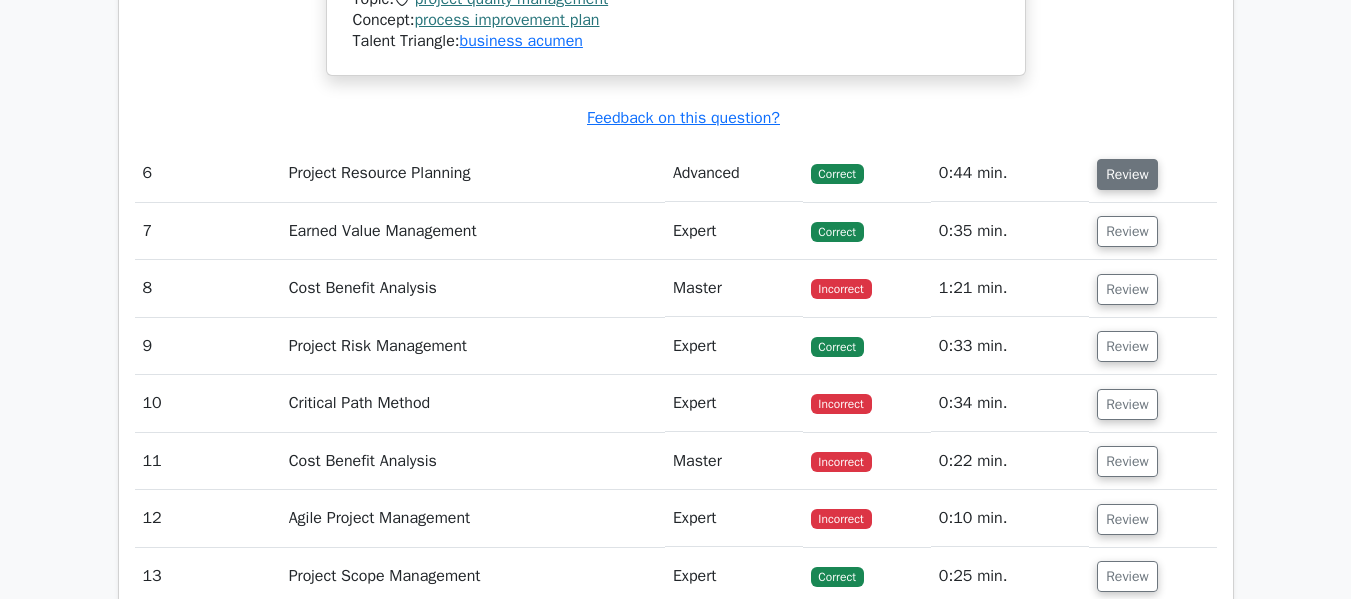 click on "Review" at bounding box center [1127, 174] 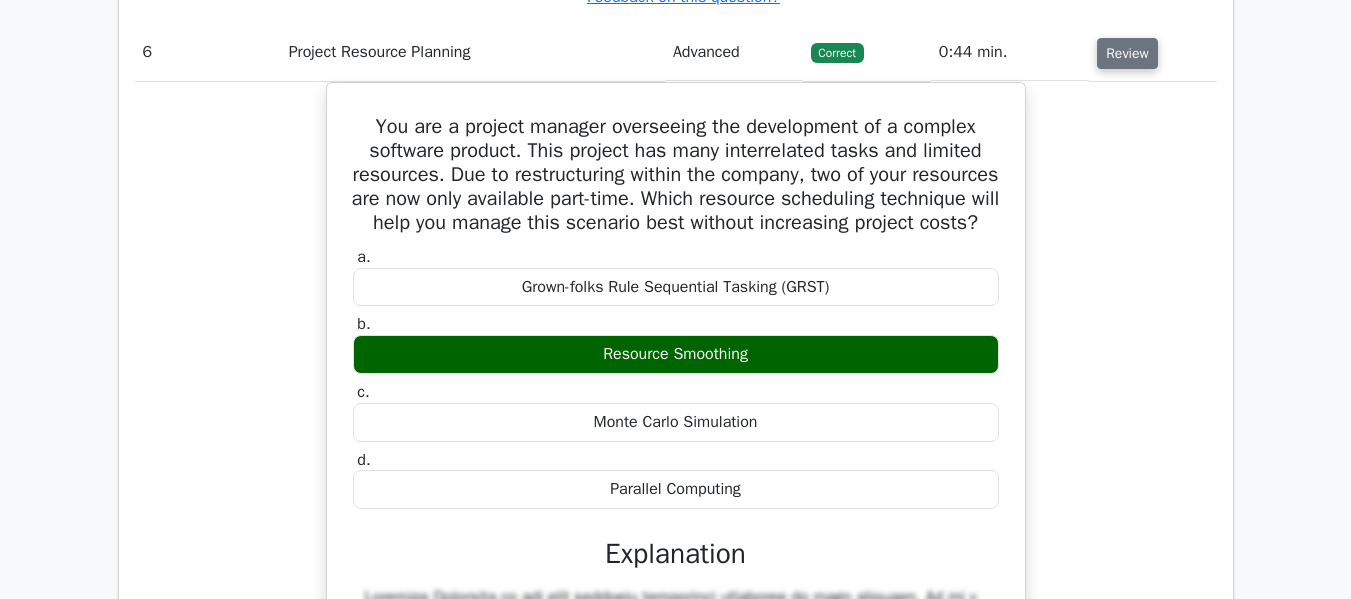 scroll, scrollTop: 3820, scrollLeft: 0, axis: vertical 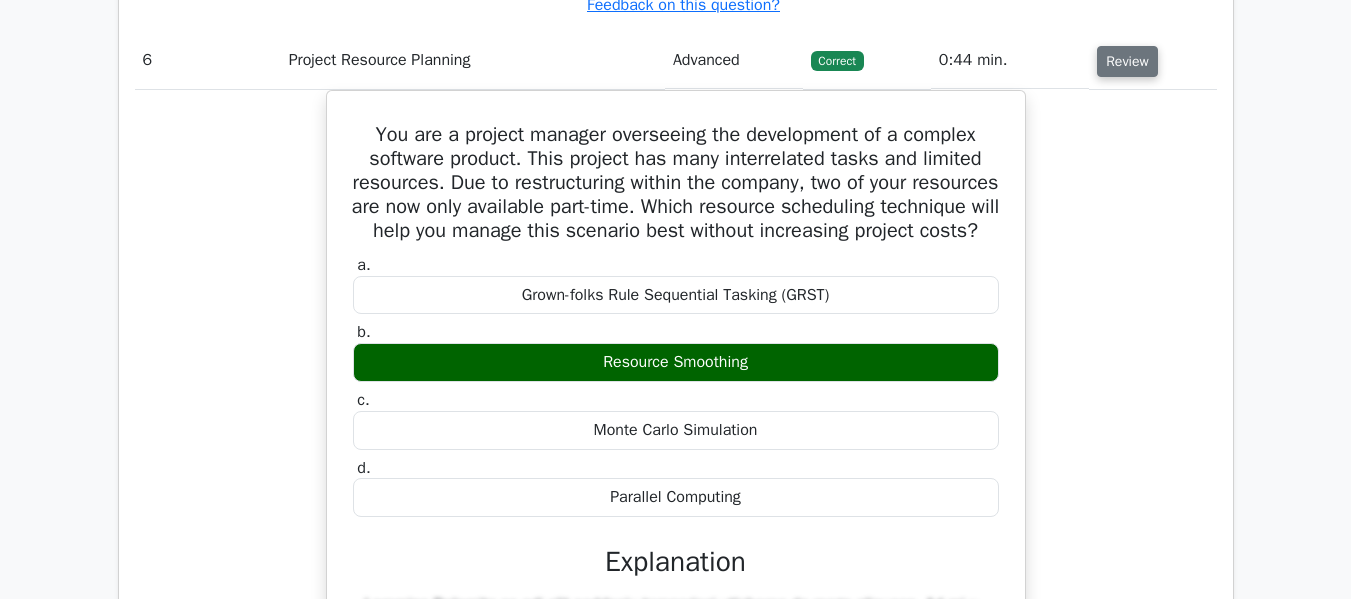 click on "Review" at bounding box center (1127, 61) 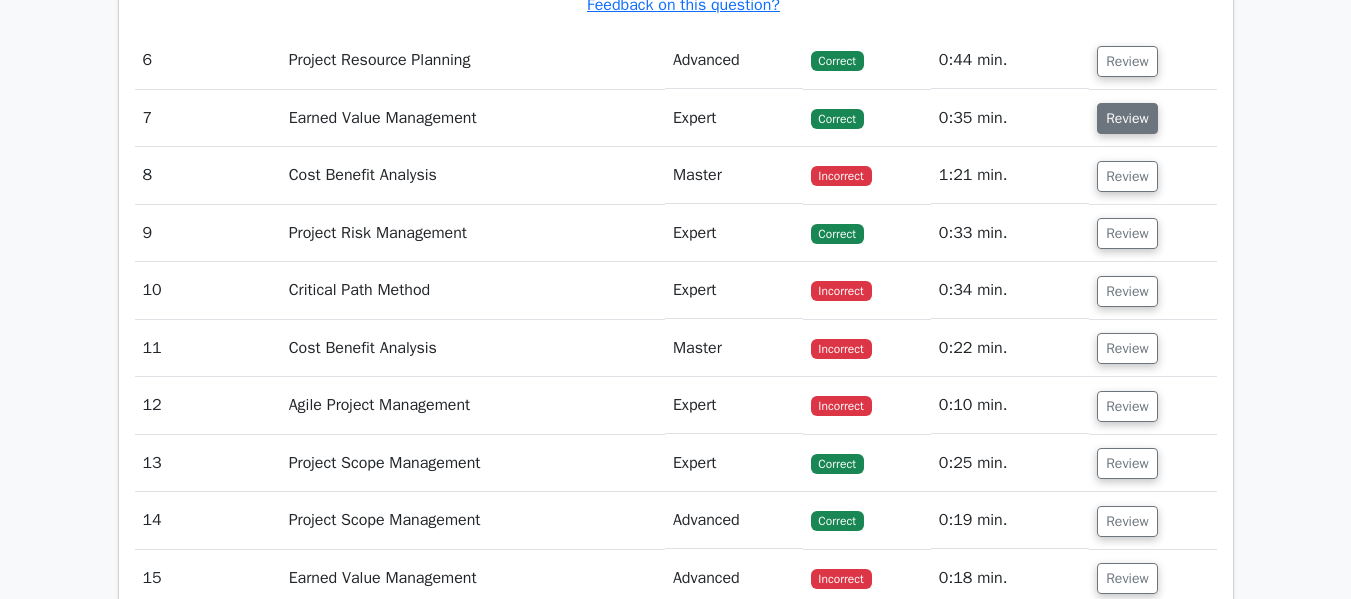 click on "Review" at bounding box center [1127, 118] 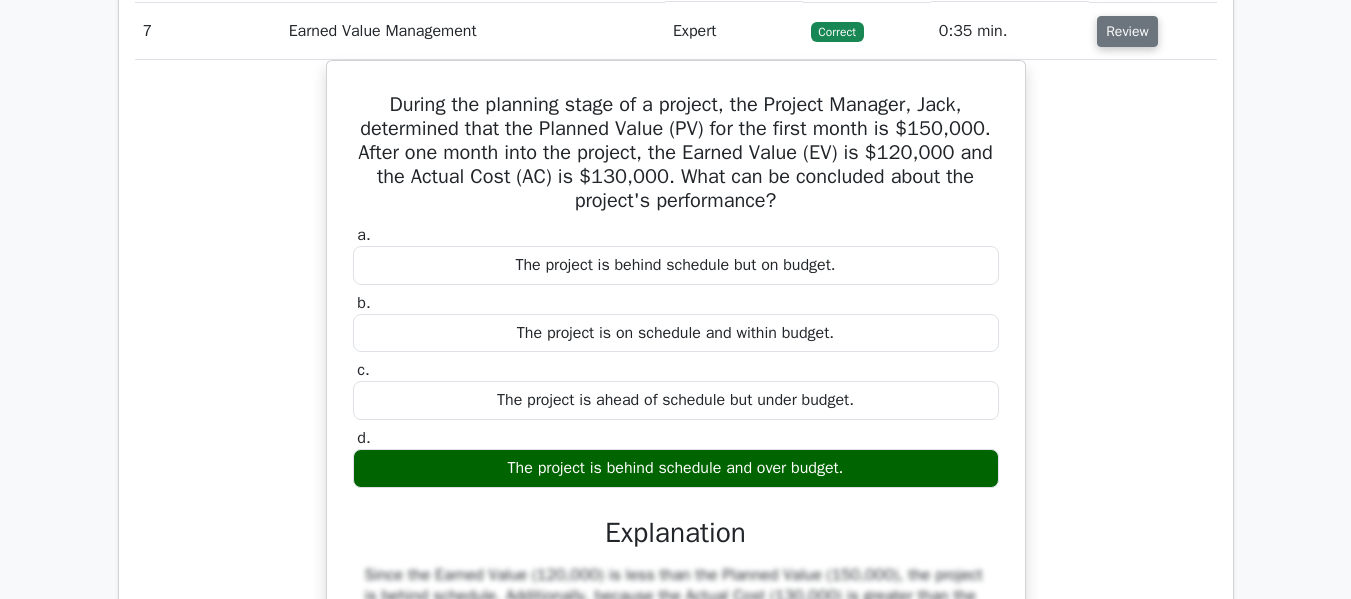 scroll, scrollTop: 3908, scrollLeft: 0, axis: vertical 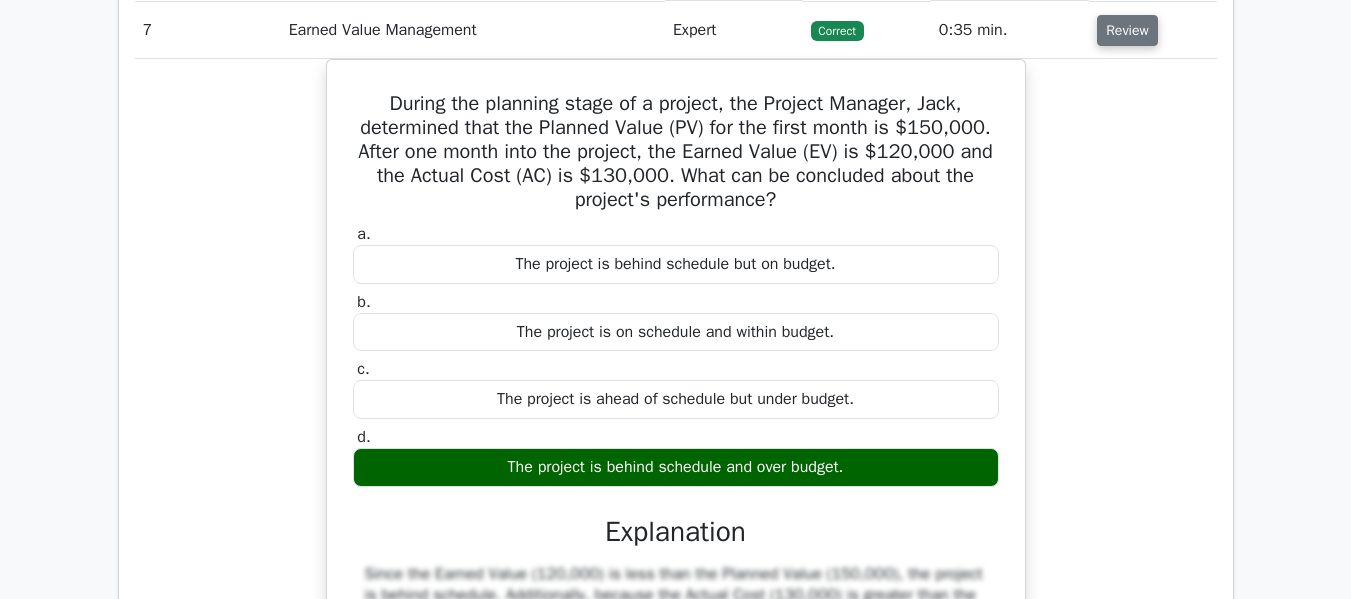 click on "Review" at bounding box center (1127, 30) 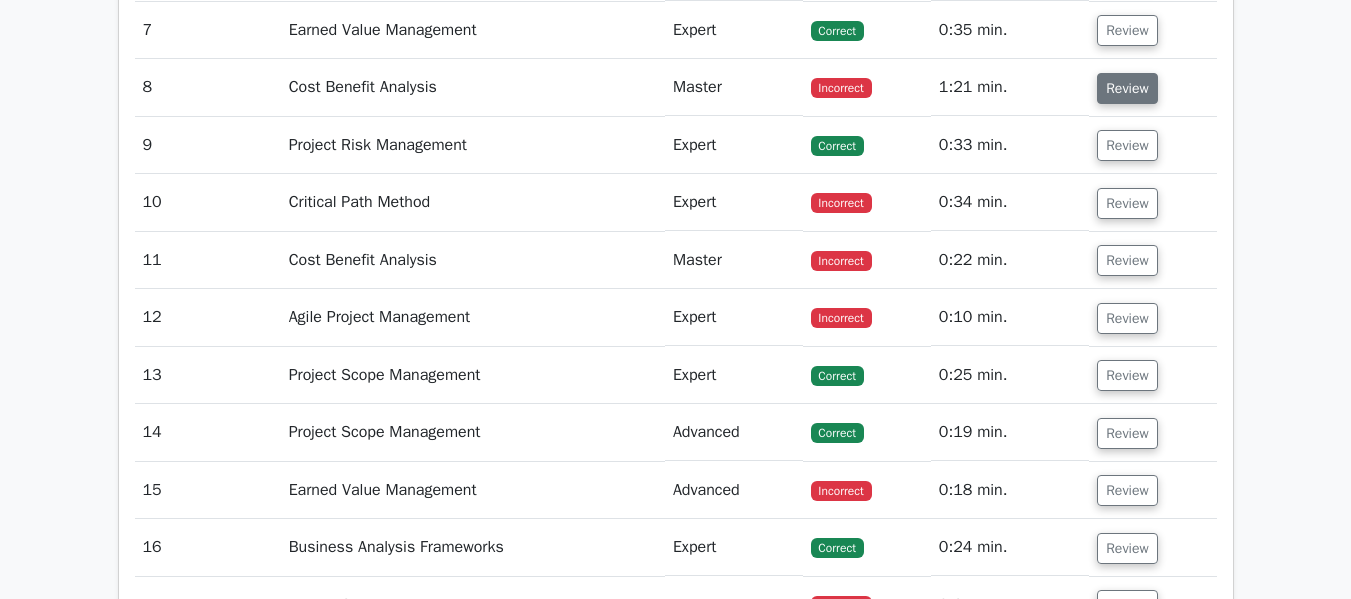 click on "Review" at bounding box center [1127, 88] 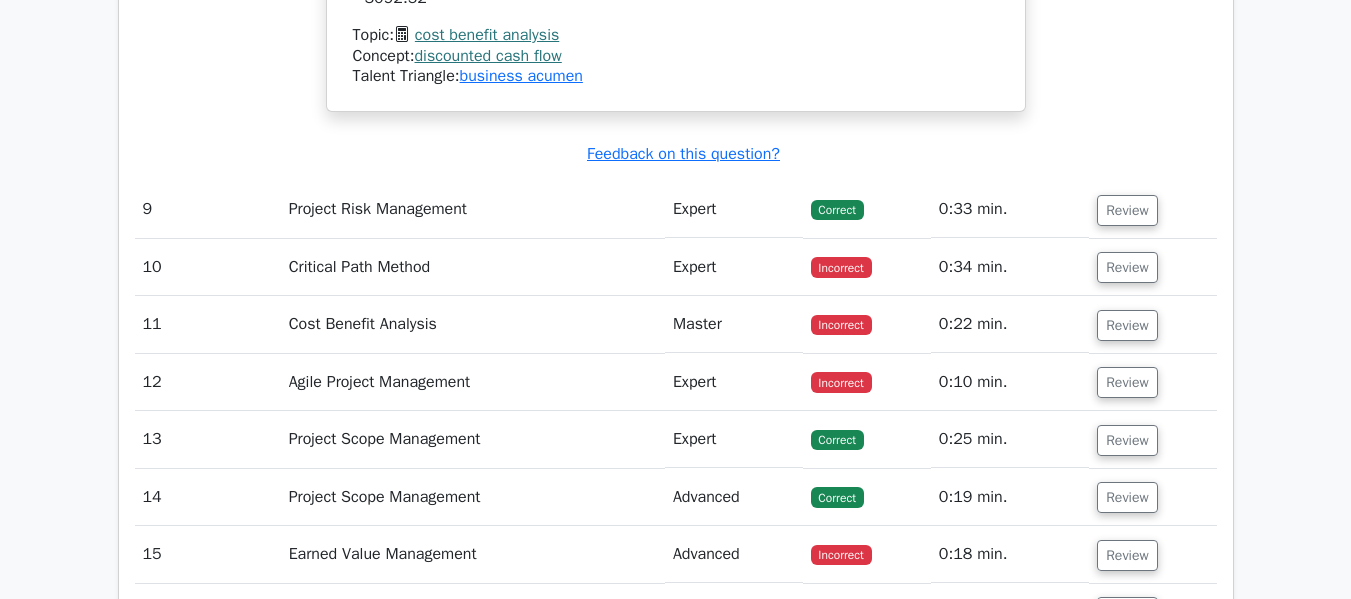 scroll, scrollTop: 4869, scrollLeft: 0, axis: vertical 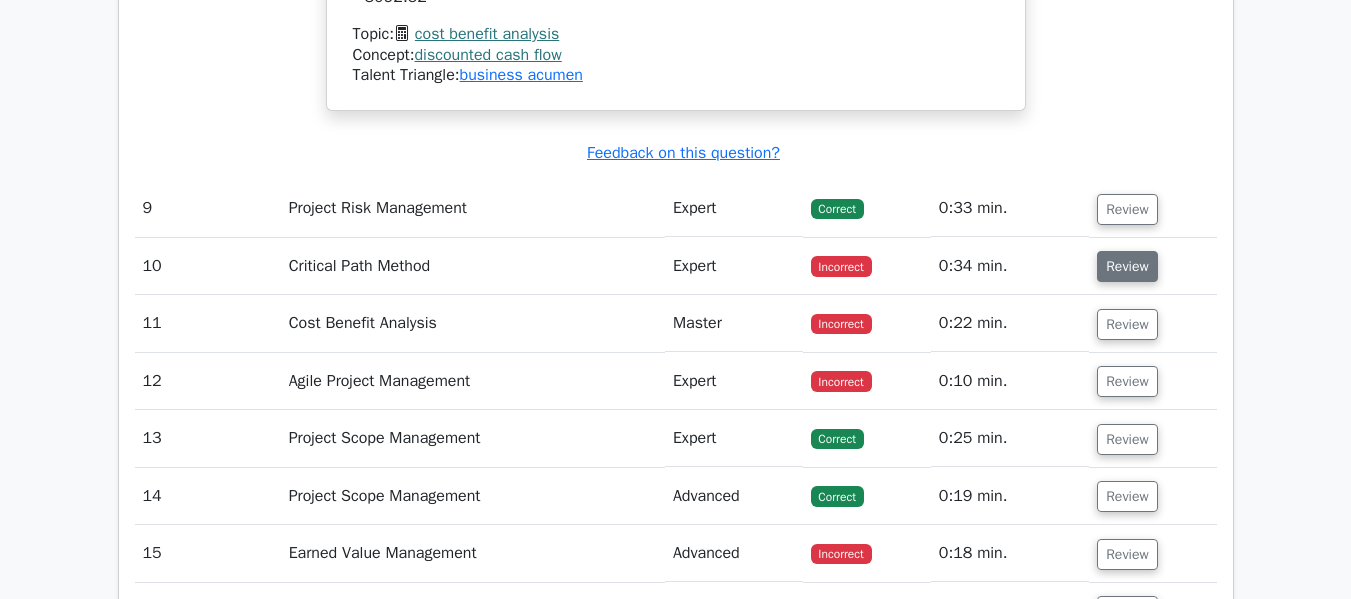 click on "Review" at bounding box center [1127, 266] 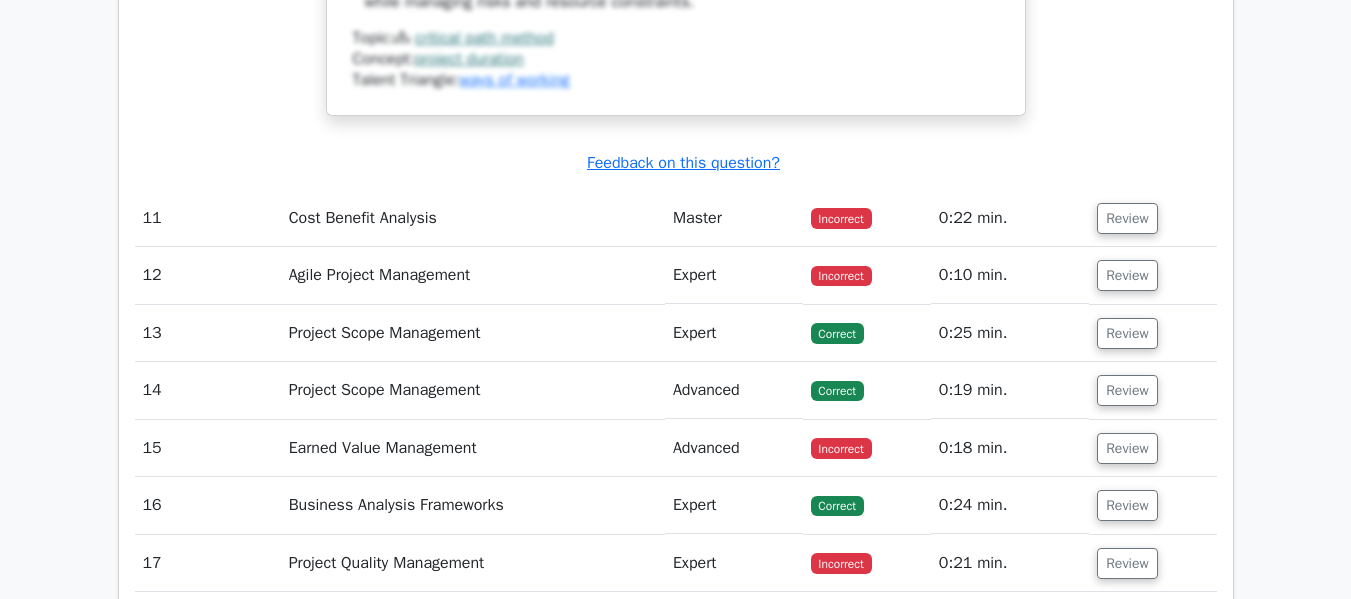 scroll, scrollTop: 6192, scrollLeft: 0, axis: vertical 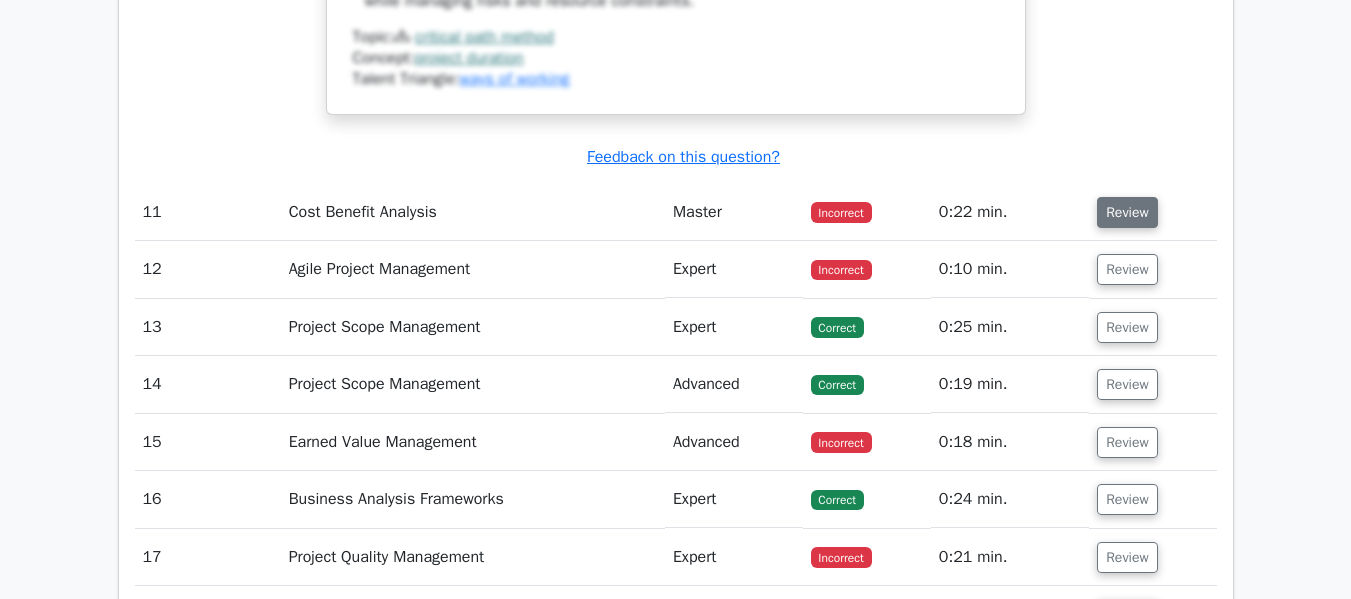click on "Review" at bounding box center [1127, 212] 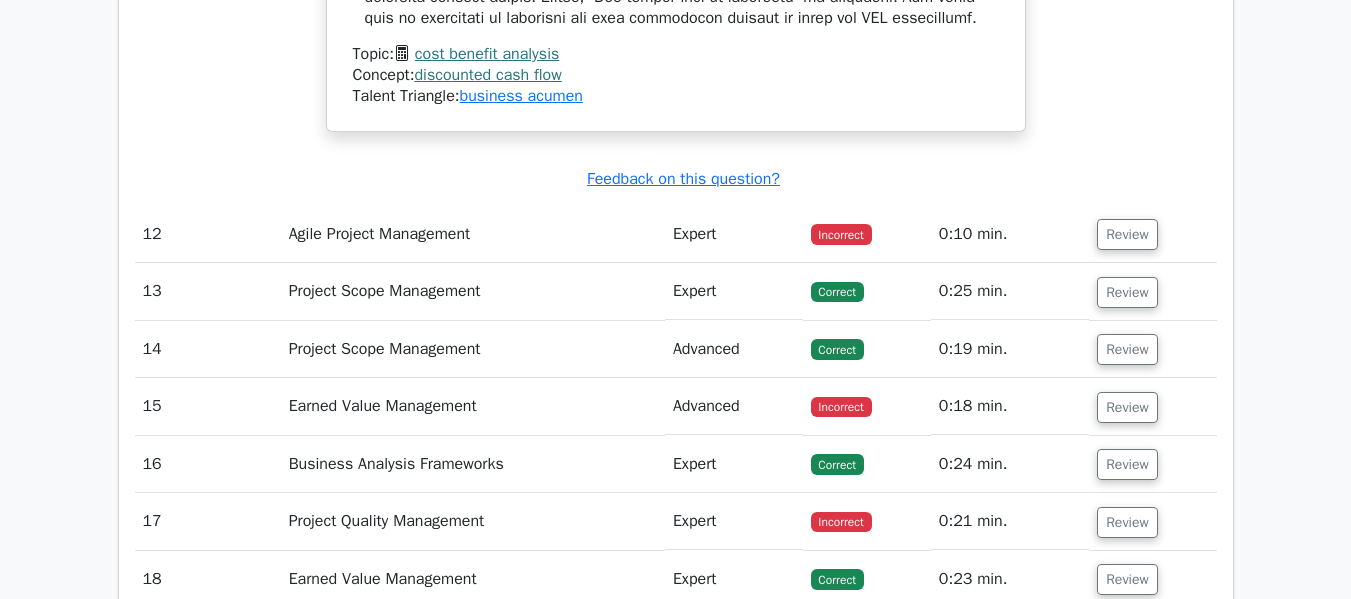 scroll, scrollTop: 7178, scrollLeft: 0, axis: vertical 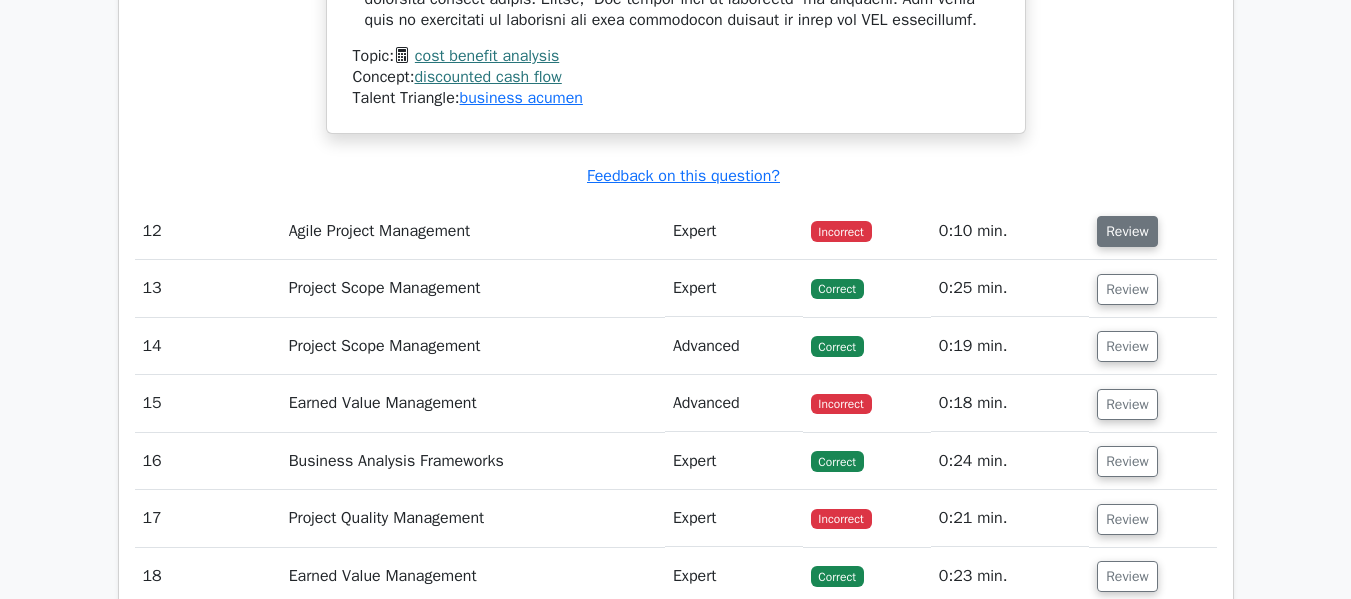click on "Review" at bounding box center (1127, 231) 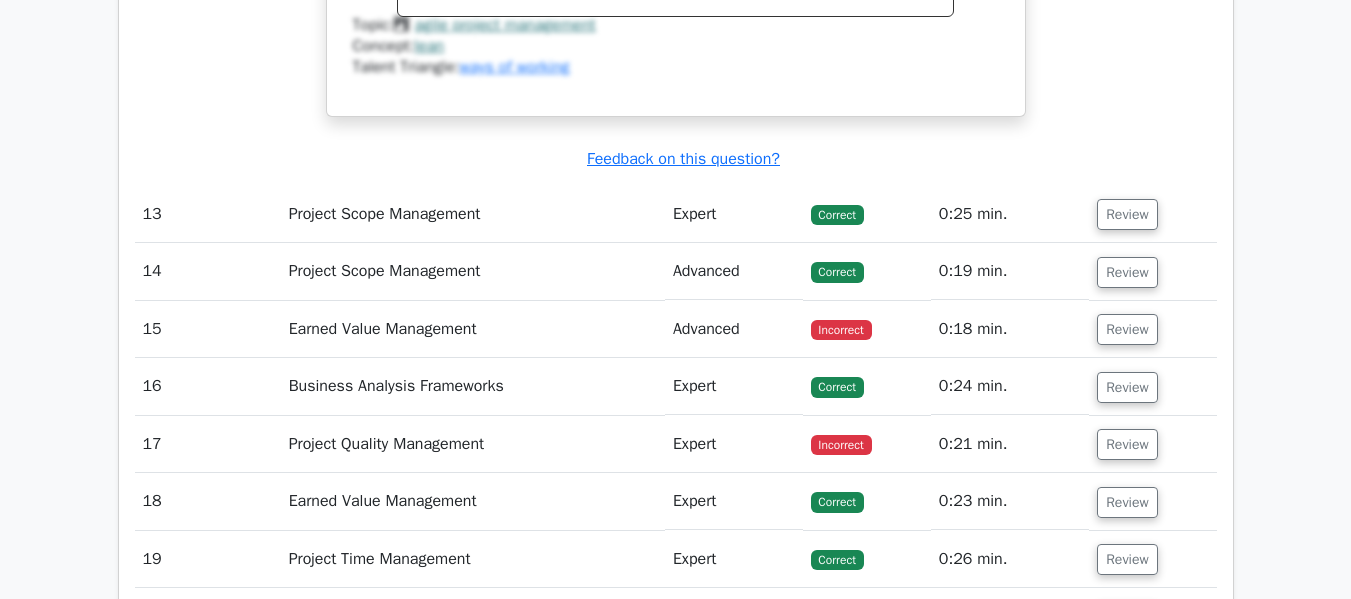scroll, scrollTop: 8060, scrollLeft: 0, axis: vertical 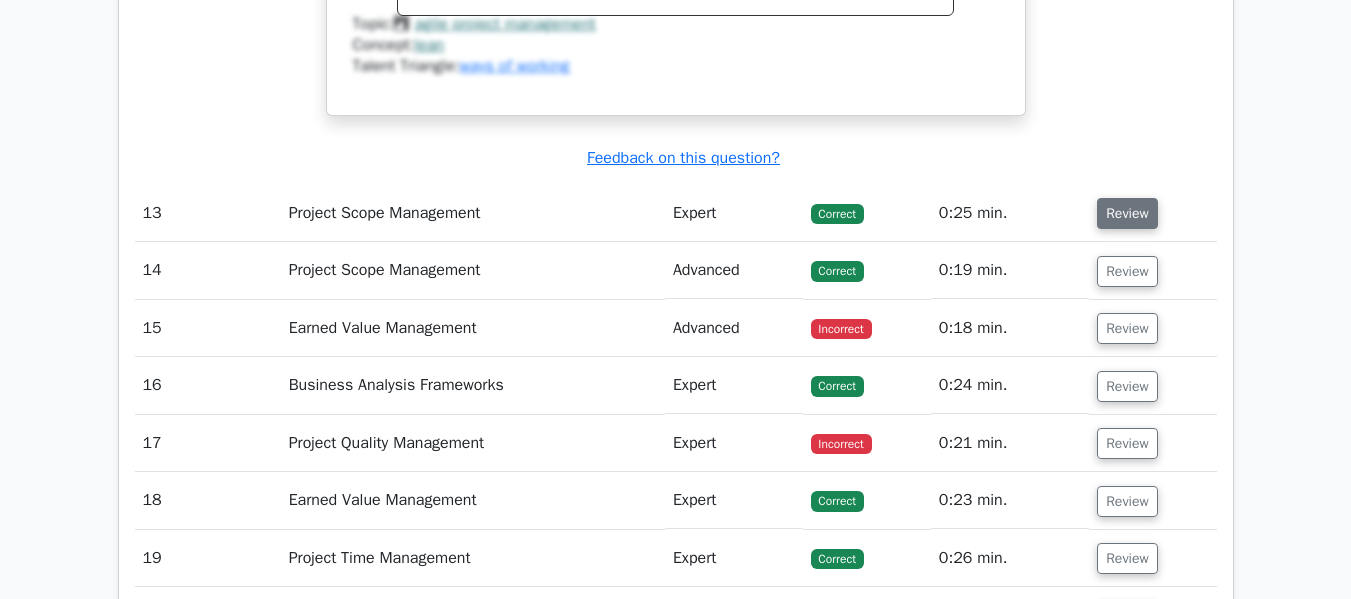click on "Review" at bounding box center (1127, 213) 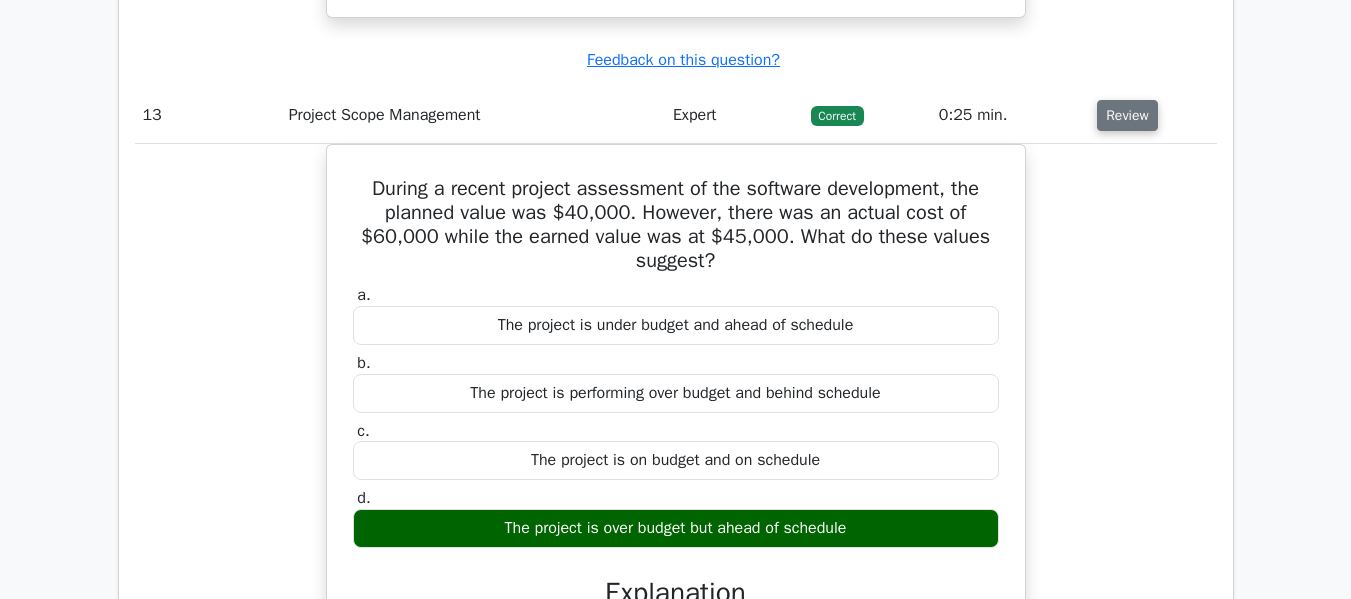scroll, scrollTop: 8166, scrollLeft: 0, axis: vertical 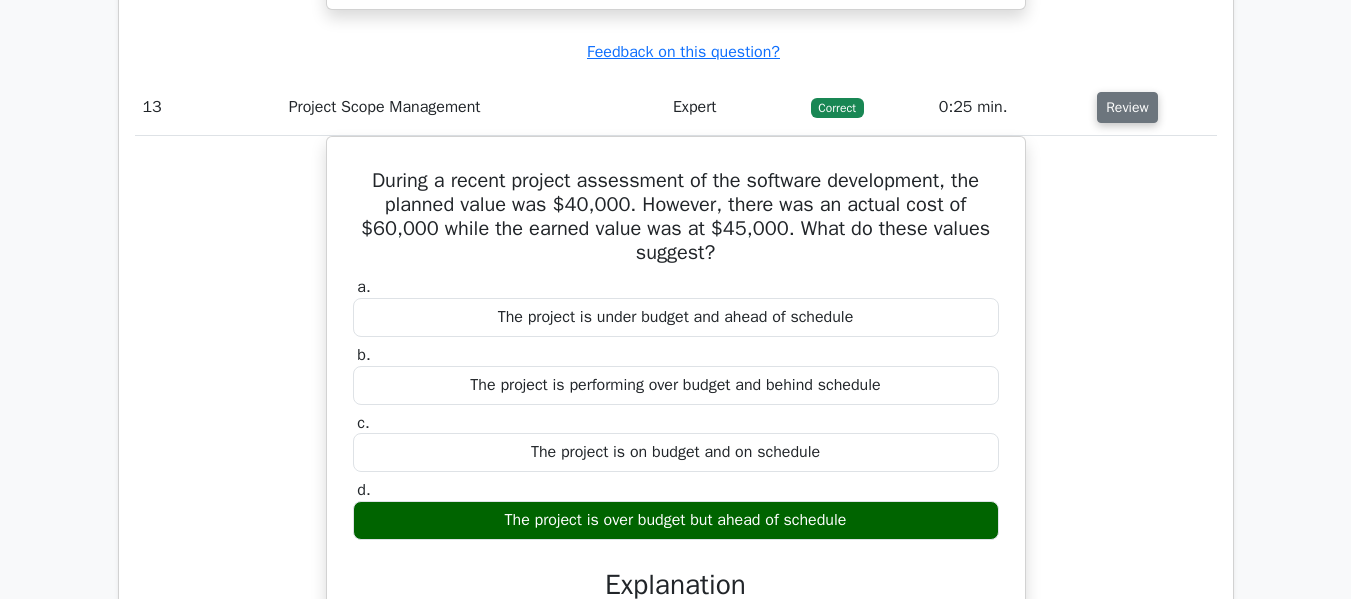 click on "Review" at bounding box center [1127, 107] 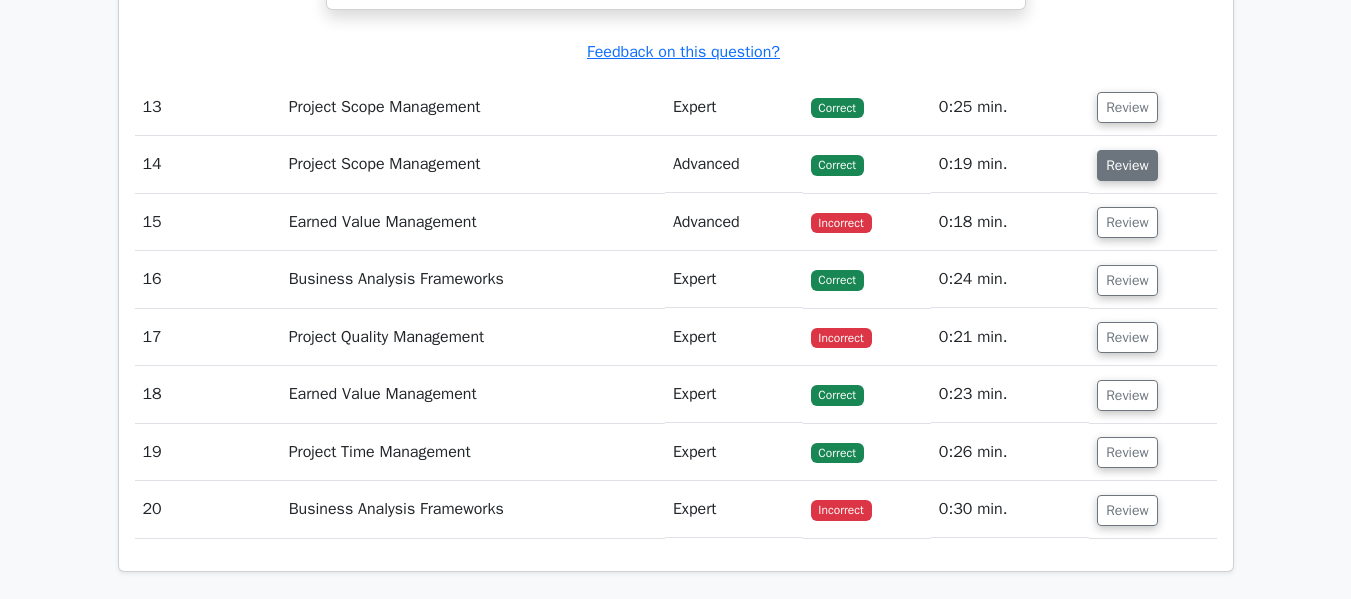 click on "Review" at bounding box center [1127, 165] 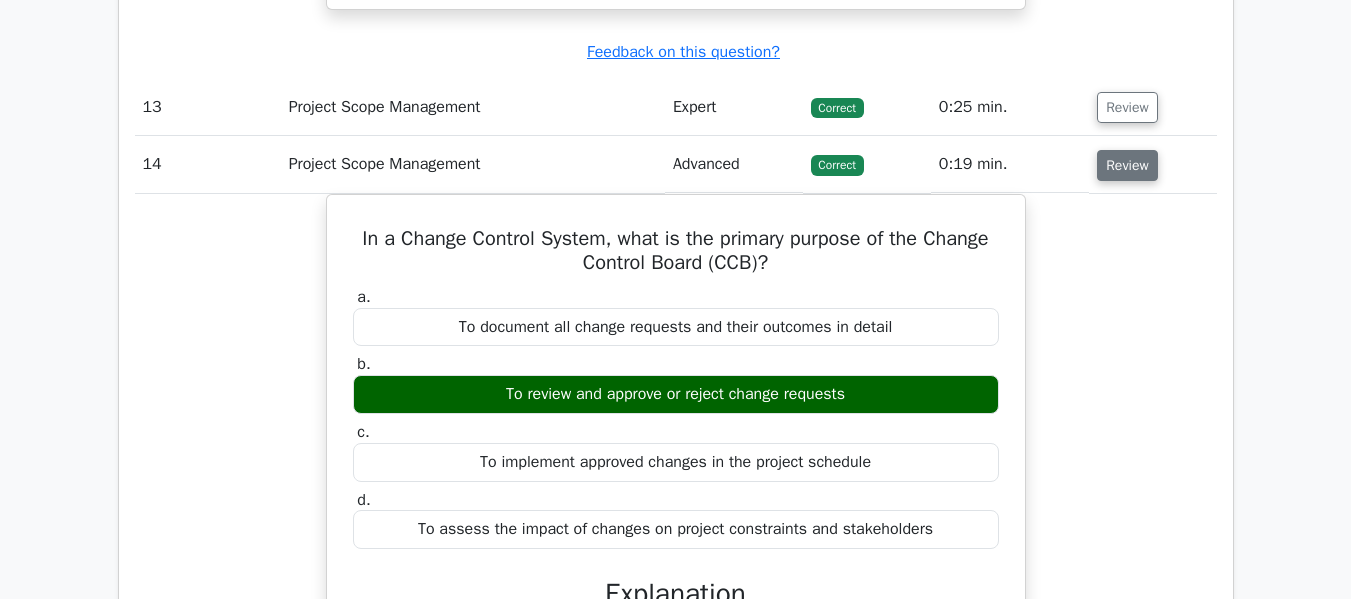 click on "Review" at bounding box center (1127, 165) 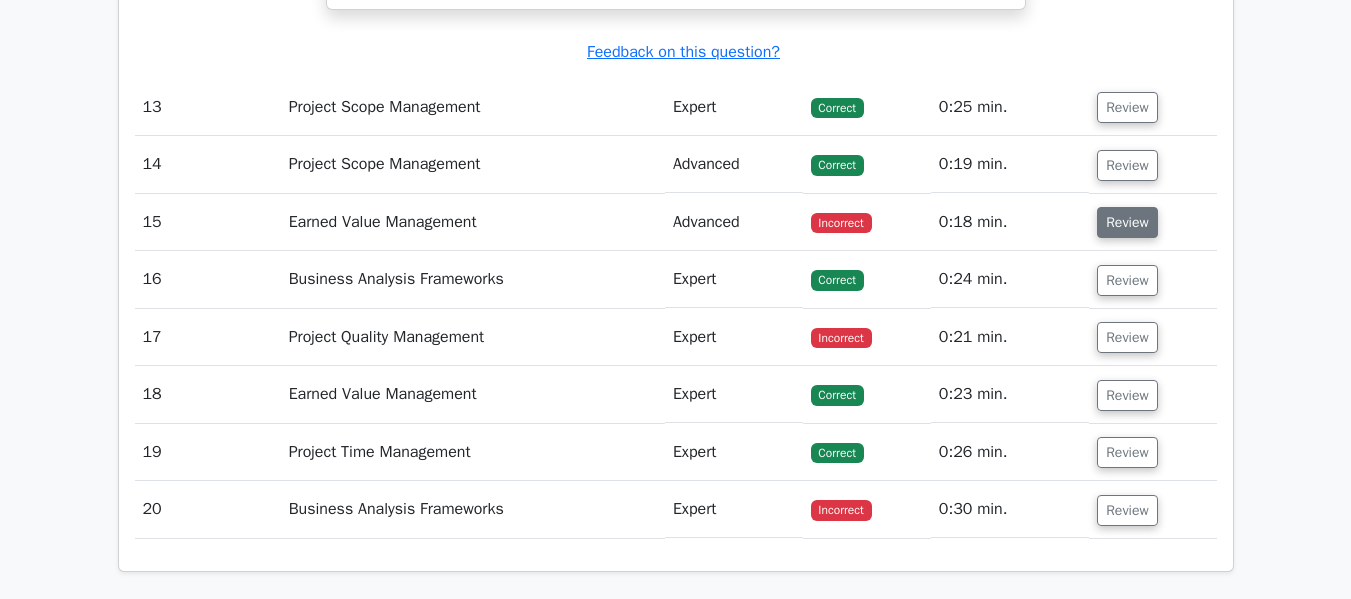 click on "Review" at bounding box center [1127, 222] 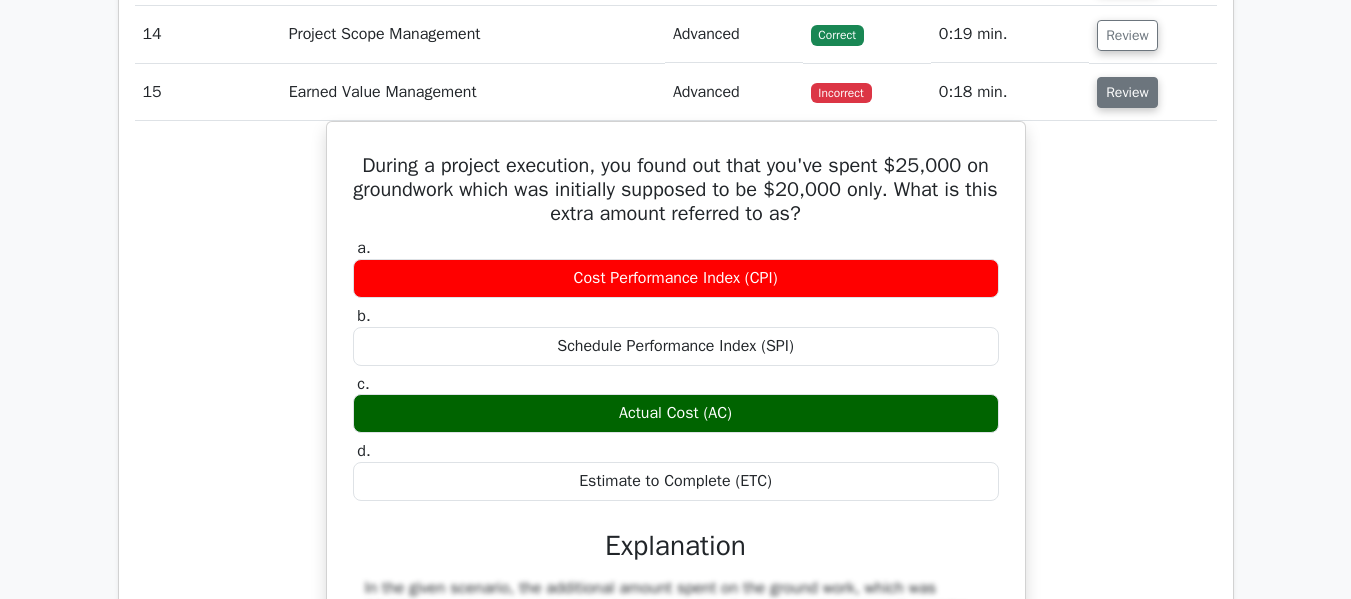 scroll, scrollTop: 8297, scrollLeft: 0, axis: vertical 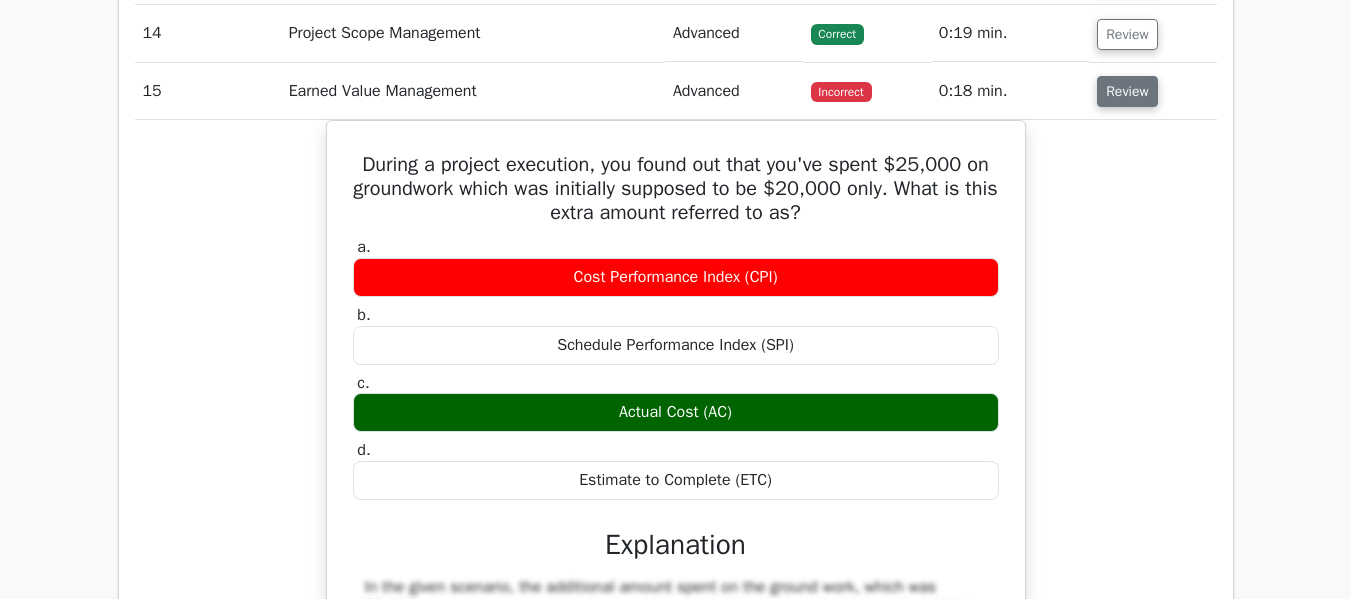 click on "Review" at bounding box center [1127, 91] 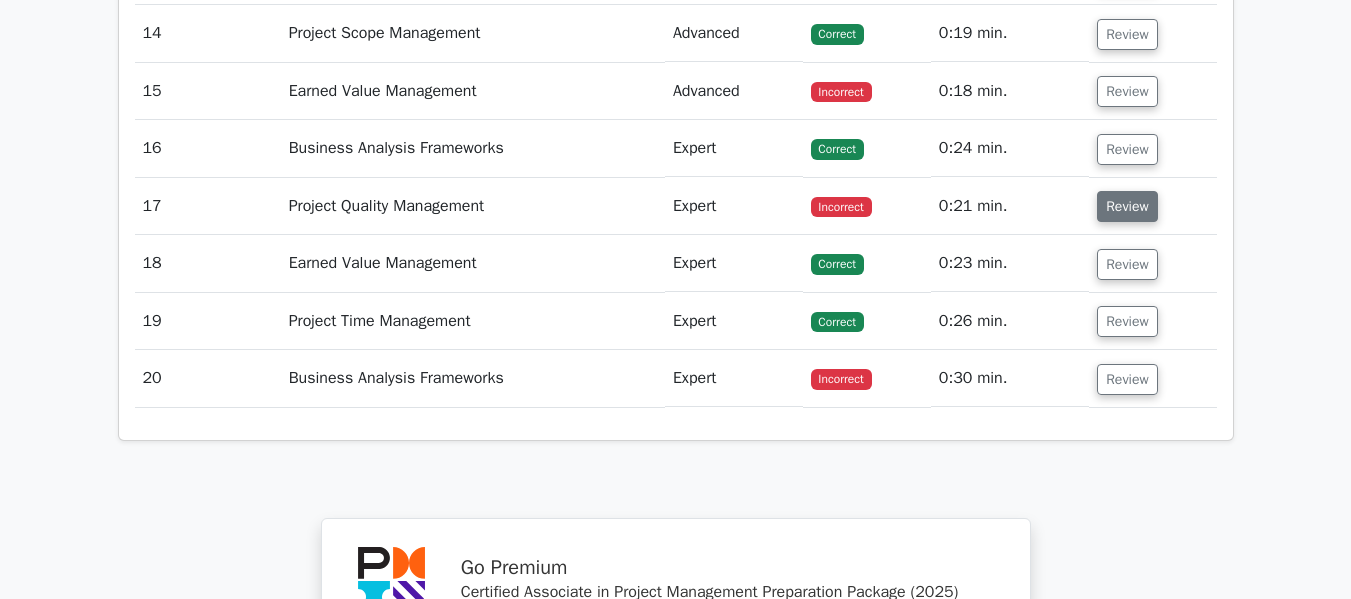 click on "Review" at bounding box center (1127, 206) 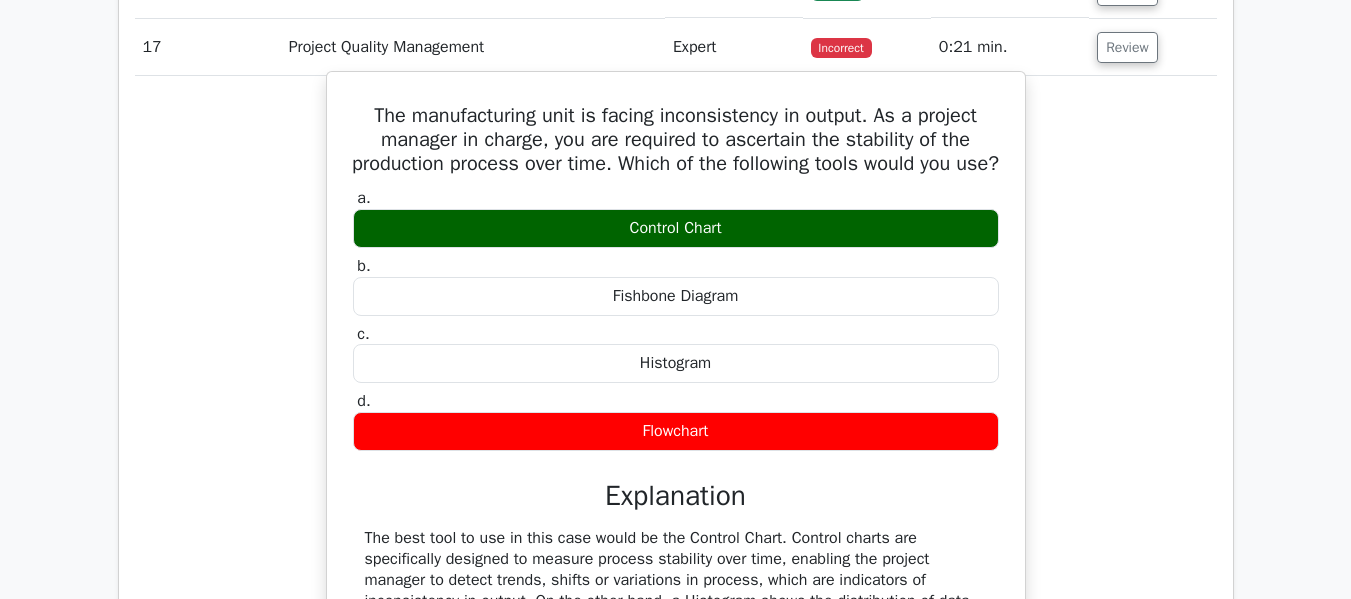 scroll, scrollTop: 8457, scrollLeft: 0, axis: vertical 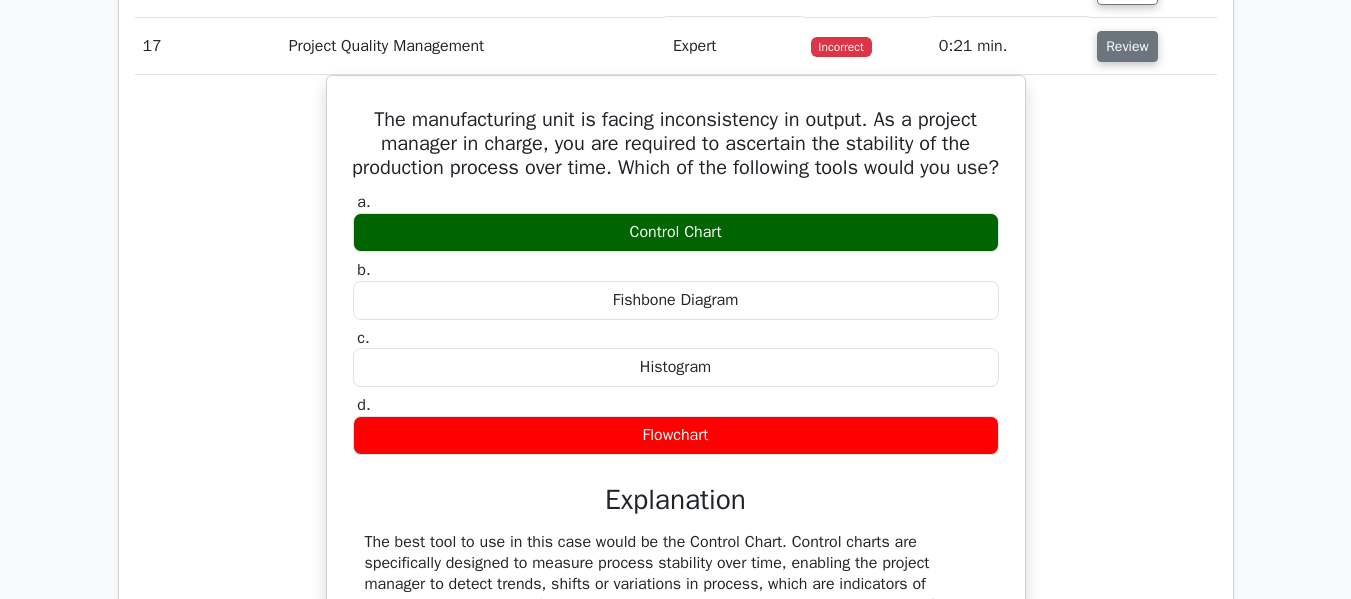 click on "Review" at bounding box center [1127, 46] 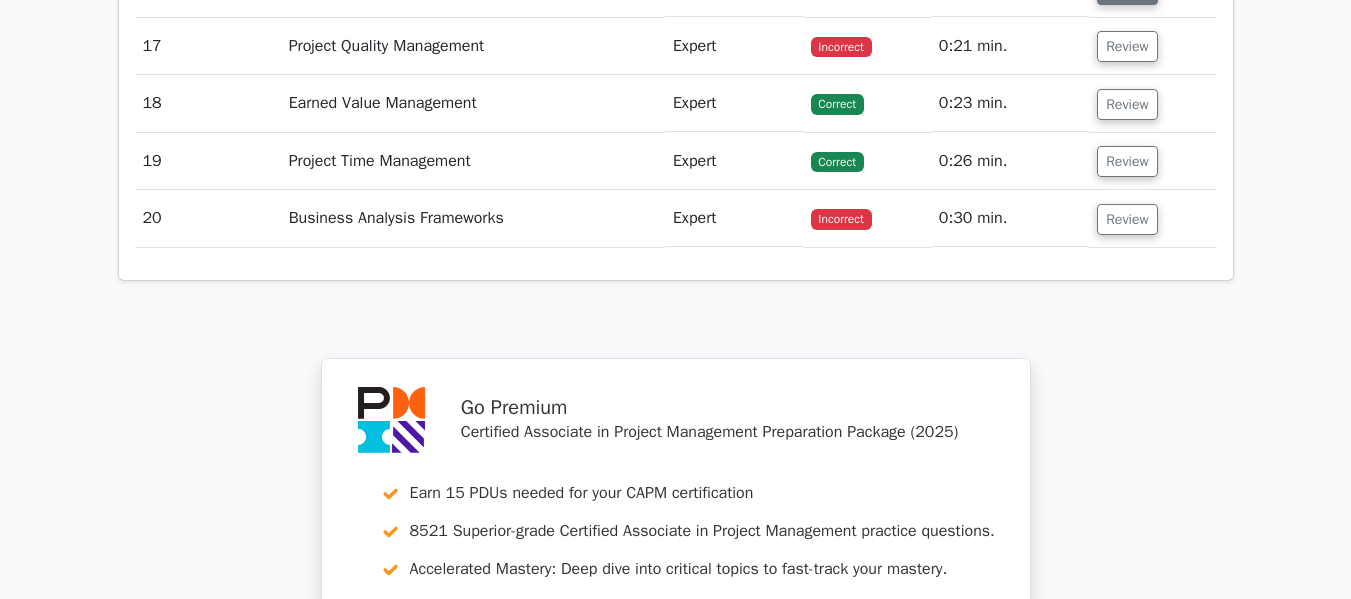 click on "Review" at bounding box center [1127, -11] 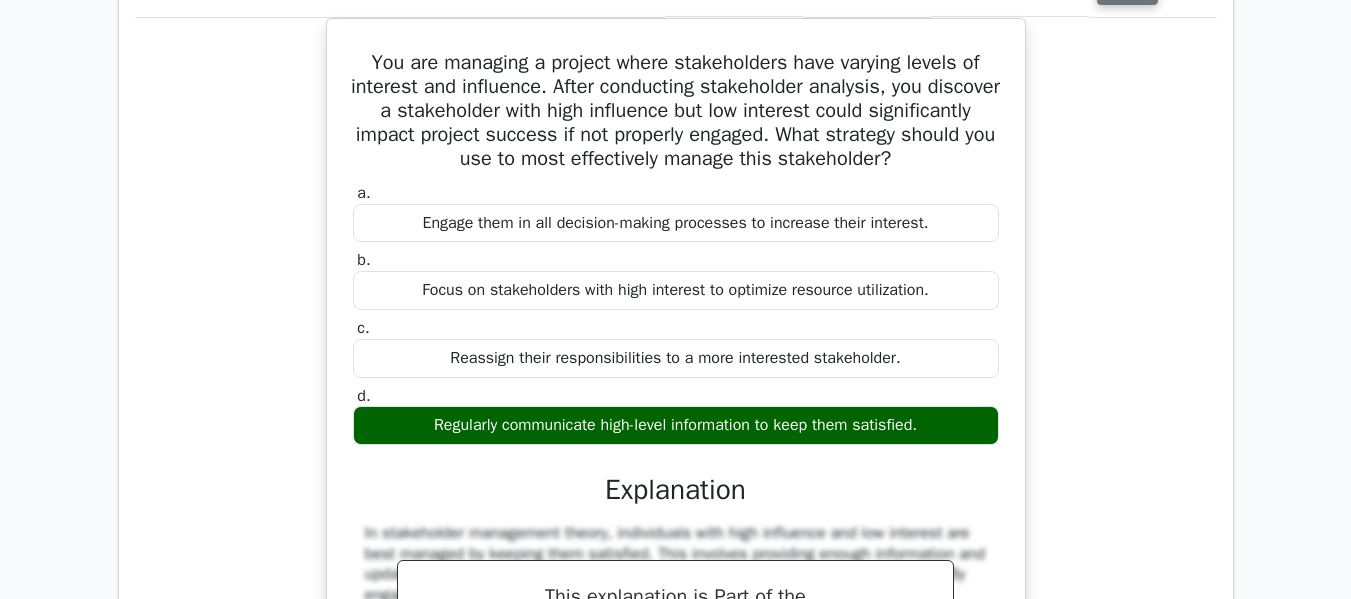 click on "Review" at bounding box center (1127, -11) 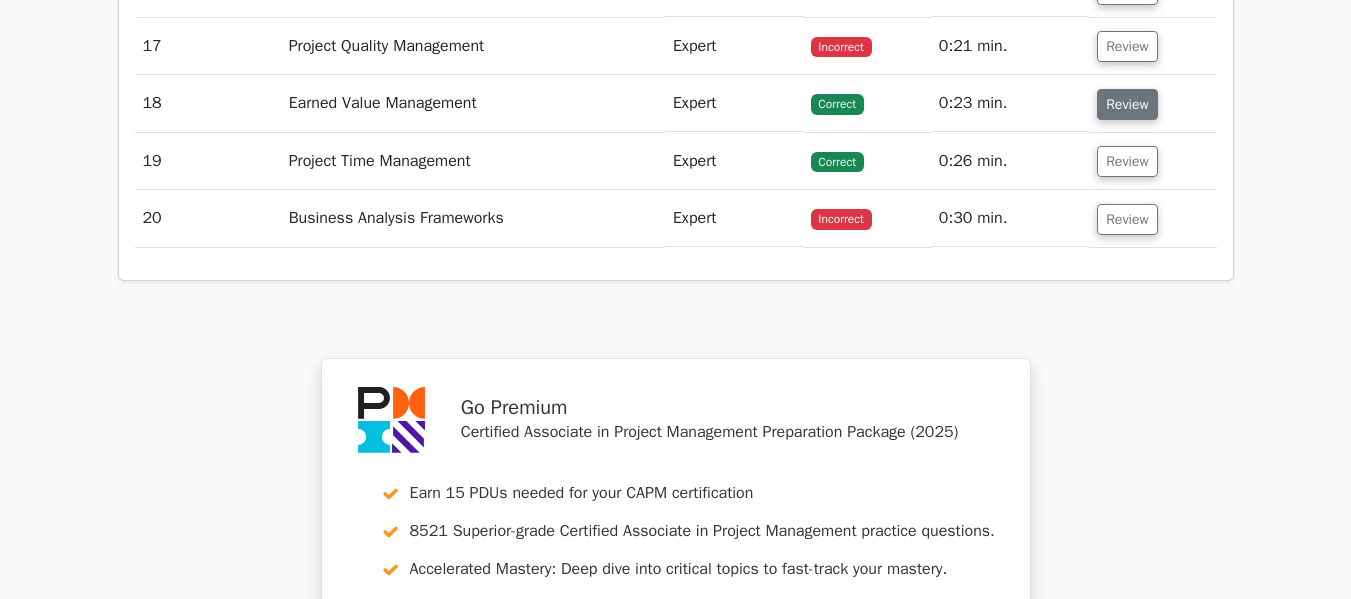 click on "Review" at bounding box center (1127, 104) 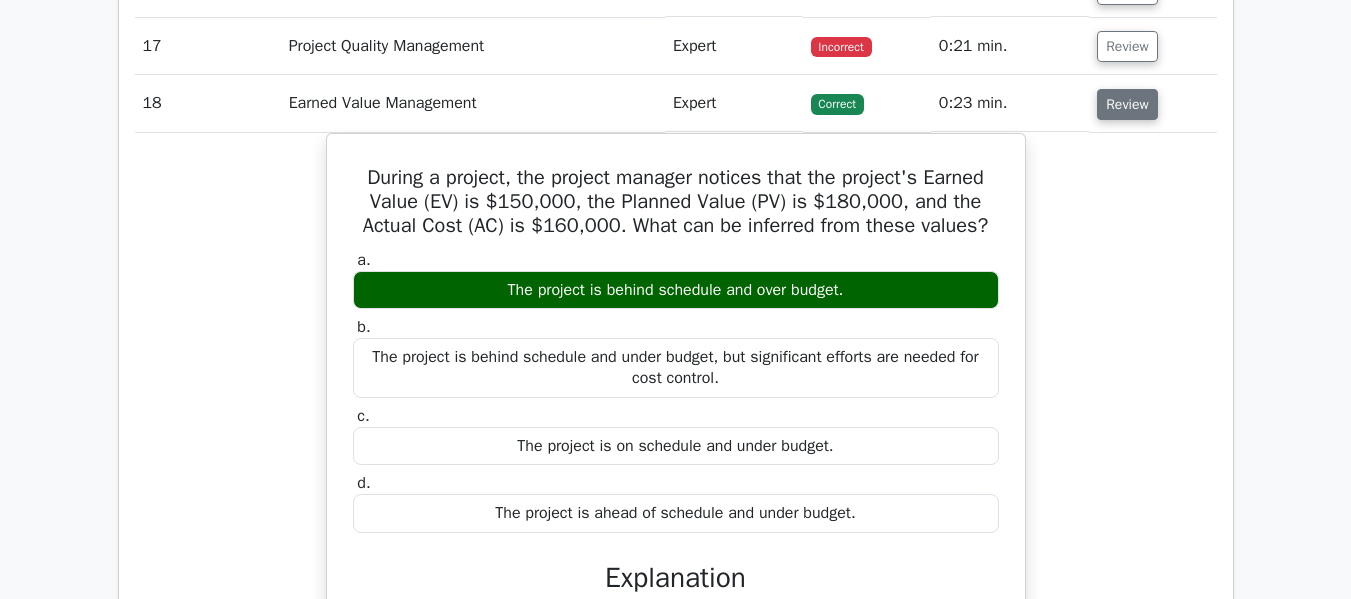 click on "Review" at bounding box center [1127, 104] 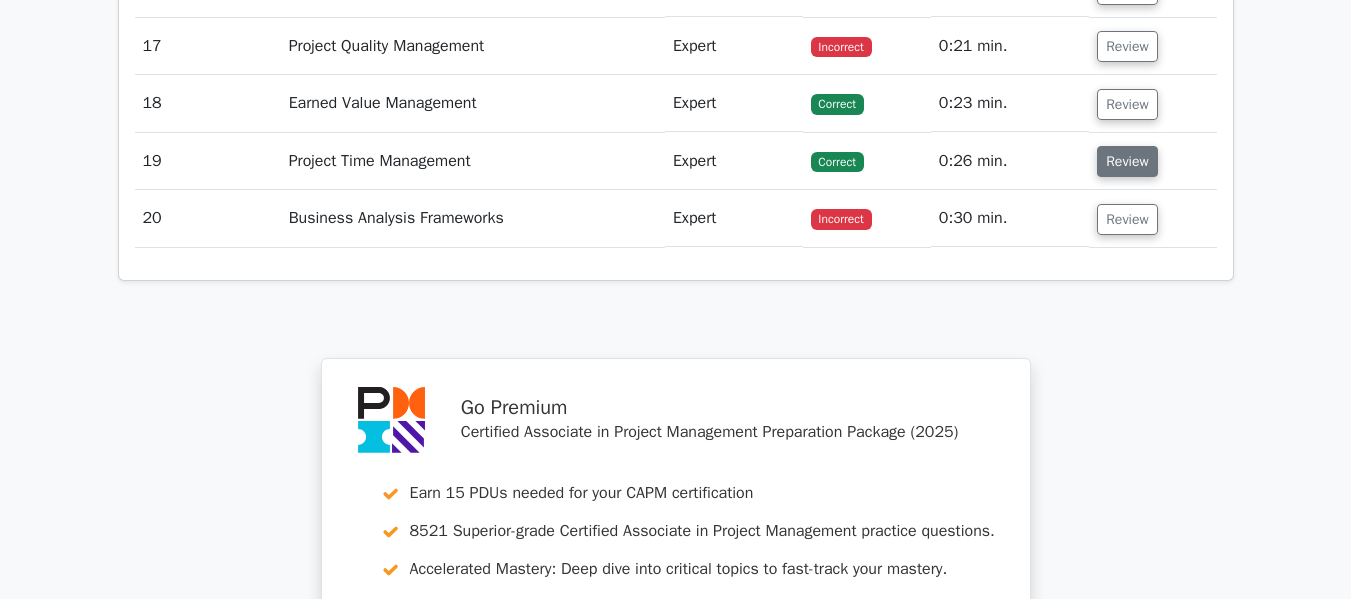 click on "Review" at bounding box center (1127, 161) 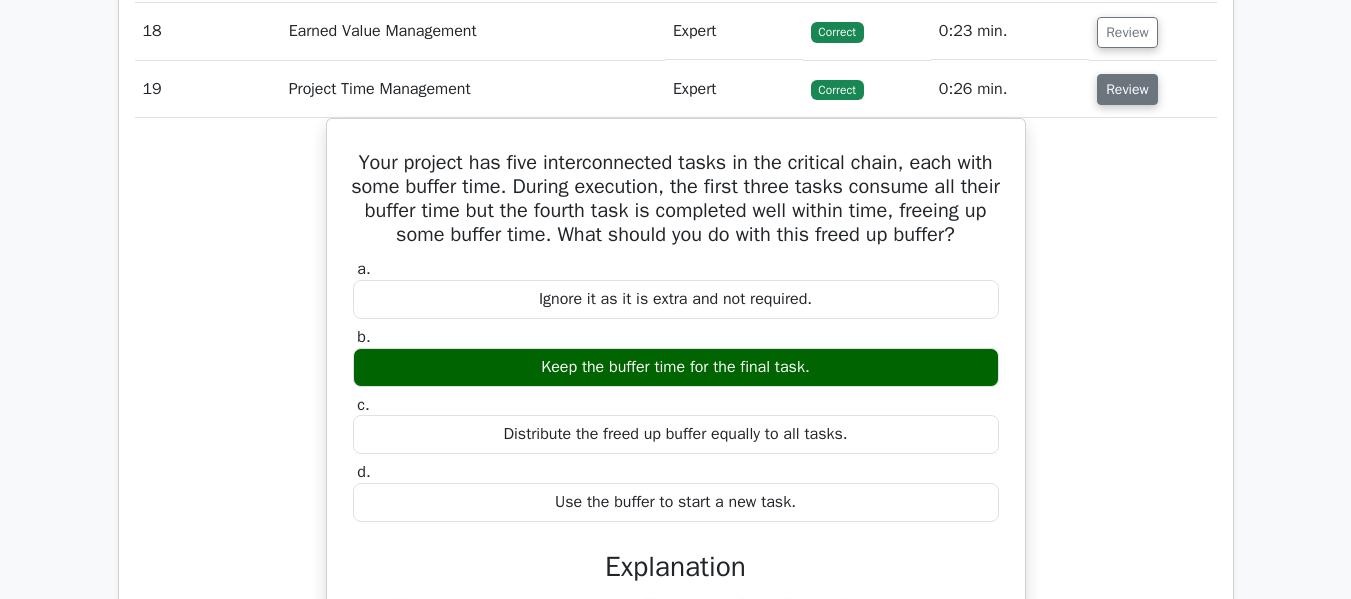 scroll, scrollTop: 8538, scrollLeft: 0, axis: vertical 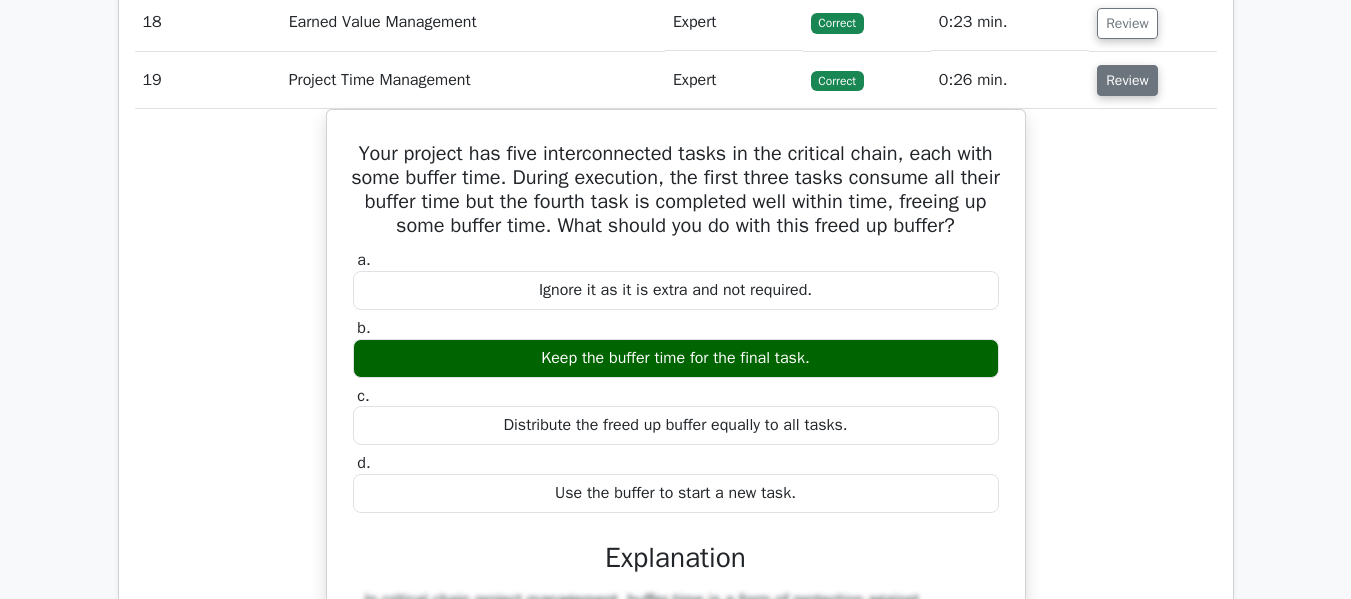 click on "Review" at bounding box center [1127, 80] 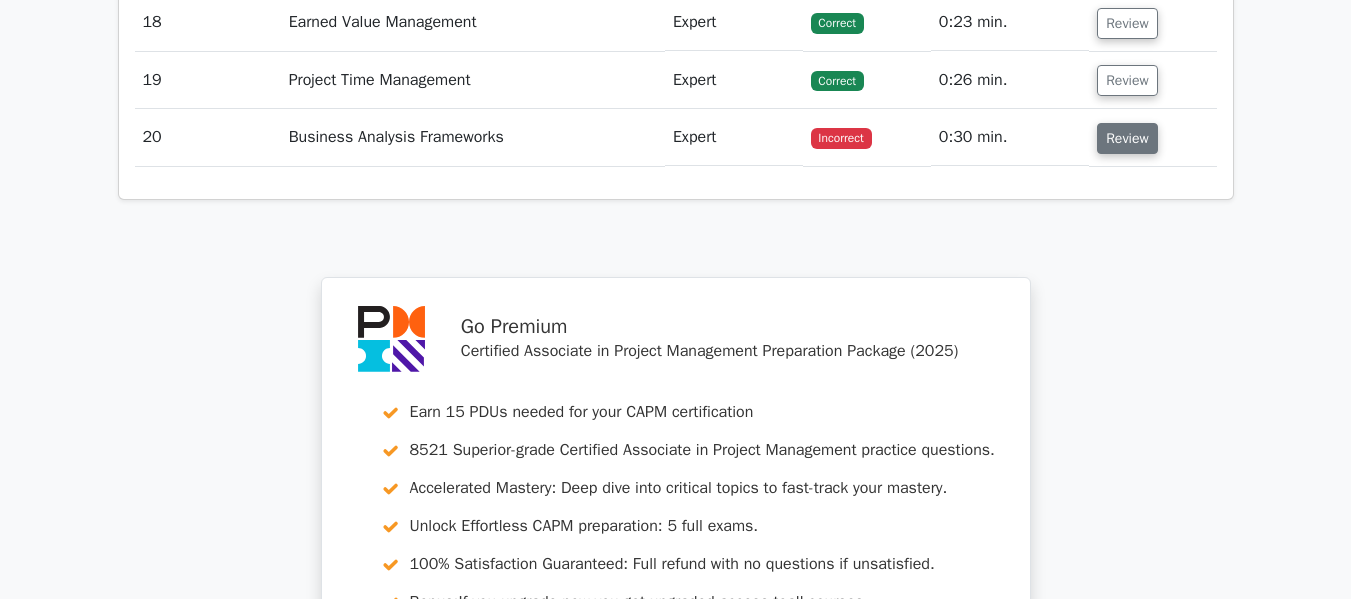 click on "Review" at bounding box center (1127, 138) 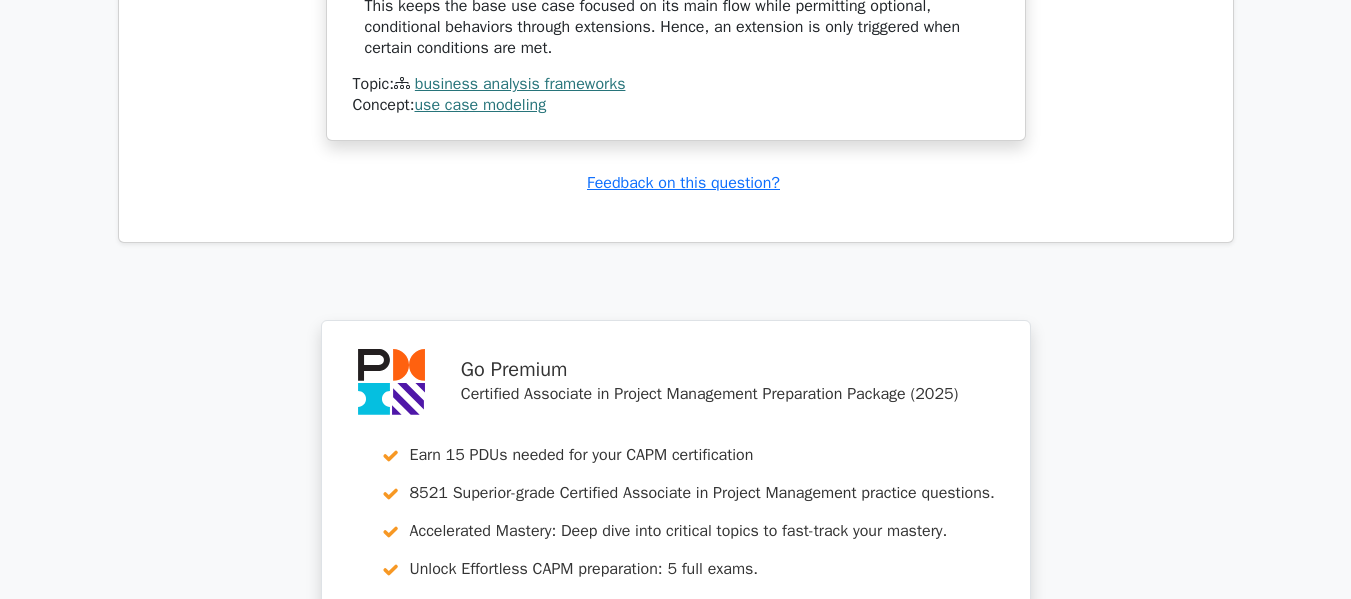 scroll, scrollTop: 9871, scrollLeft: 0, axis: vertical 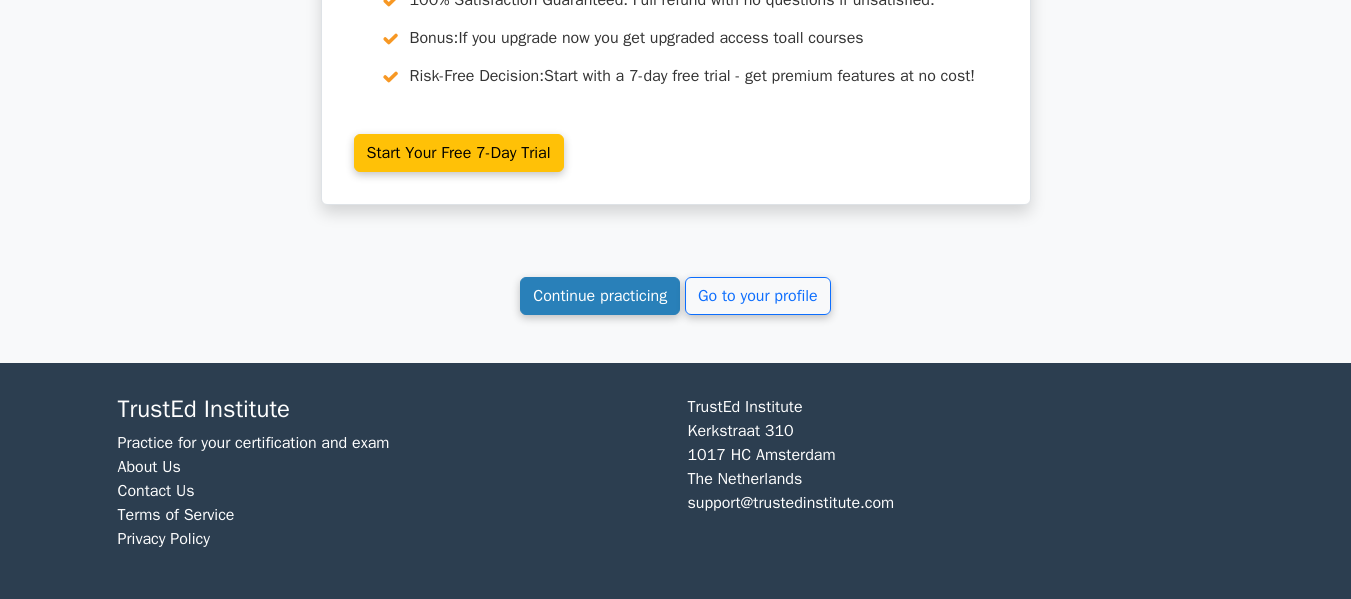 click on "Continue practicing" at bounding box center (600, 296) 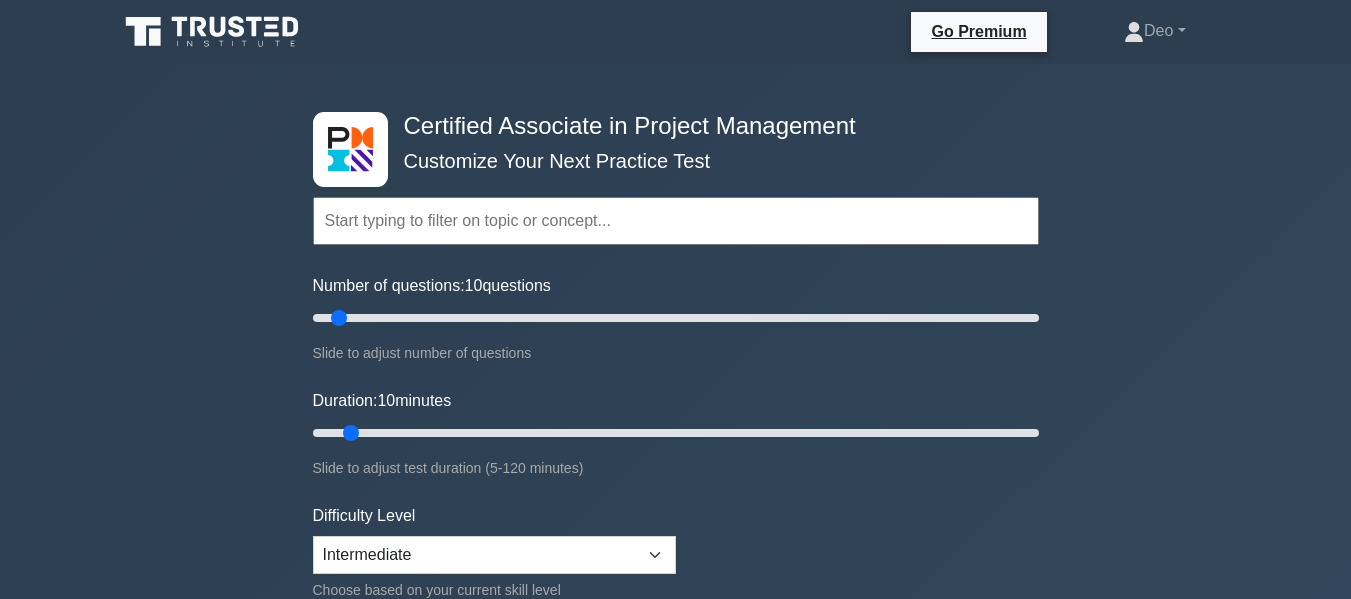 scroll, scrollTop: 0, scrollLeft: 0, axis: both 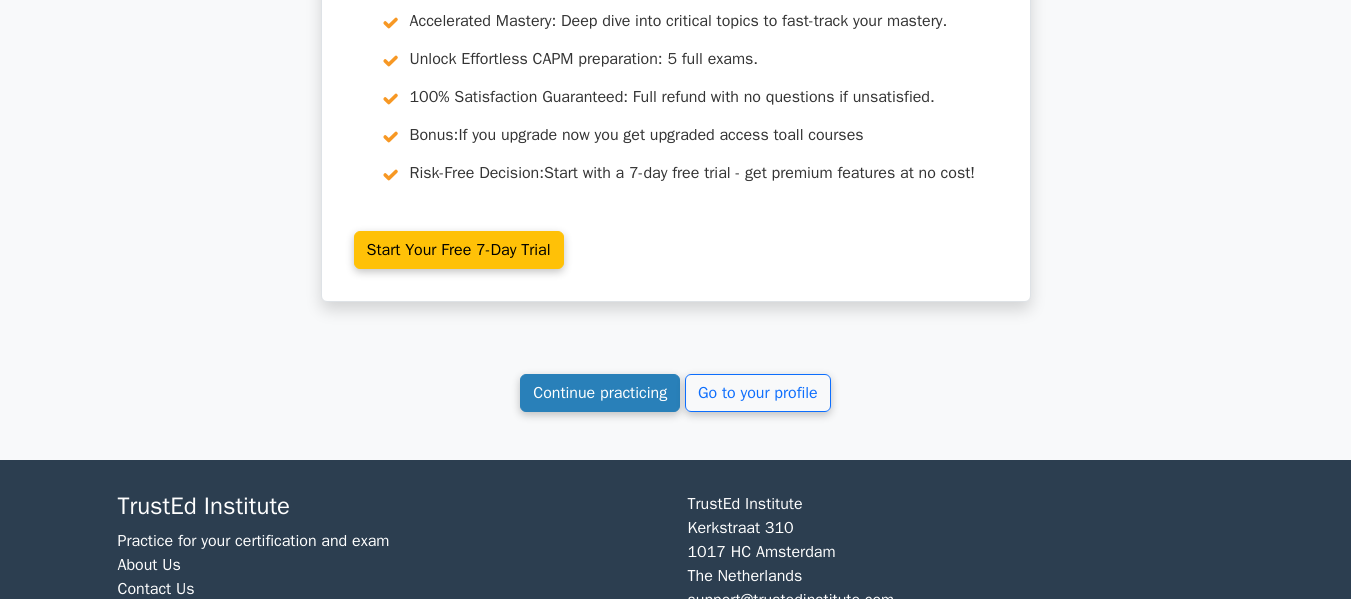 click on "Continue practicing" at bounding box center (600, 393) 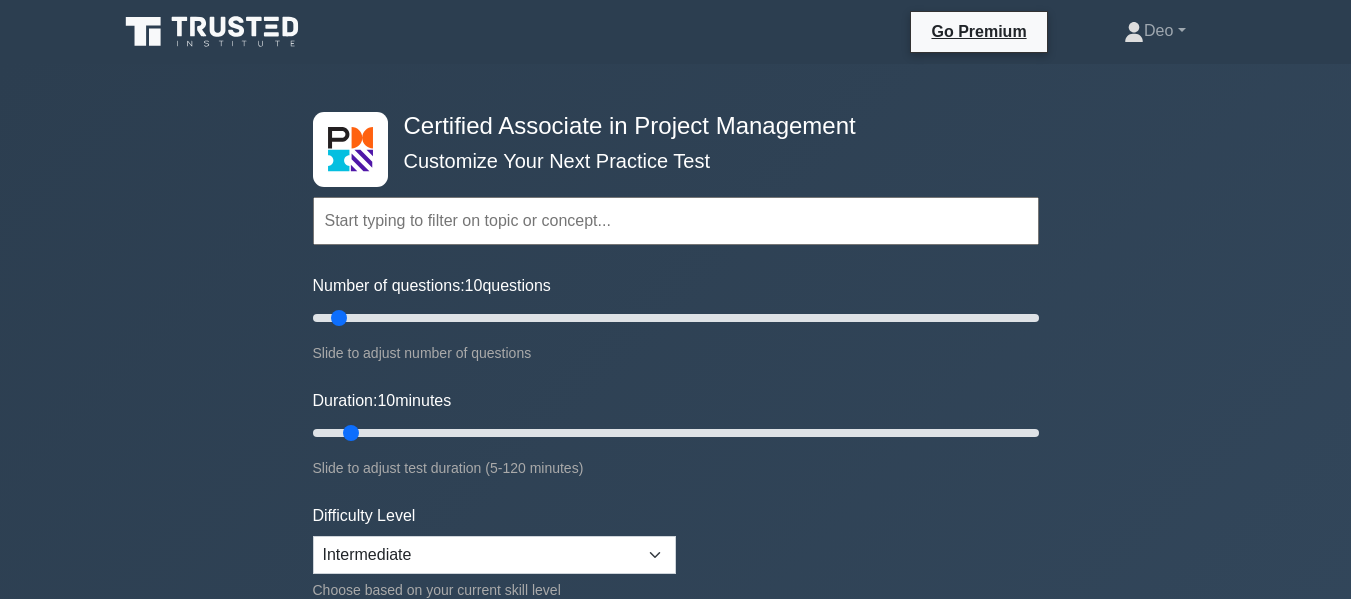 scroll, scrollTop: 0, scrollLeft: 0, axis: both 